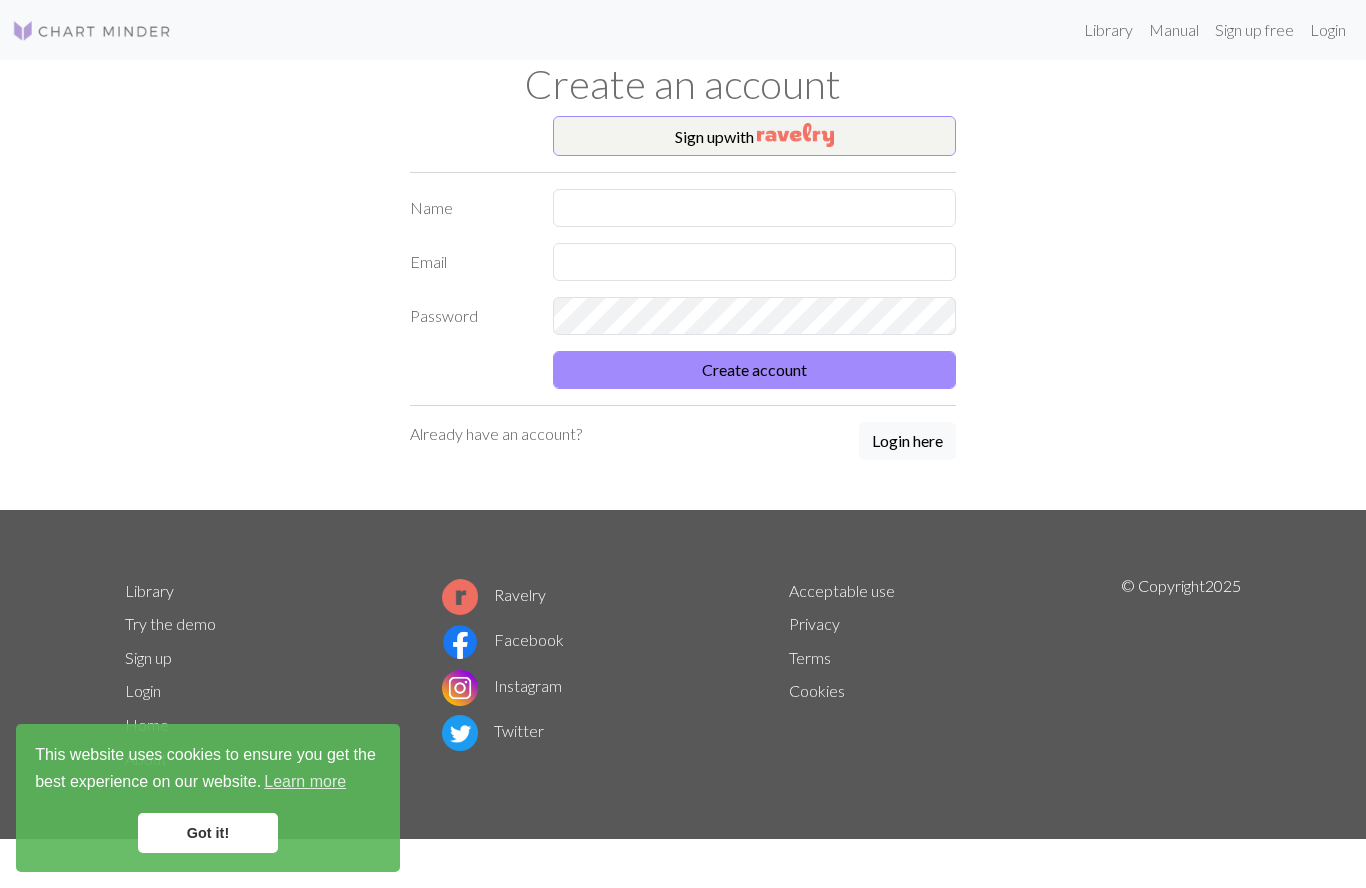 scroll, scrollTop: 0, scrollLeft: 0, axis: both 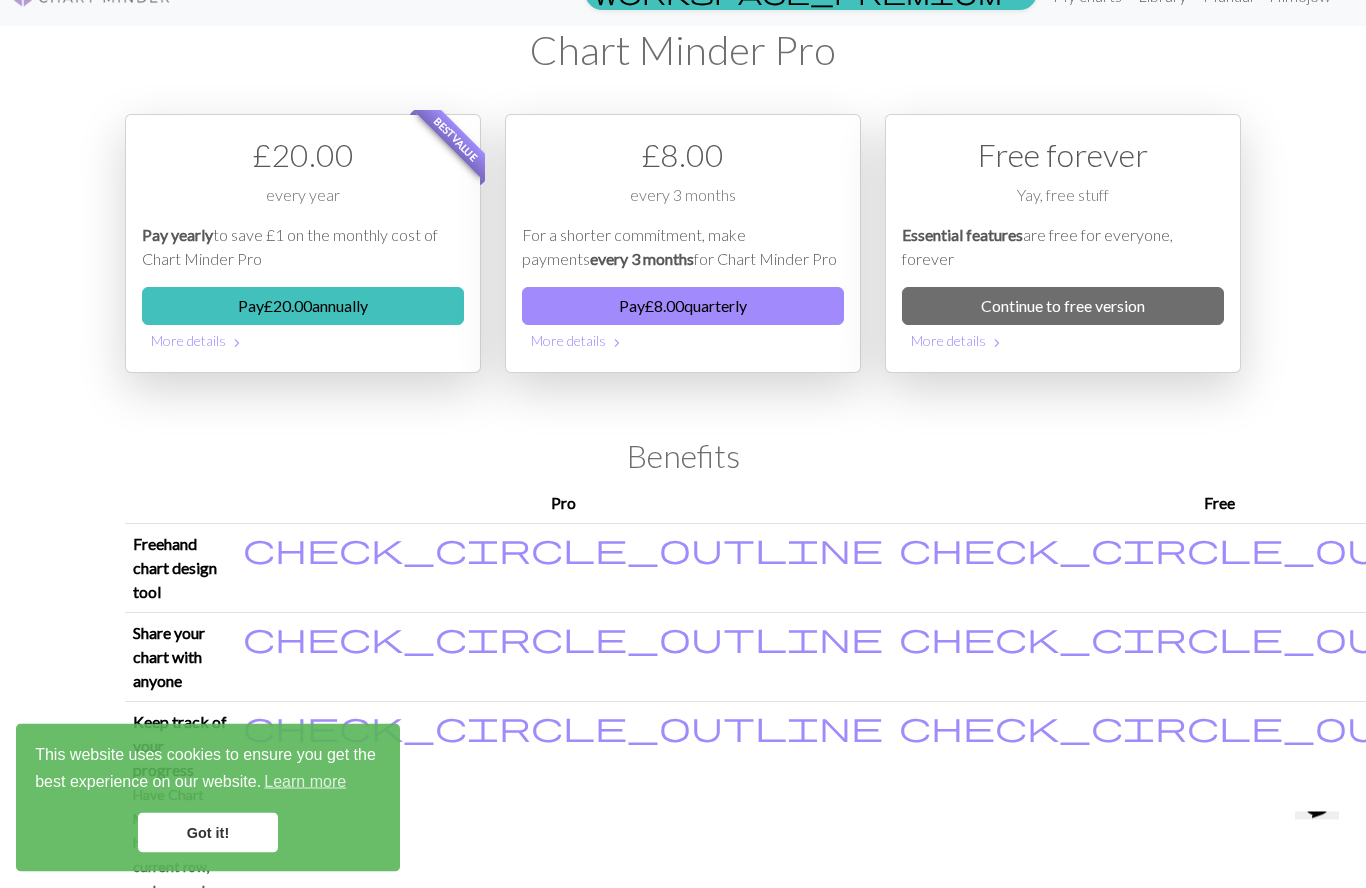 click on "Continue to free version" at bounding box center [1063, 307] 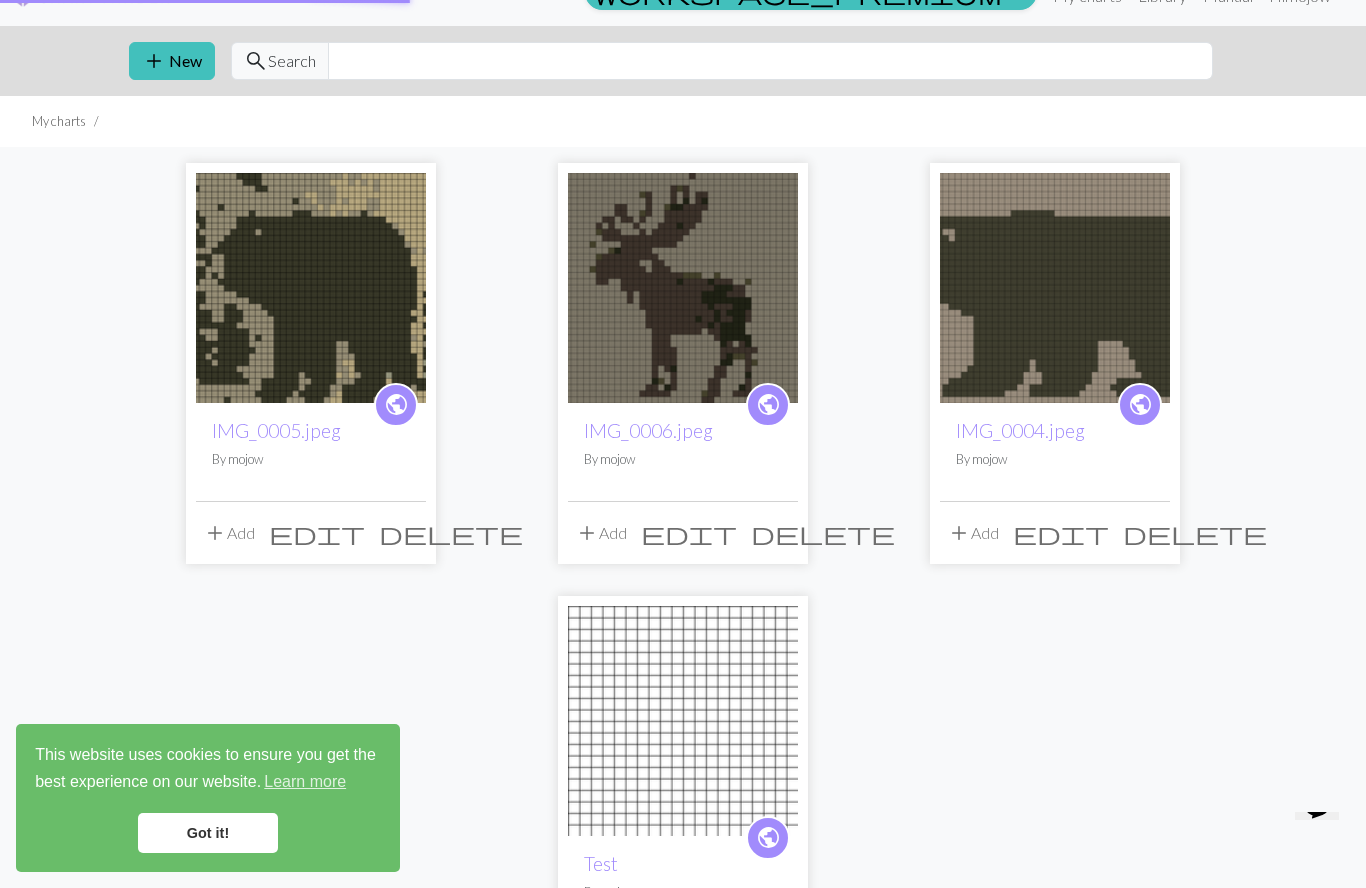 scroll, scrollTop: 1, scrollLeft: 0, axis: vertical 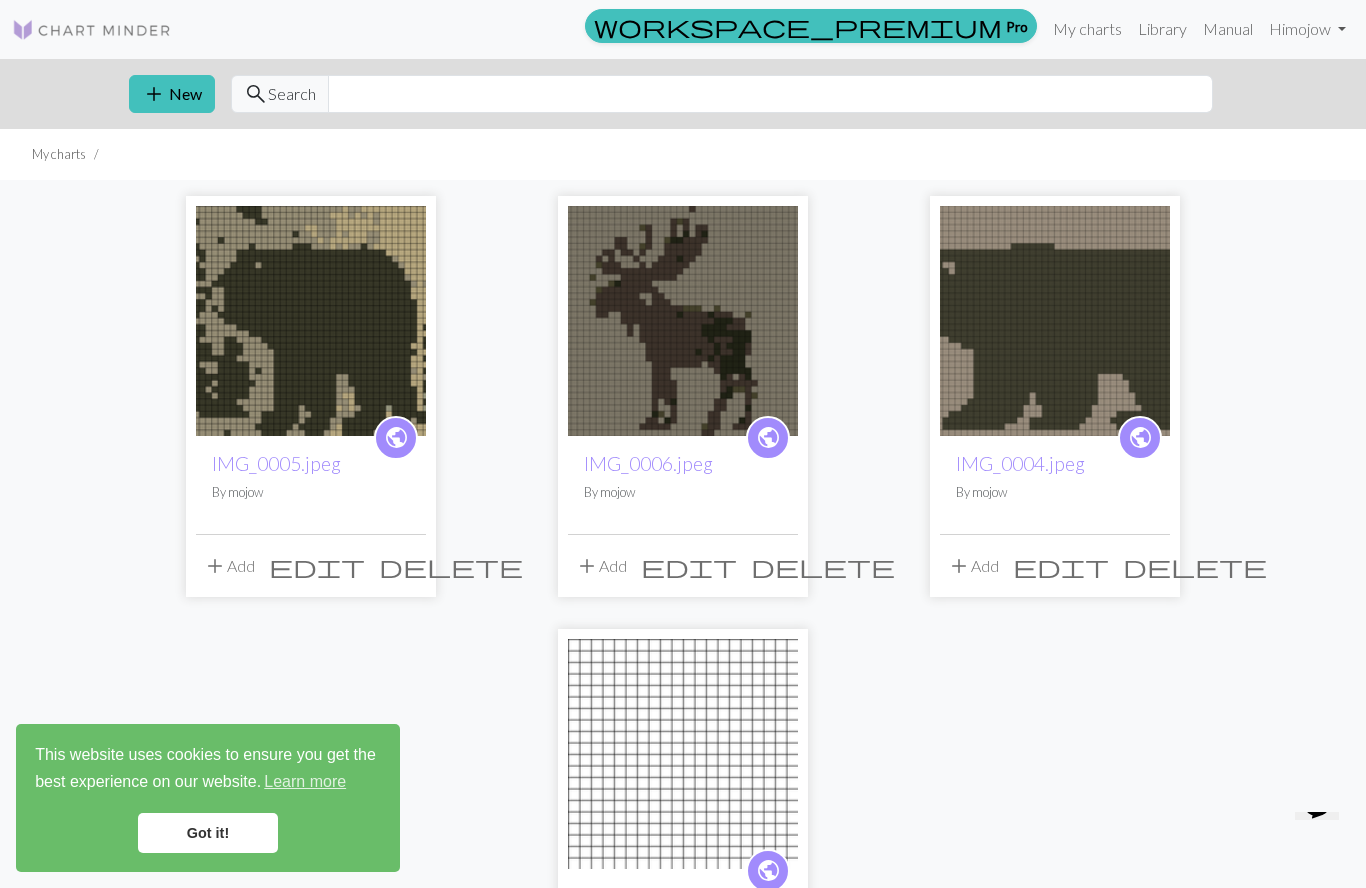 click on "add" at bounding box center (154, 94) 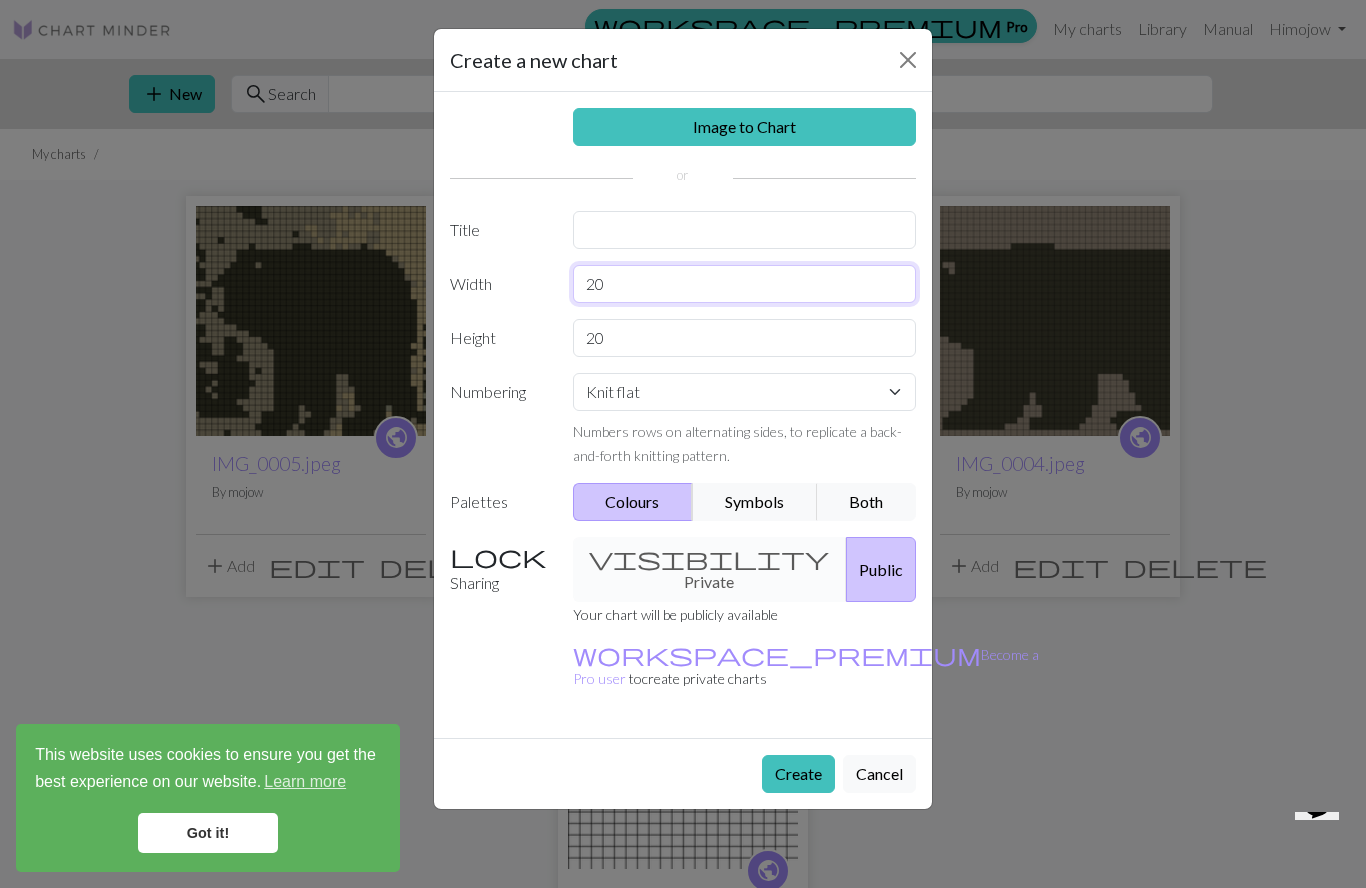 click on "20" at bounding box center [745, 284] 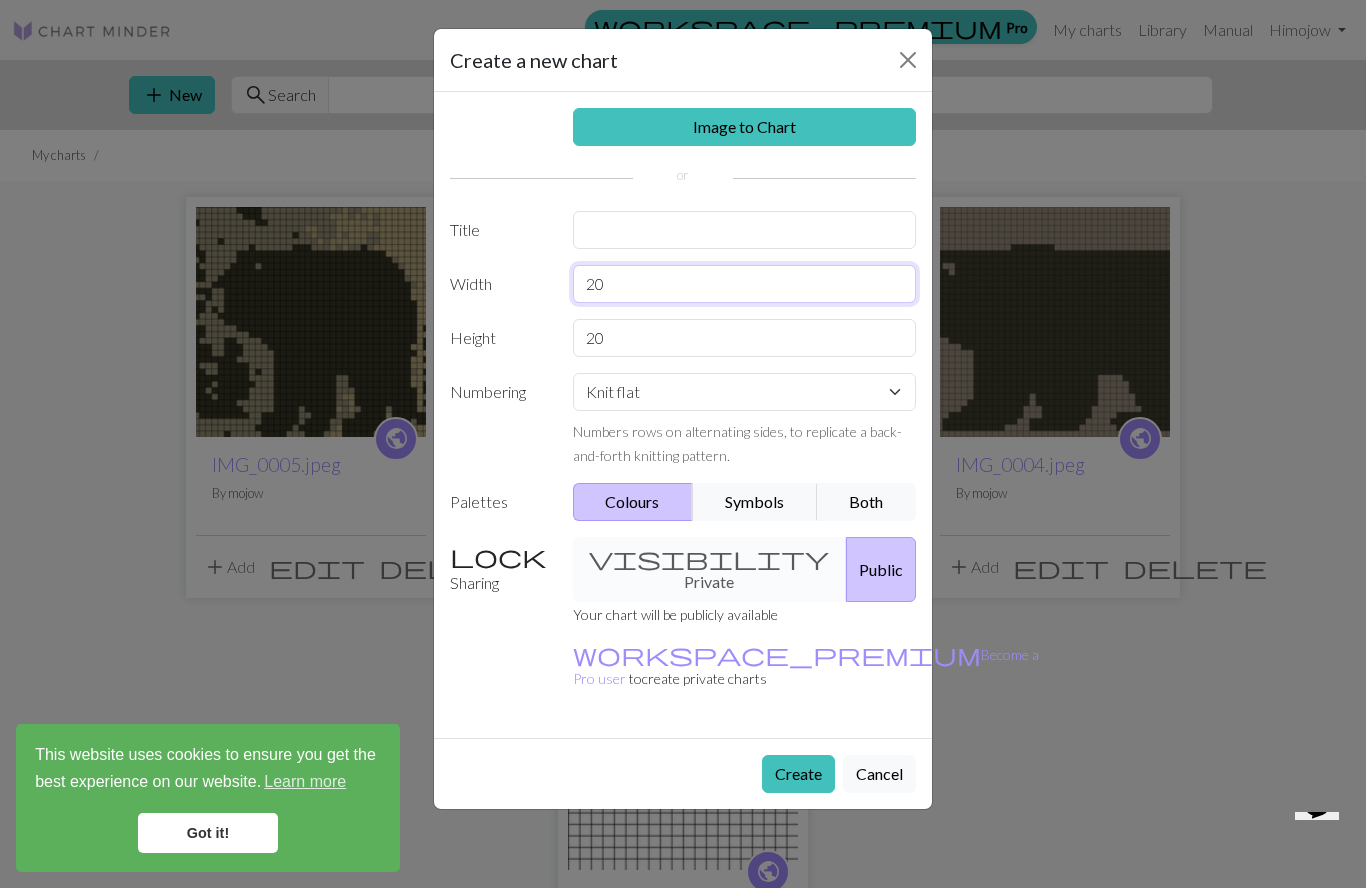 type on "2" 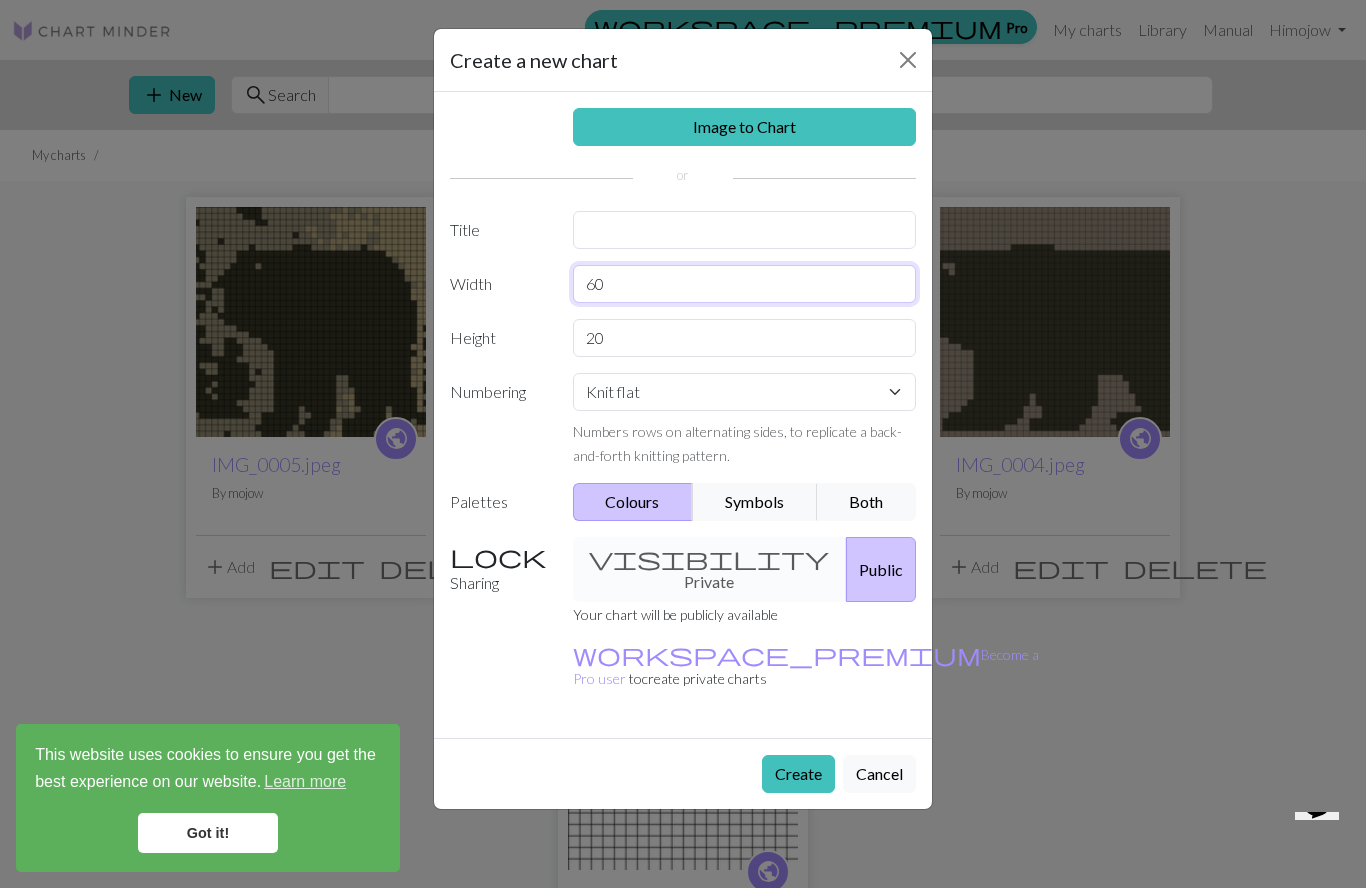 type on "60" 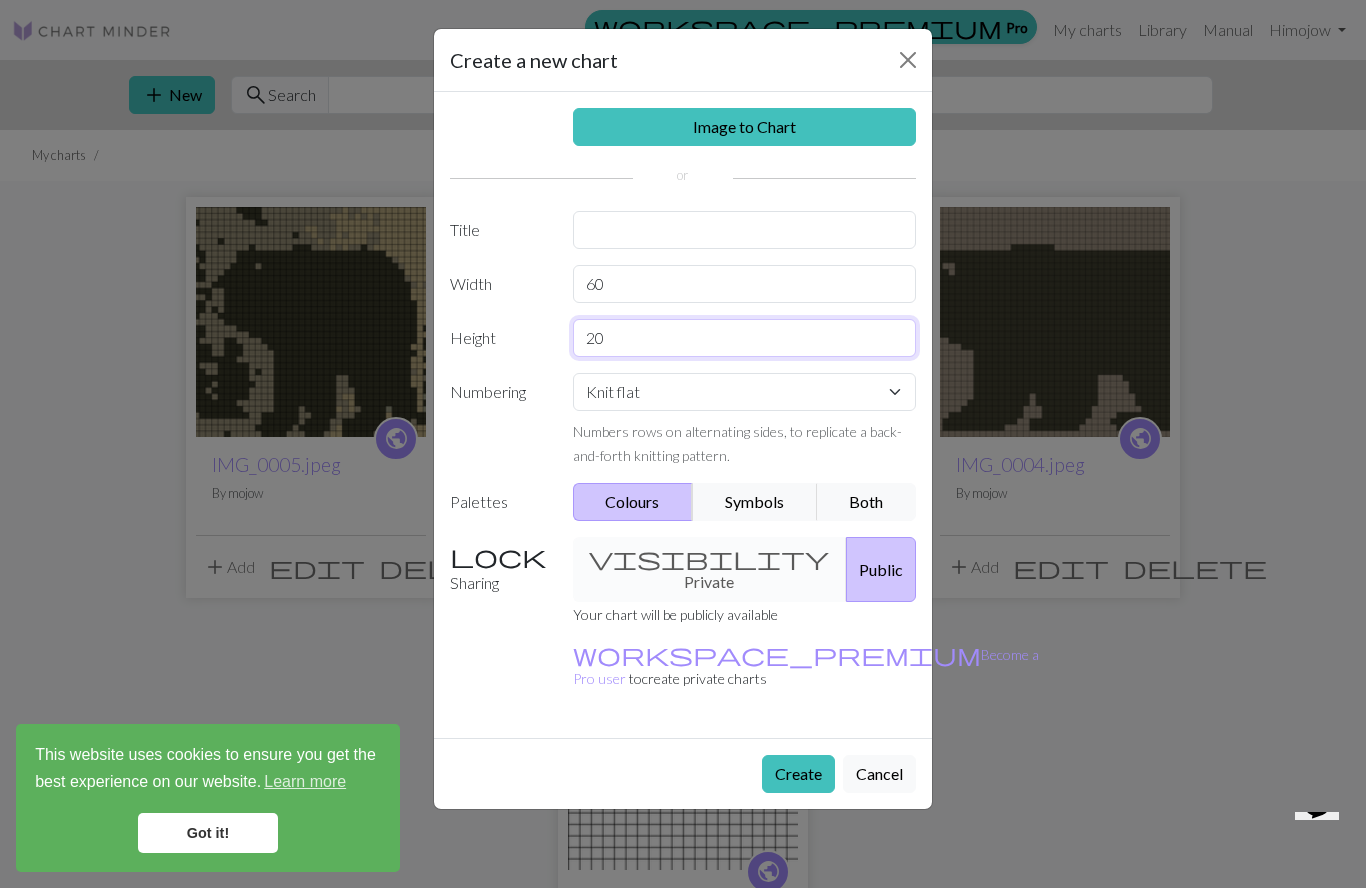 click on "20" at bounding box center [745, 338] 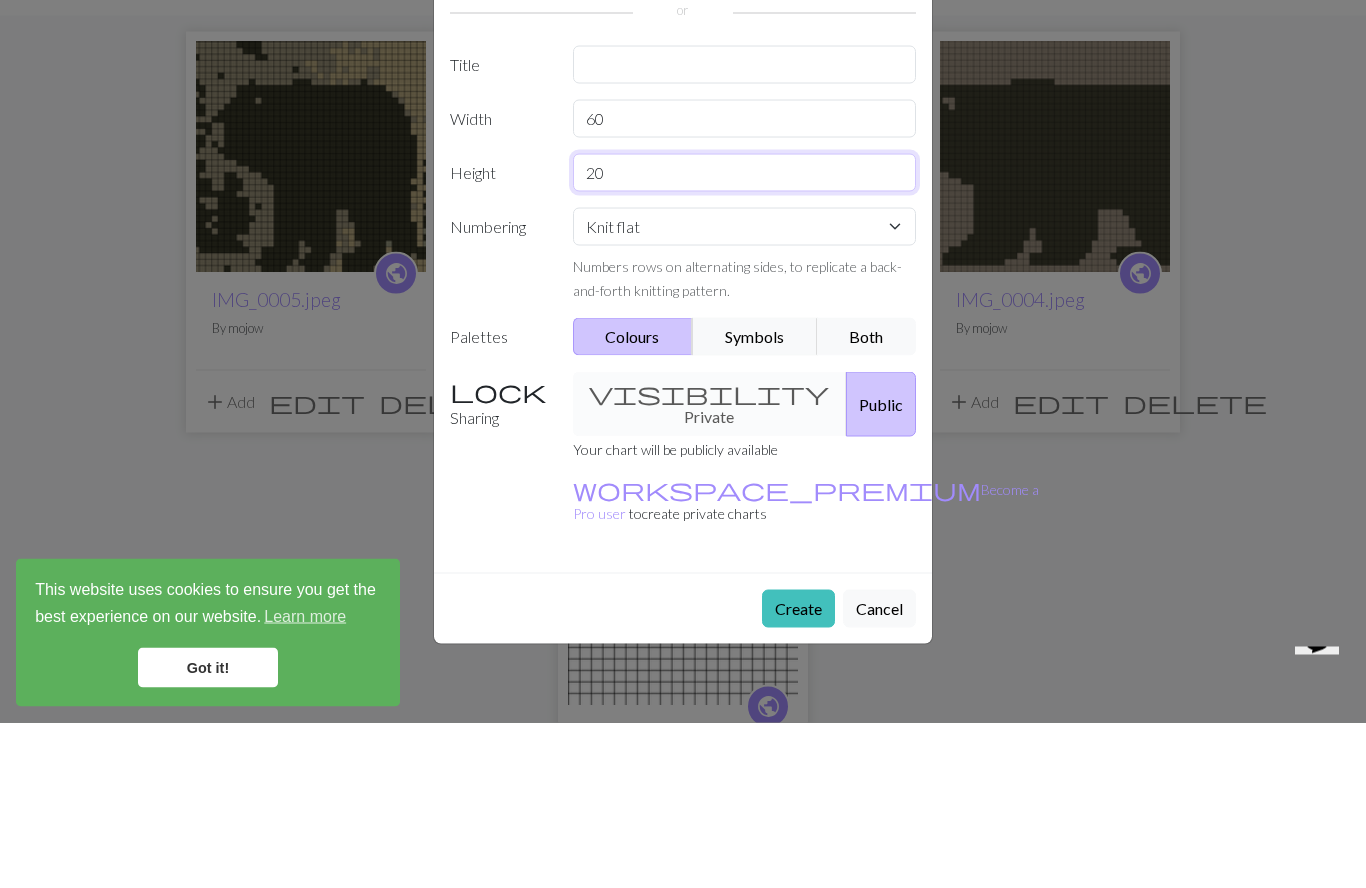 scroll, scrollTop: 165, scrollLeft: 0, axis: vertical 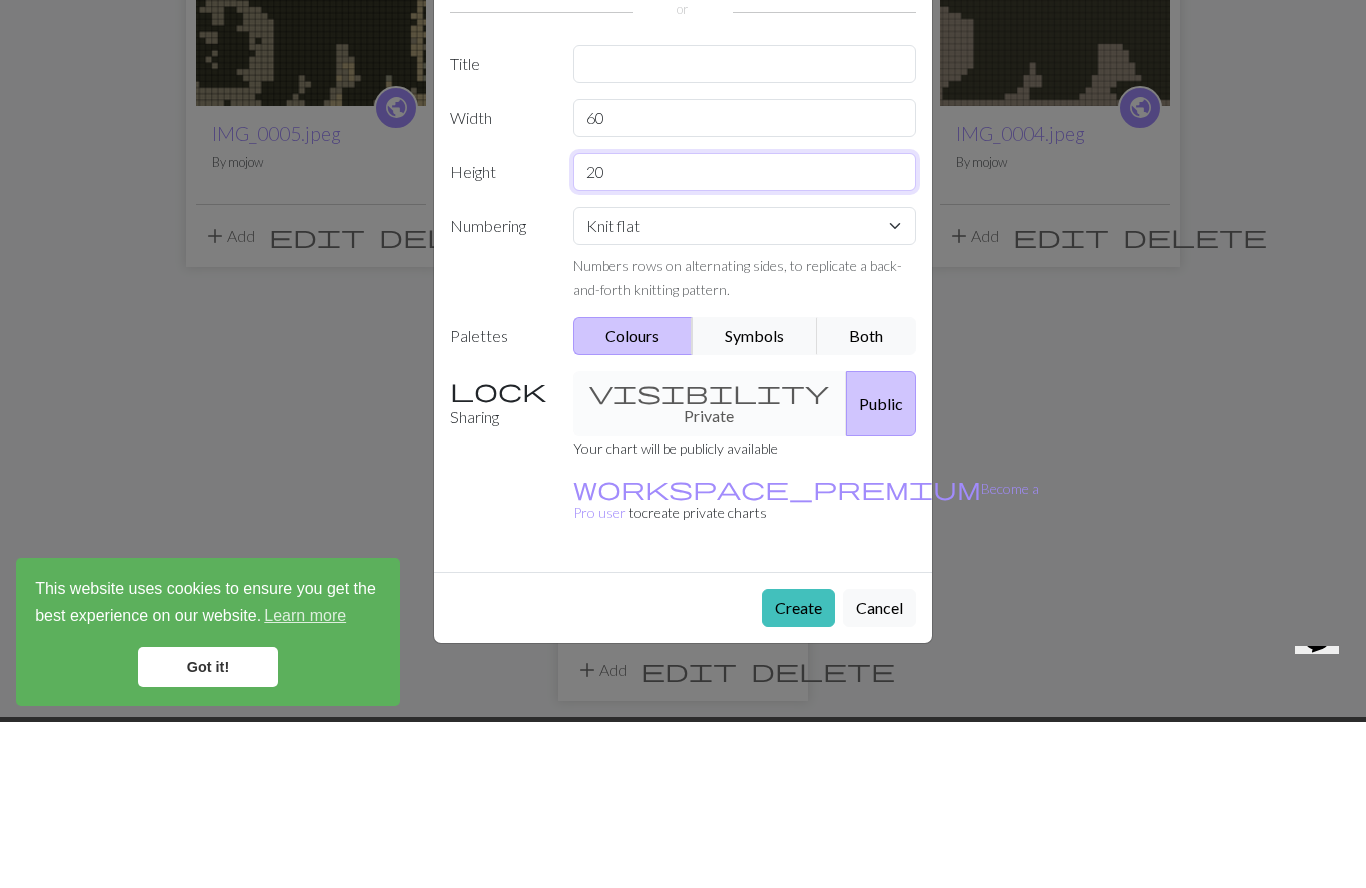 type on "2" 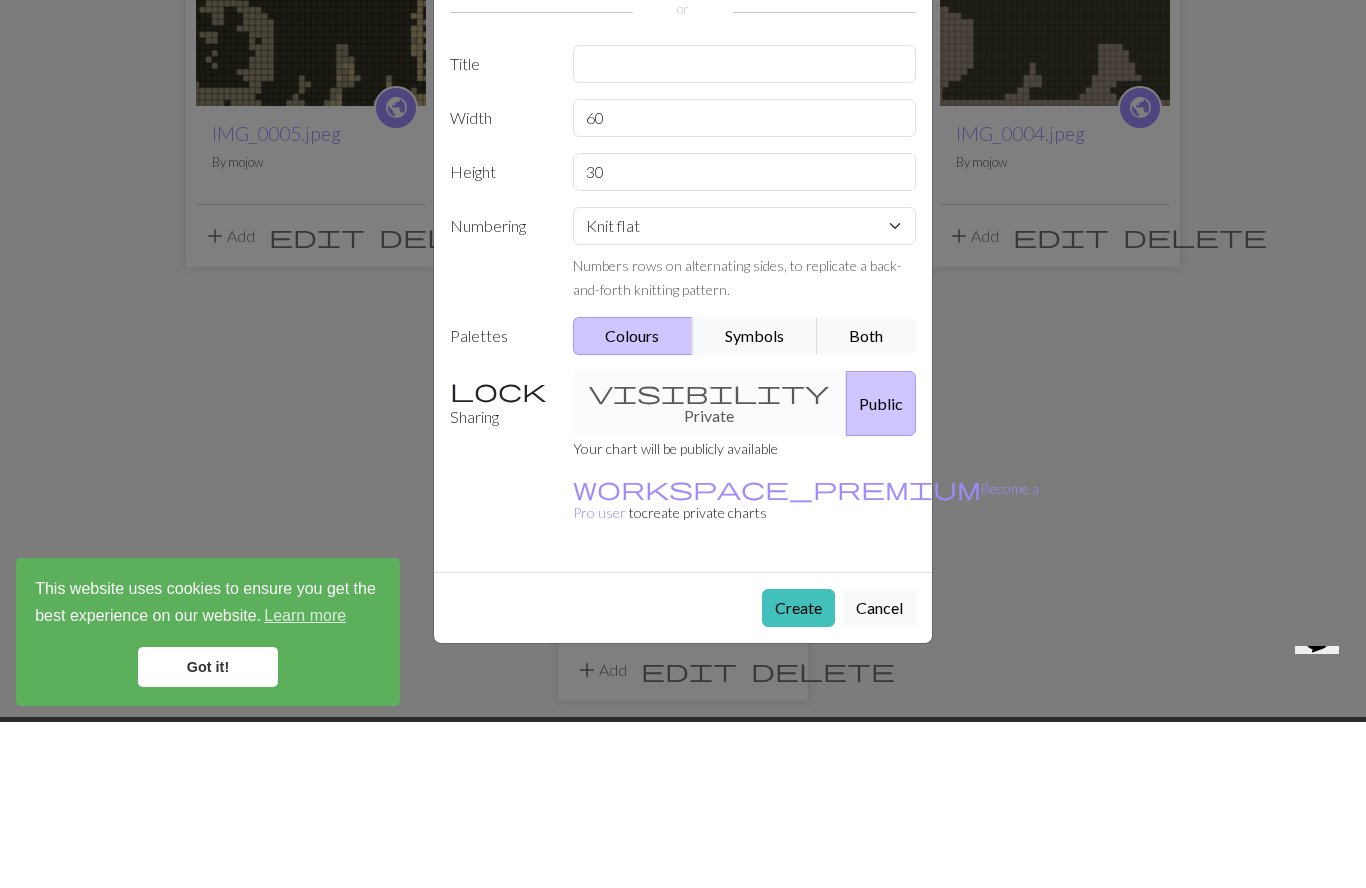 scroll, scrollTop: 332, scrollLeft: 0, axis: vertical 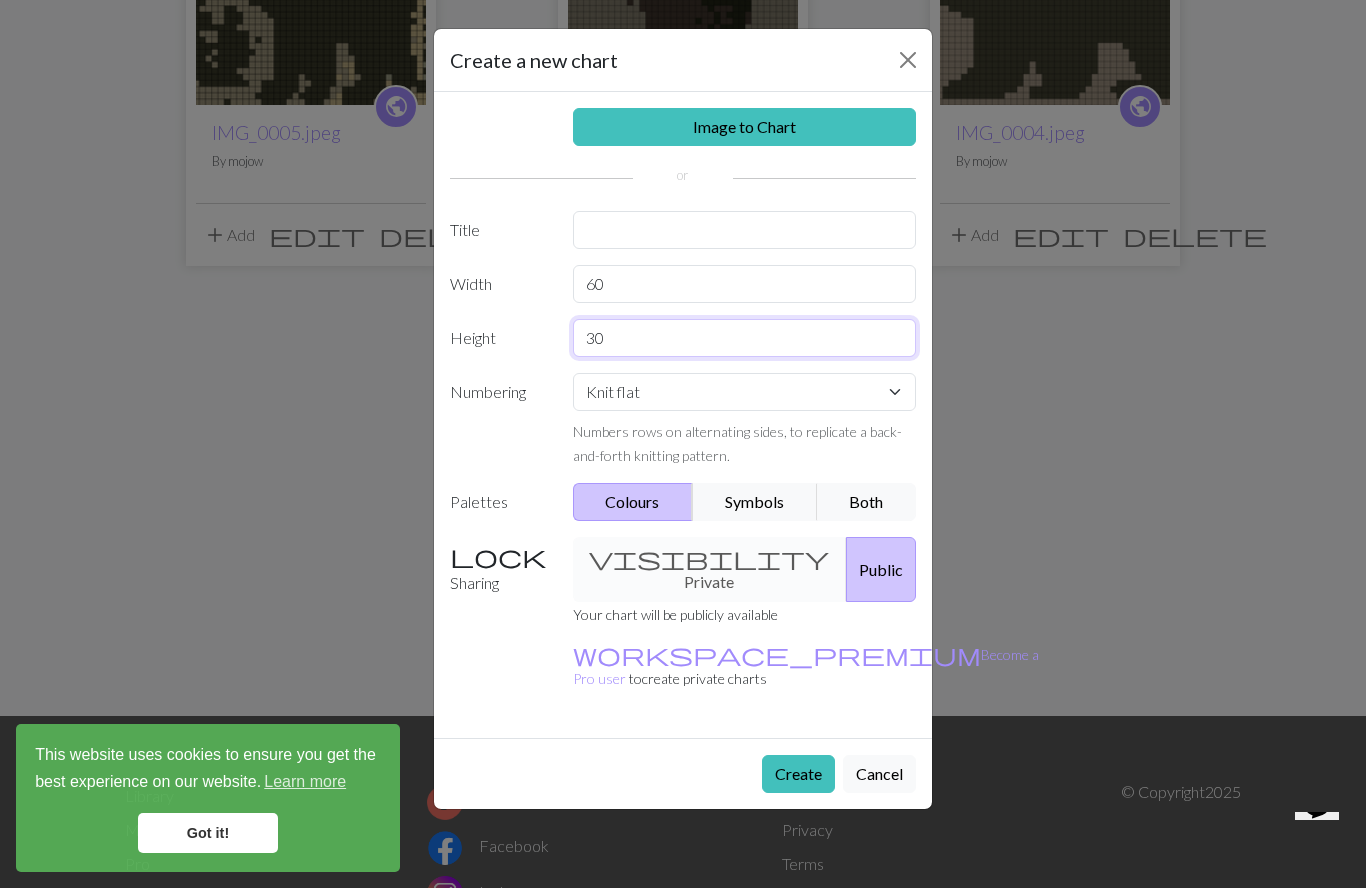 type on "30" 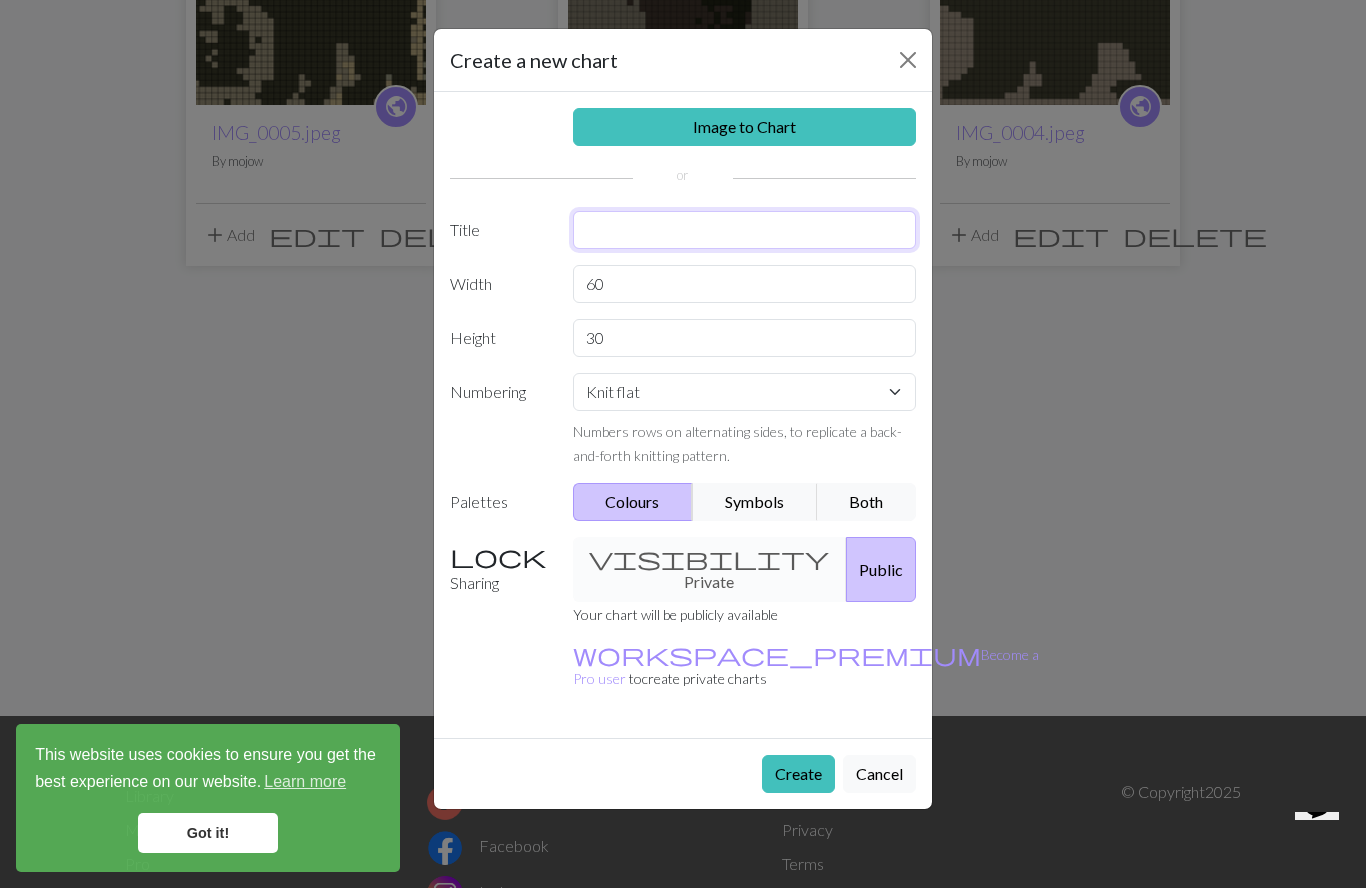 click at bounding box center [745, 230] 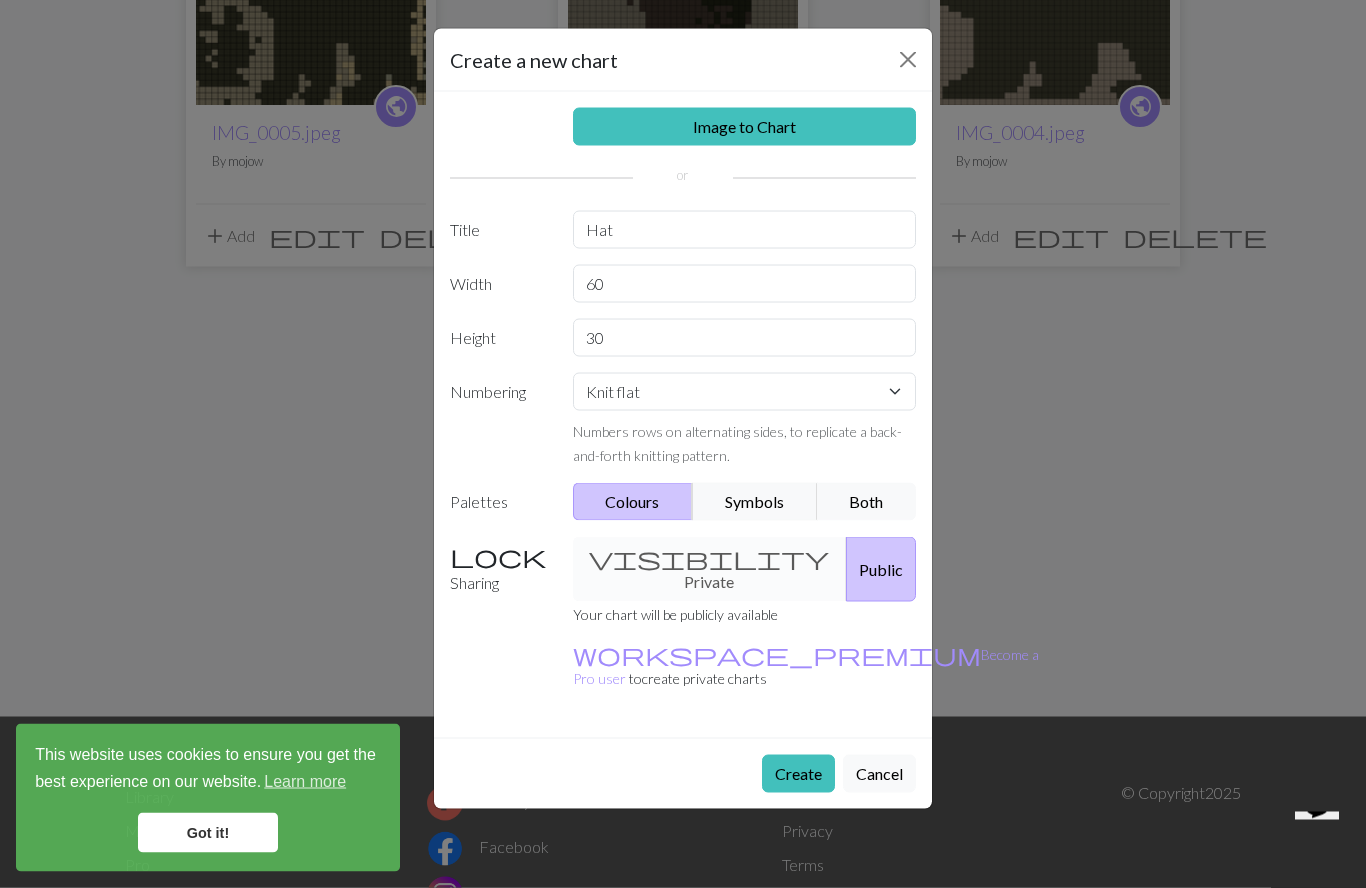 scroll, scrollTop: 332, scrollLeft: 0, axis: vertical 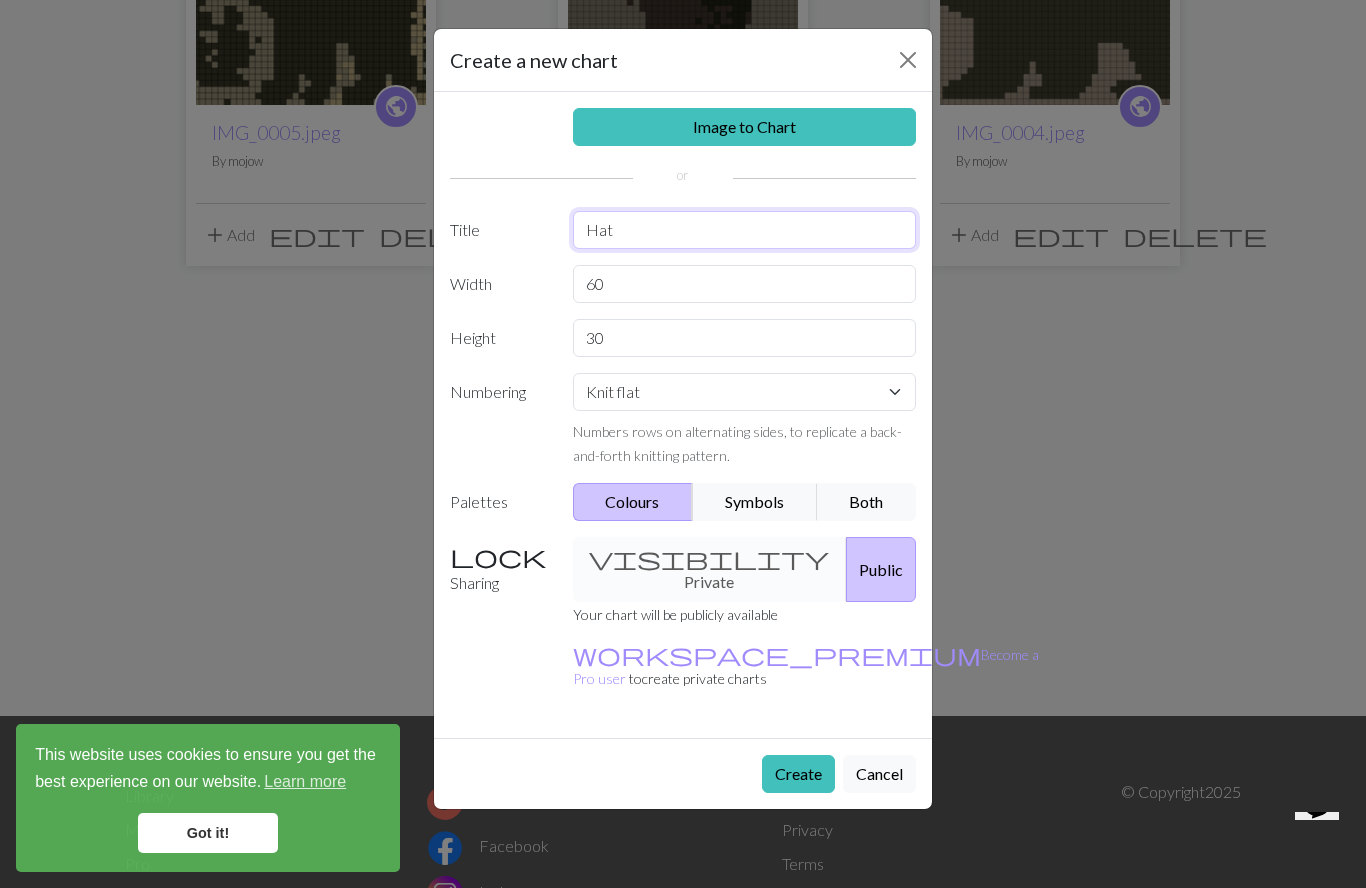 type on "Hat" 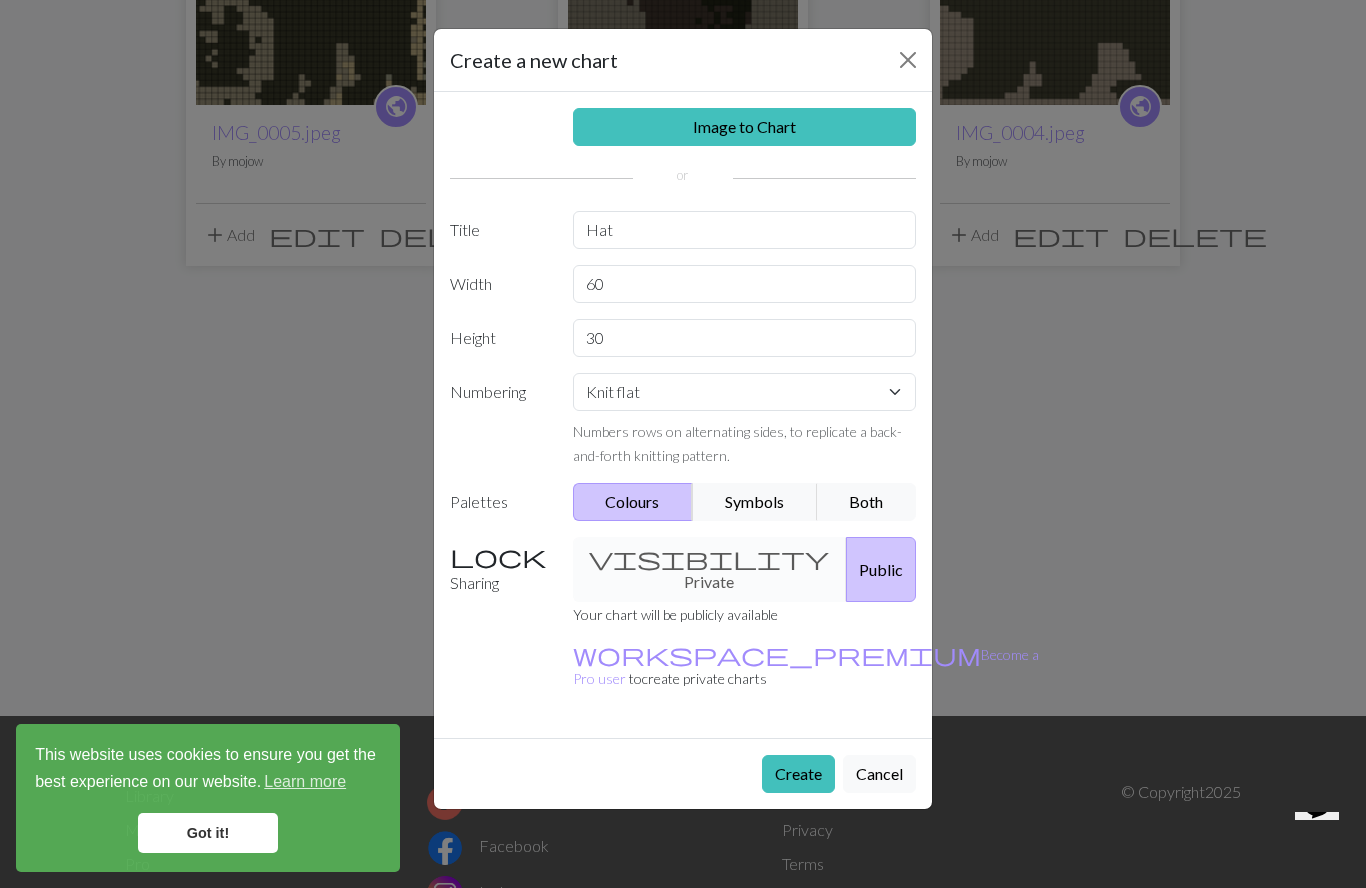 click on "Image to Chart" at bounding box center [745, 127] 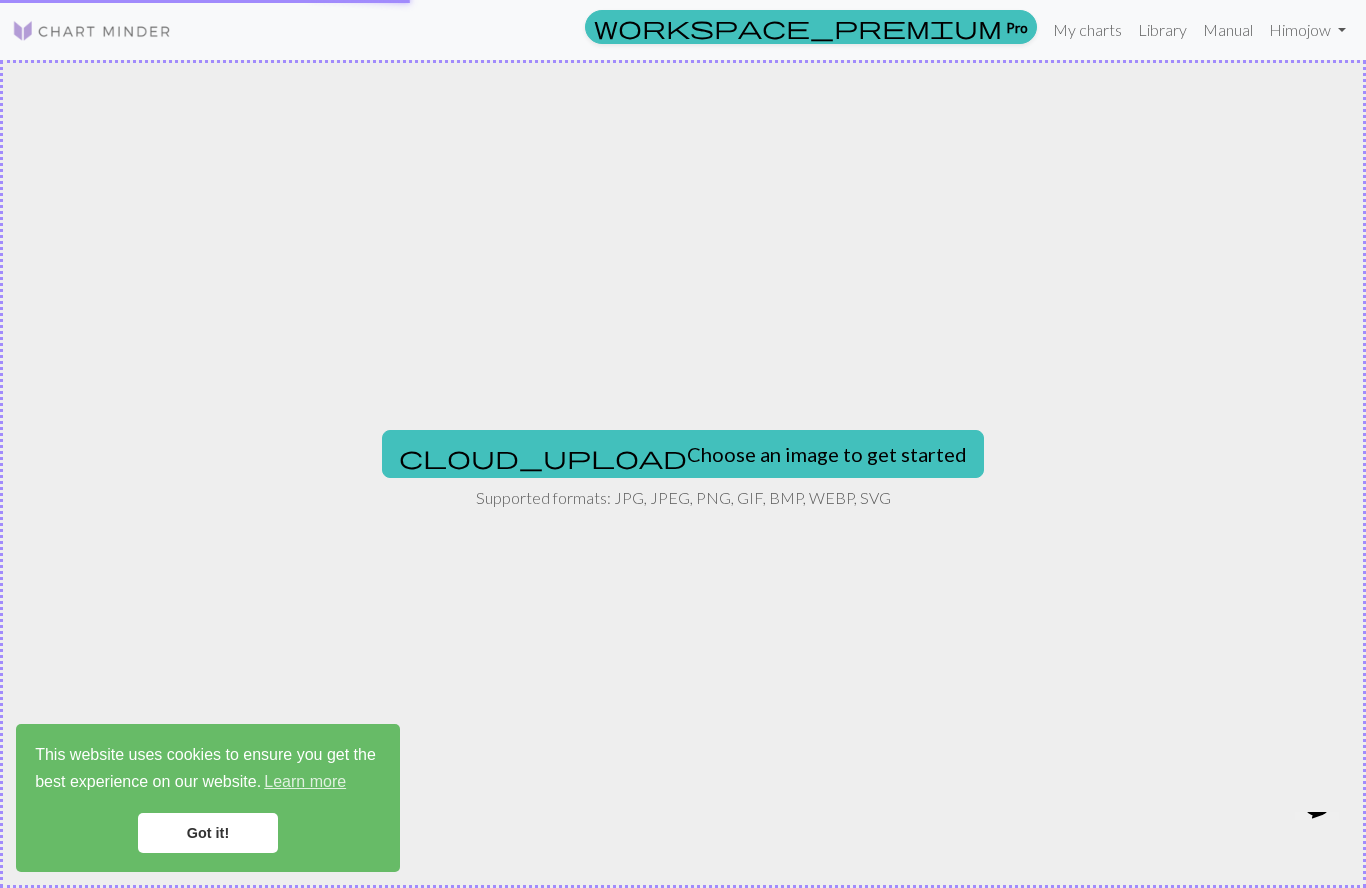 scroll, scrollTop: 0, scrollLeft: 0, axis: both 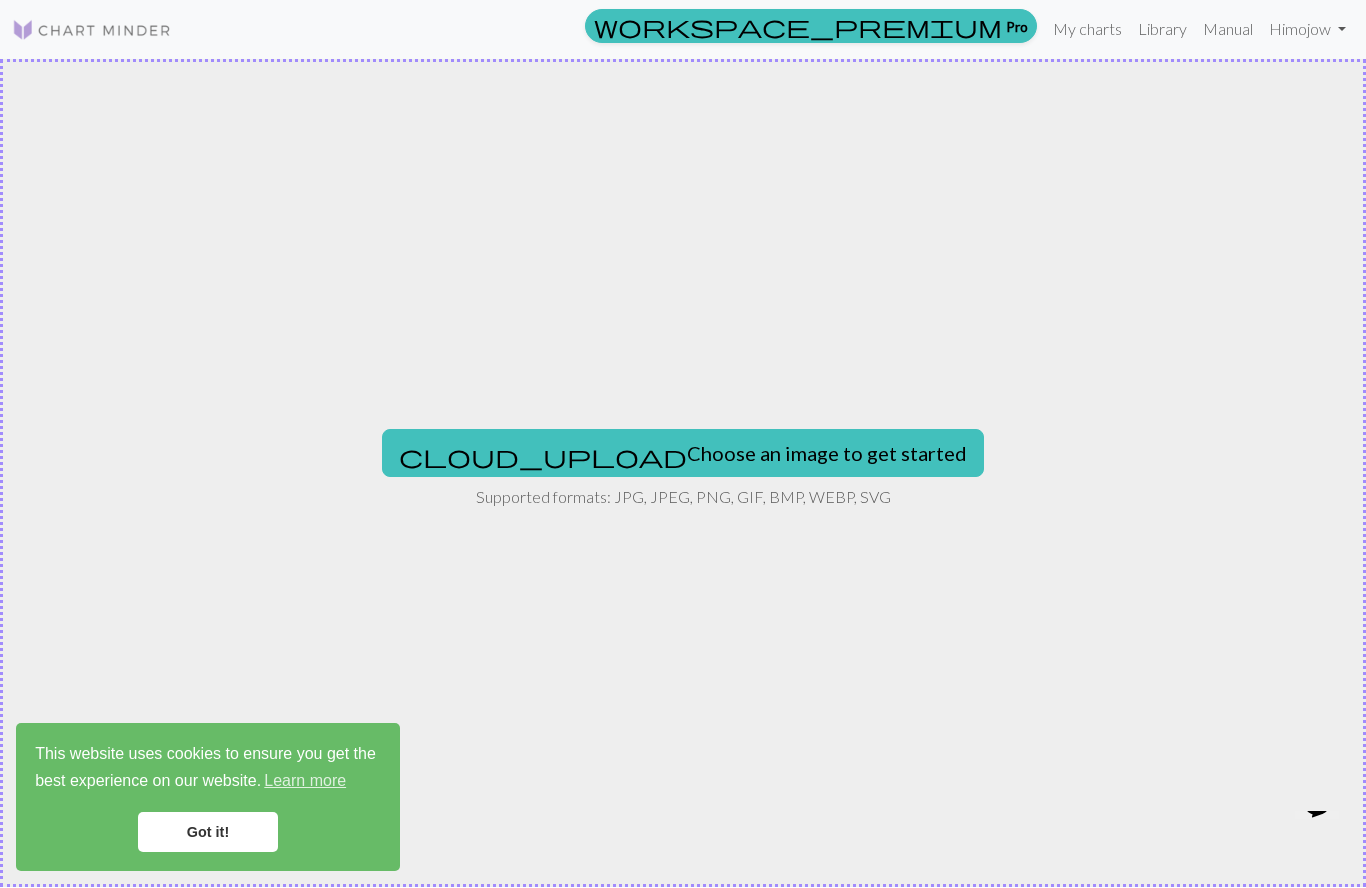 click on "cloud_upload  Choose an image to get started" at bounding box center (683, 454) 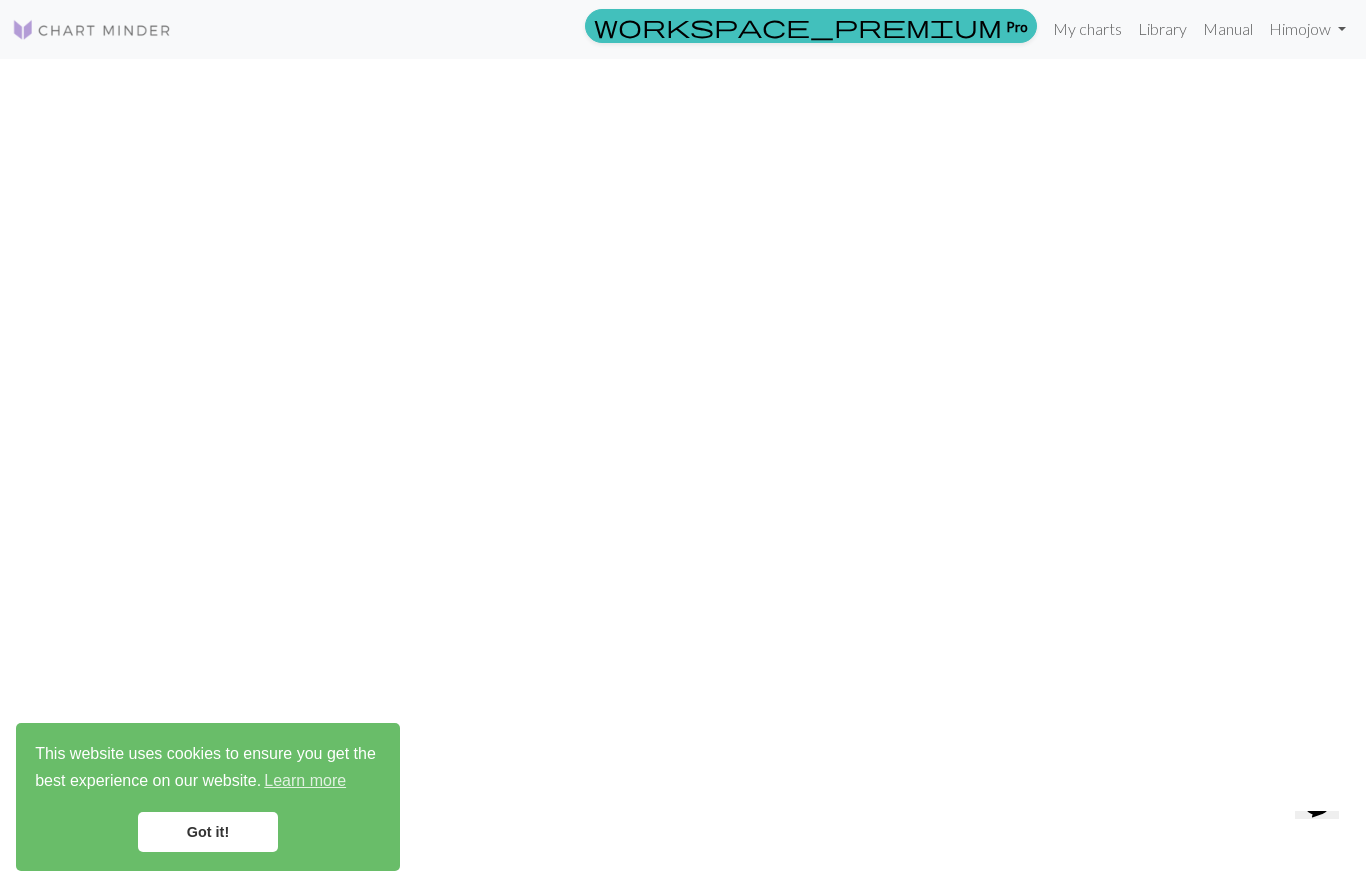 scroll, scrollTop: 1, scrollLeft: 0, axis: vertical 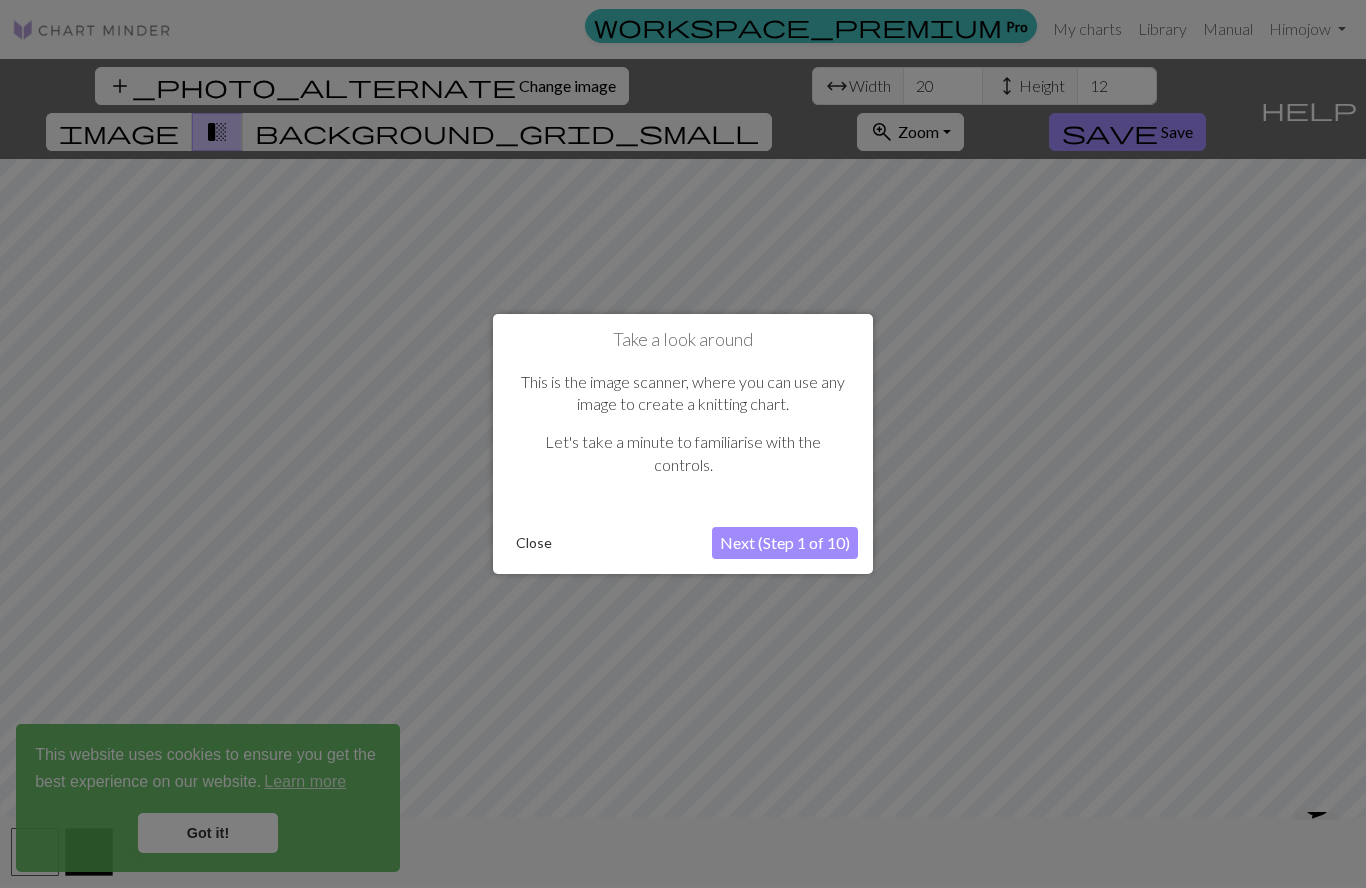 click on "Next (Step 1 of 10)" at bounding box center (785, 543) 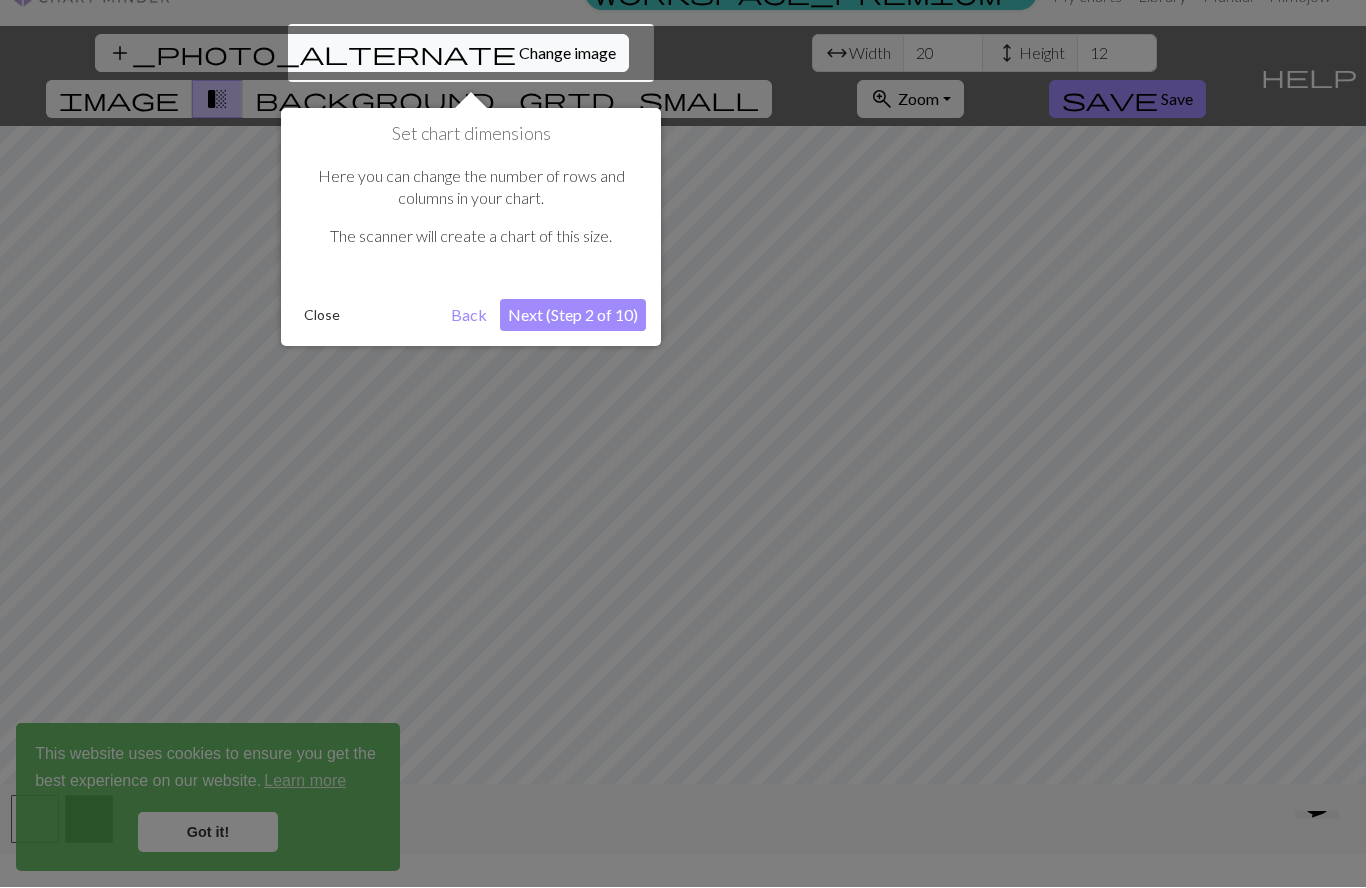 scroll, scrollTop: 38, scrollLeft: 0, axis: vertical 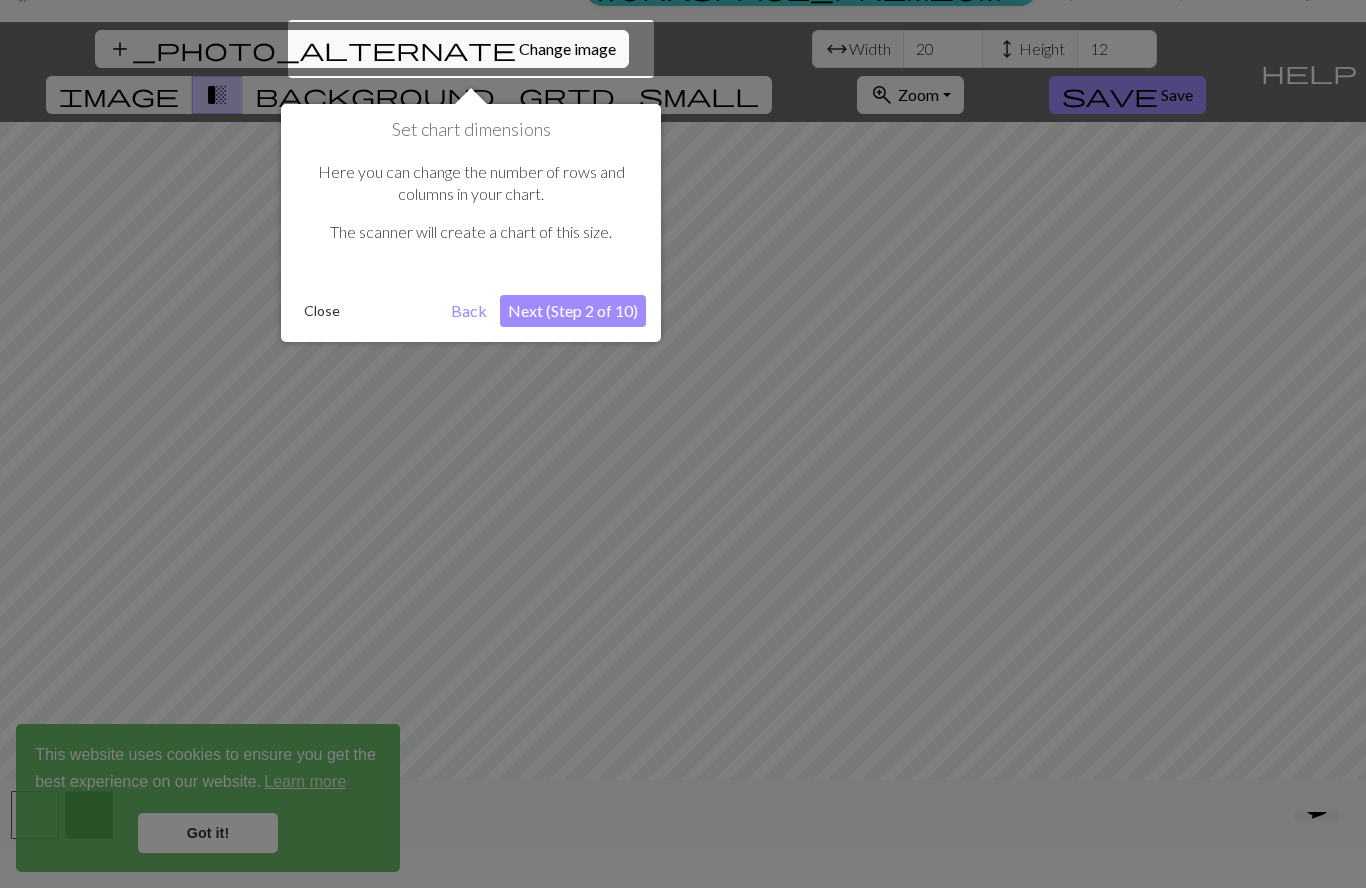 click at bounding box center [471, 49] 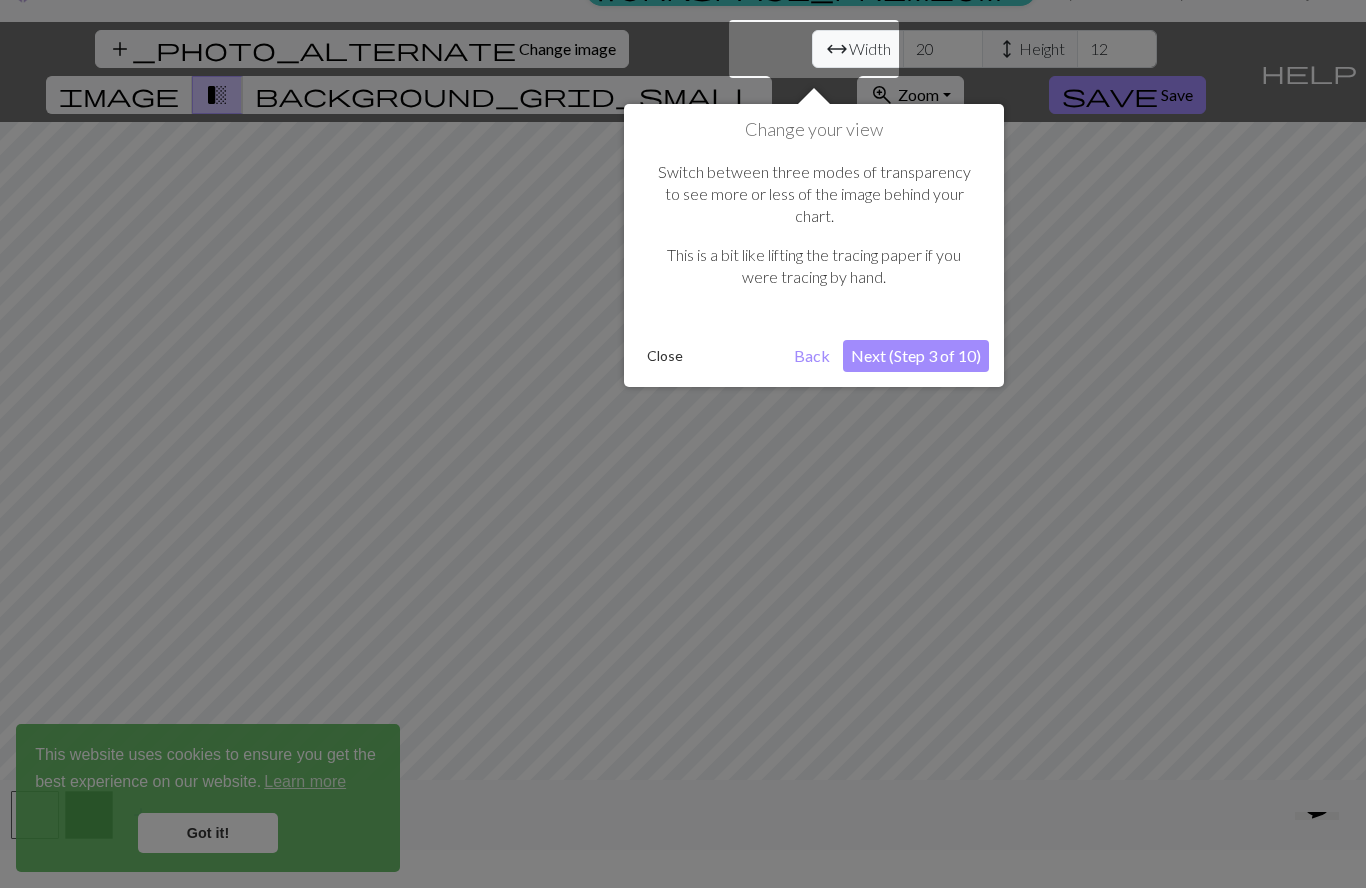 click on "Next (Step 3 of 10)" at bounding box center (916, 356) 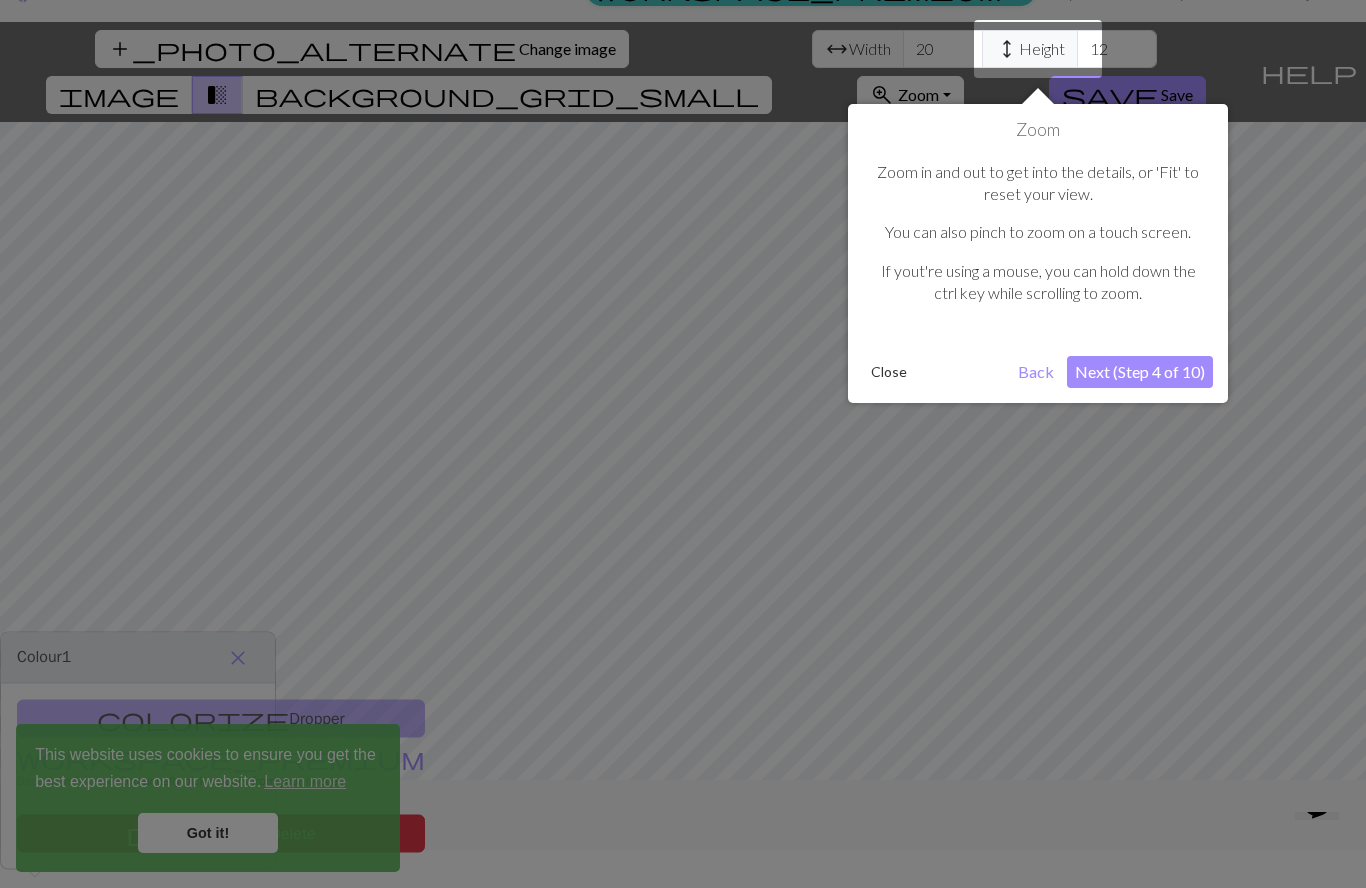 click on "Next (Step 4 of 10)" at bounding box center (1140, 372) 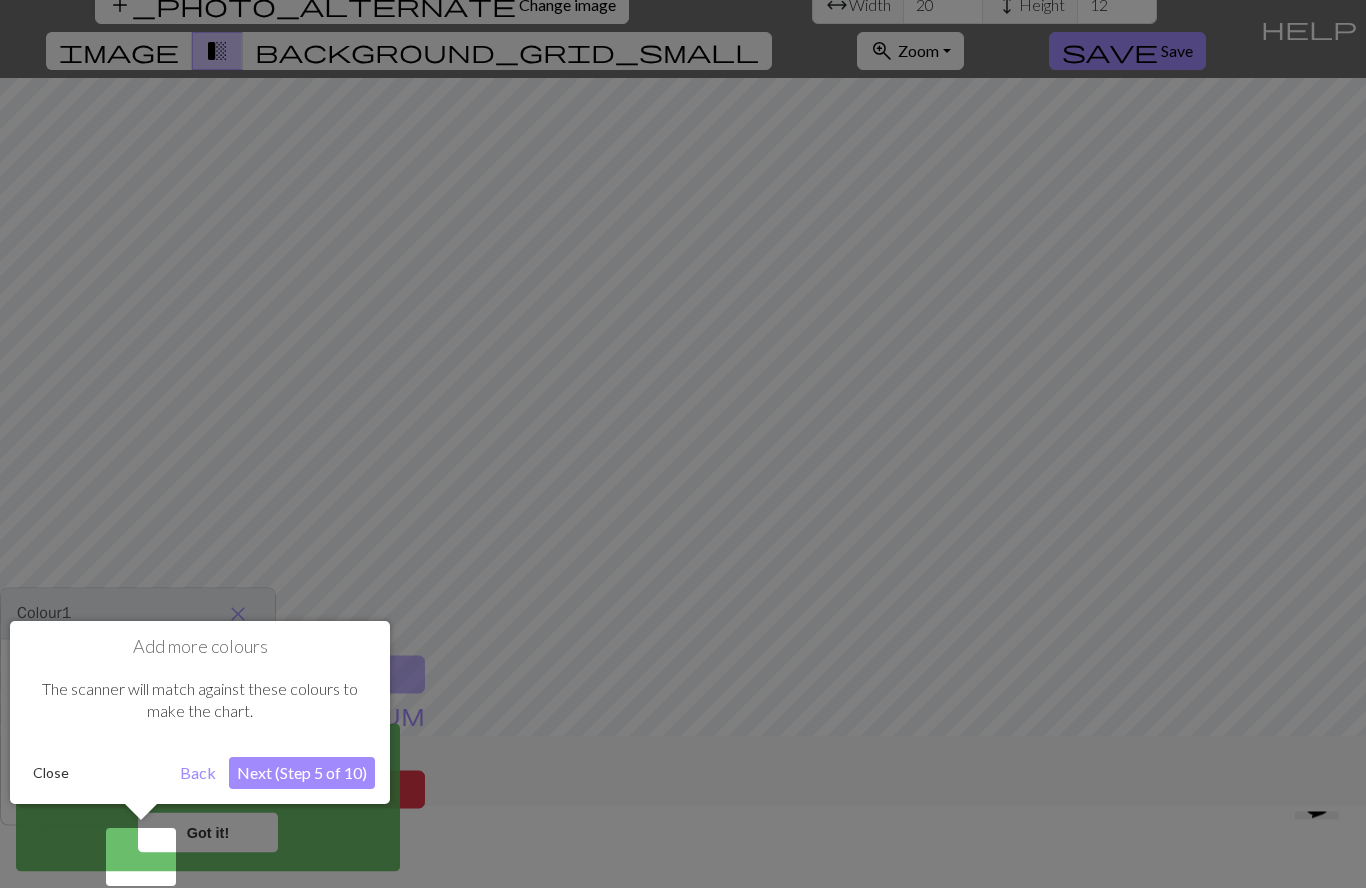 scroll, scrollTop: 87, scrollLeft: 0, axis: vertical 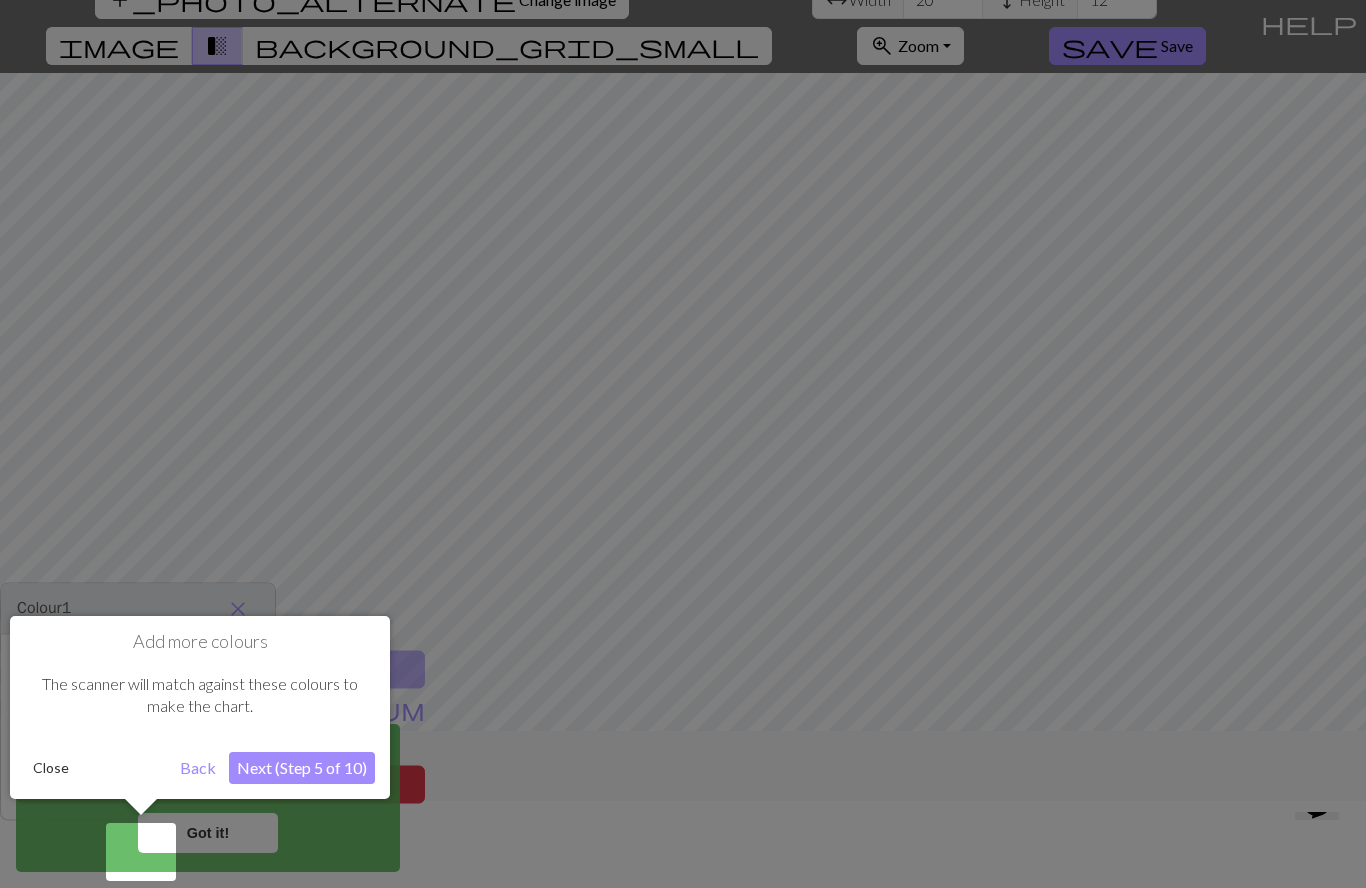 click on "Next (Step 5 of 10)" at bounding box center [302, 768] 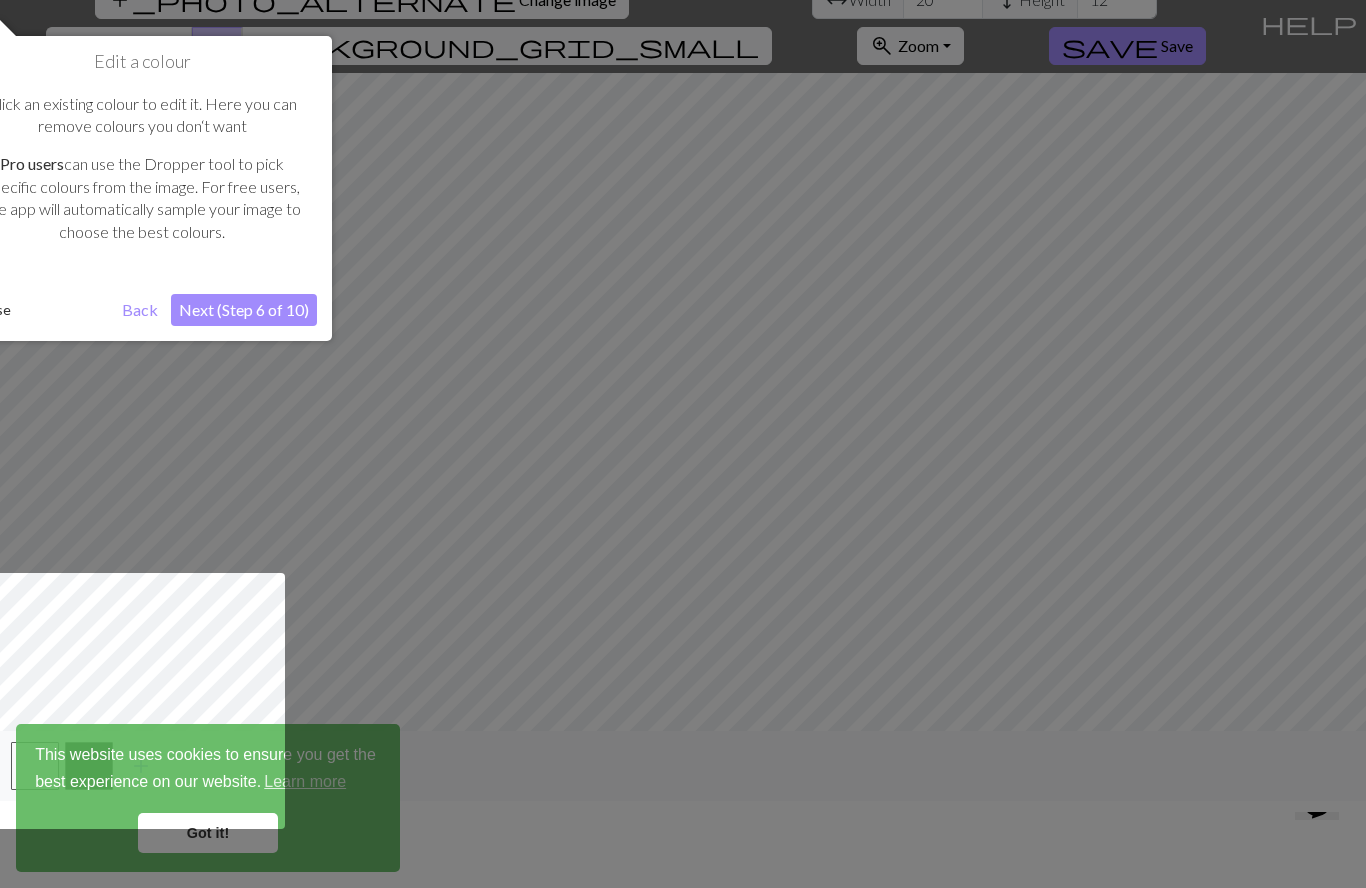 click on "Next (Step 6 of 10)" at bounding box center (244, 310) 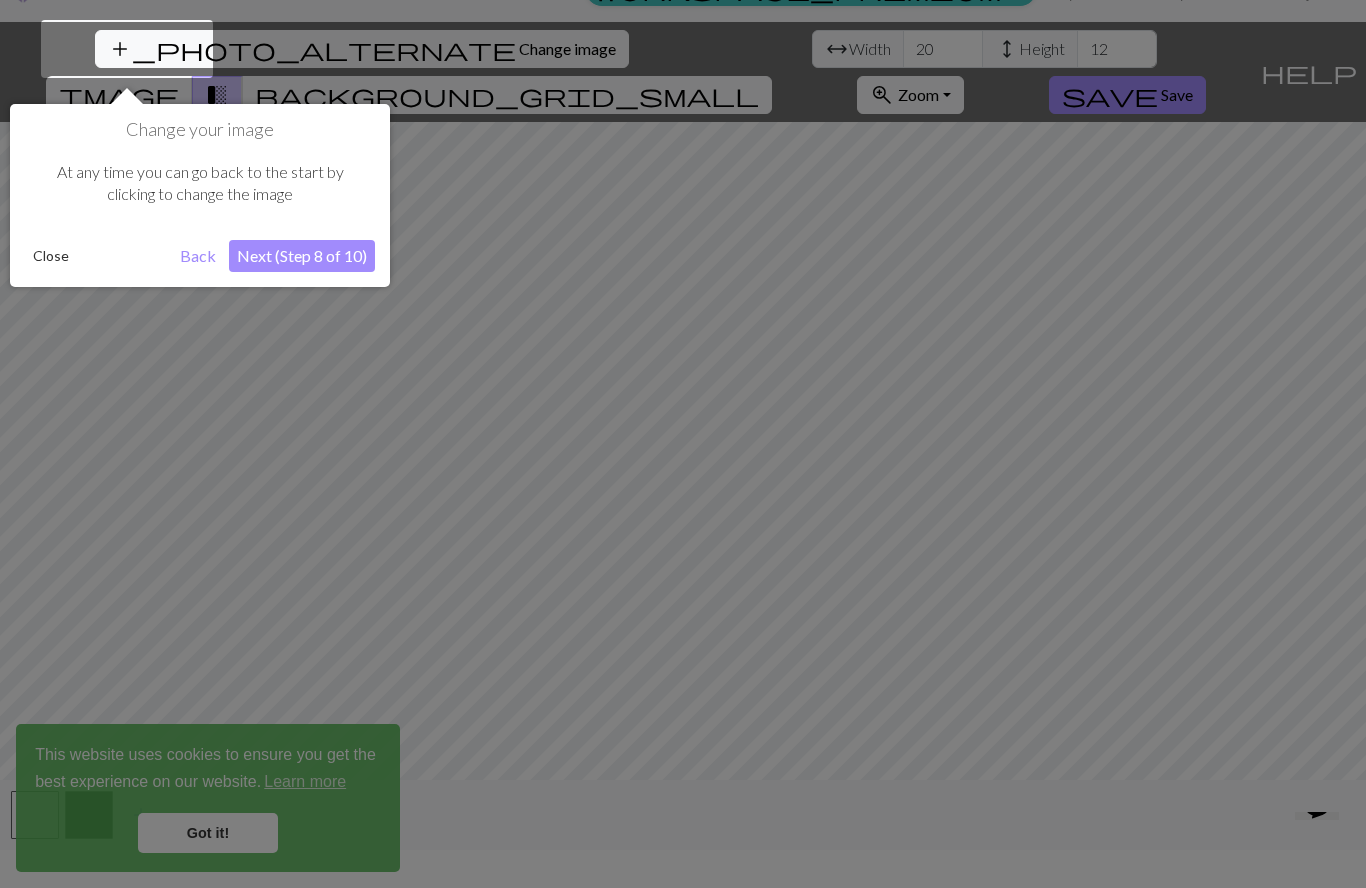 click on "Next (Step 8 of 10)" at bounding box center (302, 256) 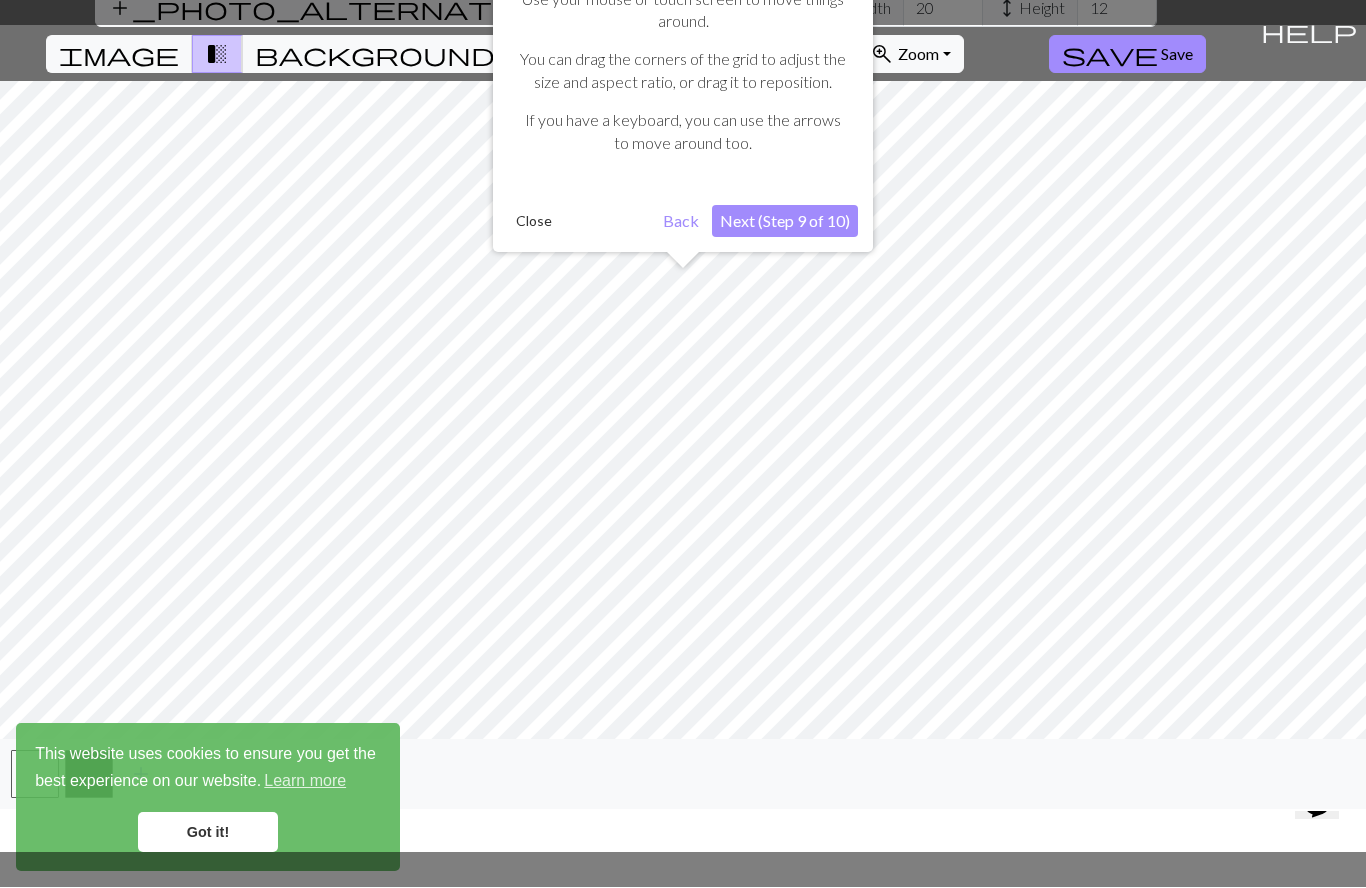 scroll, scrollTop: 84, scrollLeft: 0, axis: vertical 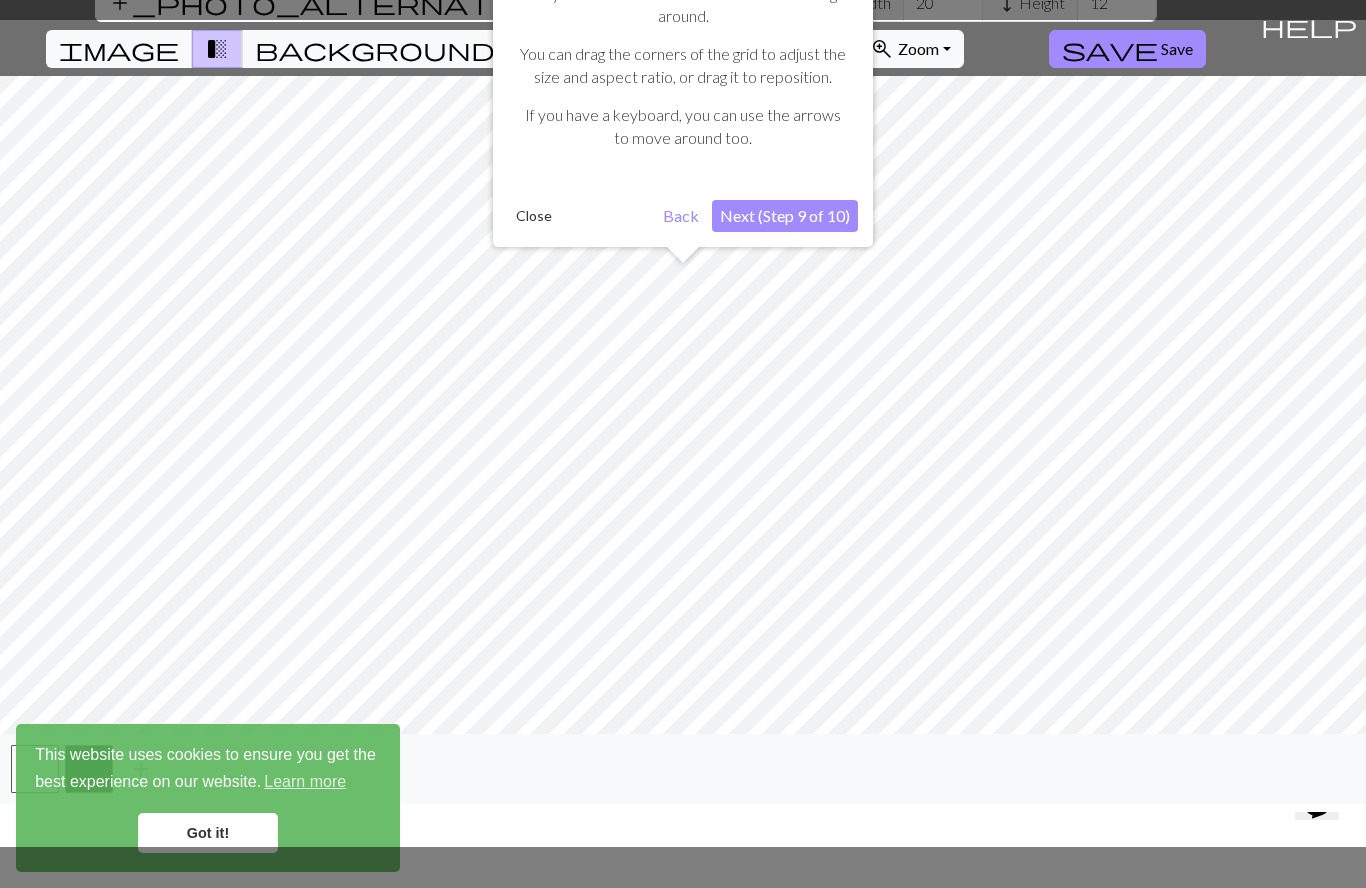 click on "Next (Step 9 of 10)" at bounding box center [785, 216] 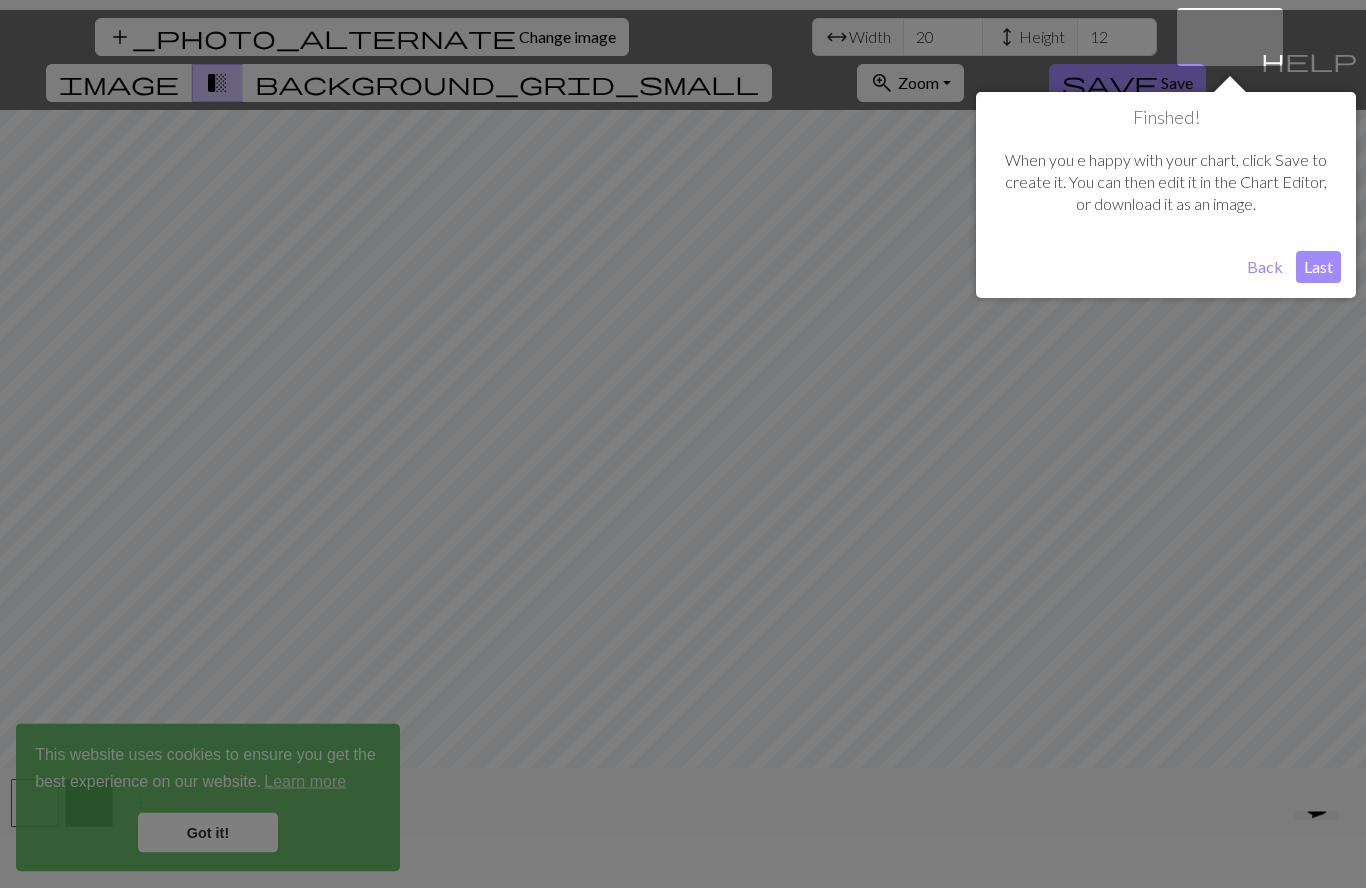 scroll, scrollTop: 38, scrollLeft: 0, axis: vertical 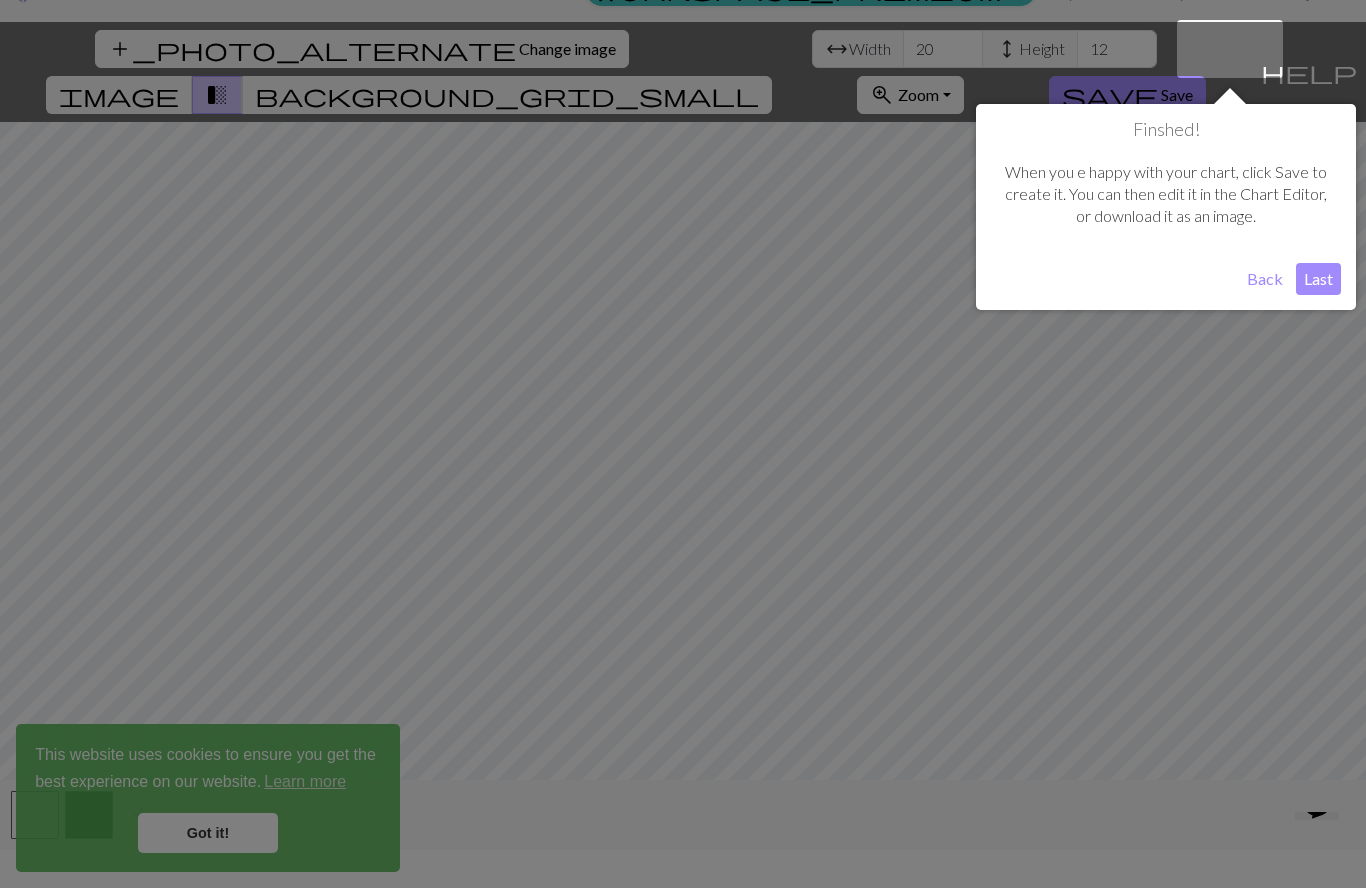 click on "Last" at bounding box center (1318, 279) 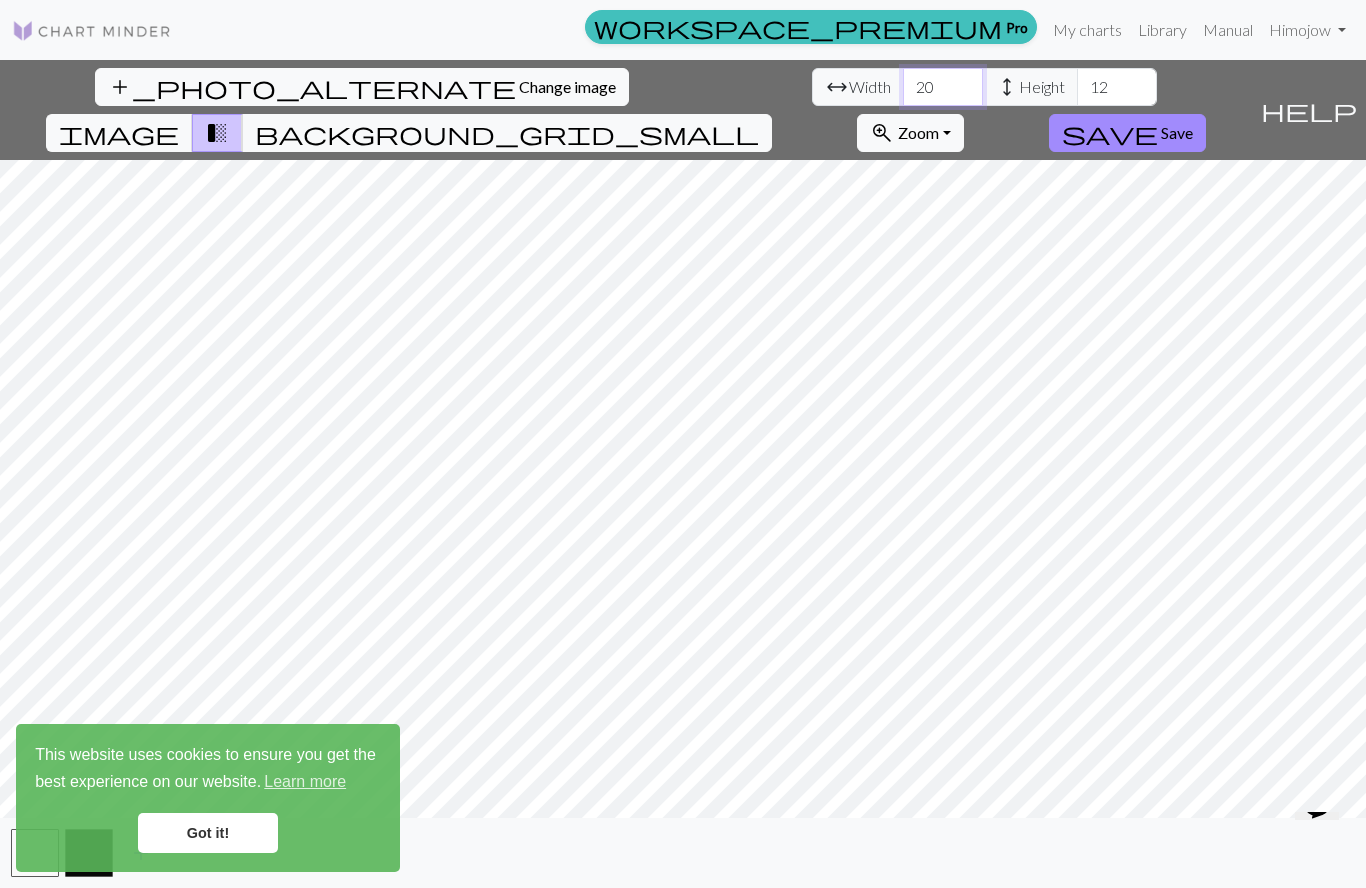 click on "20" at bounding box center [943, 87] 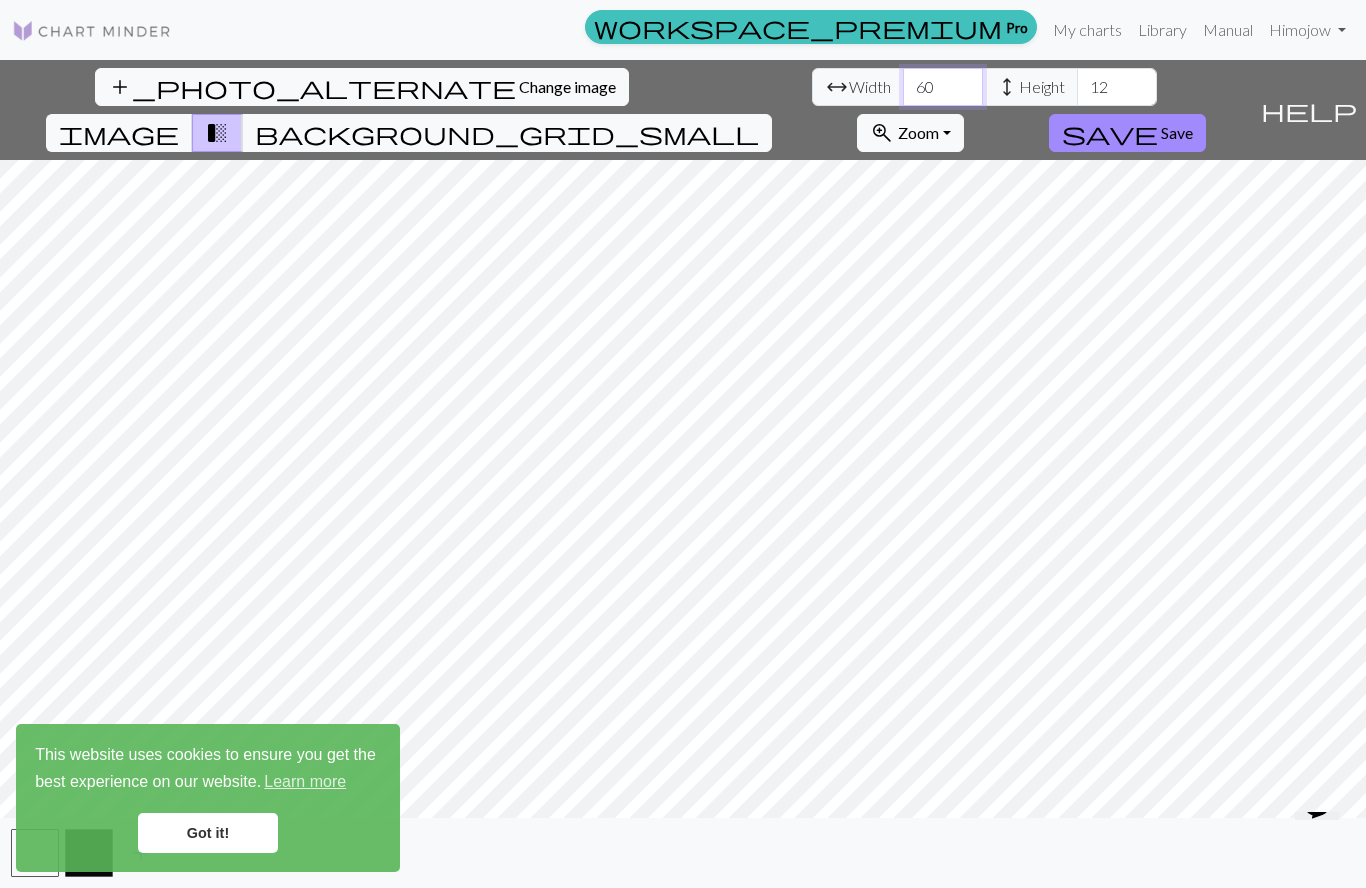 type on "60" 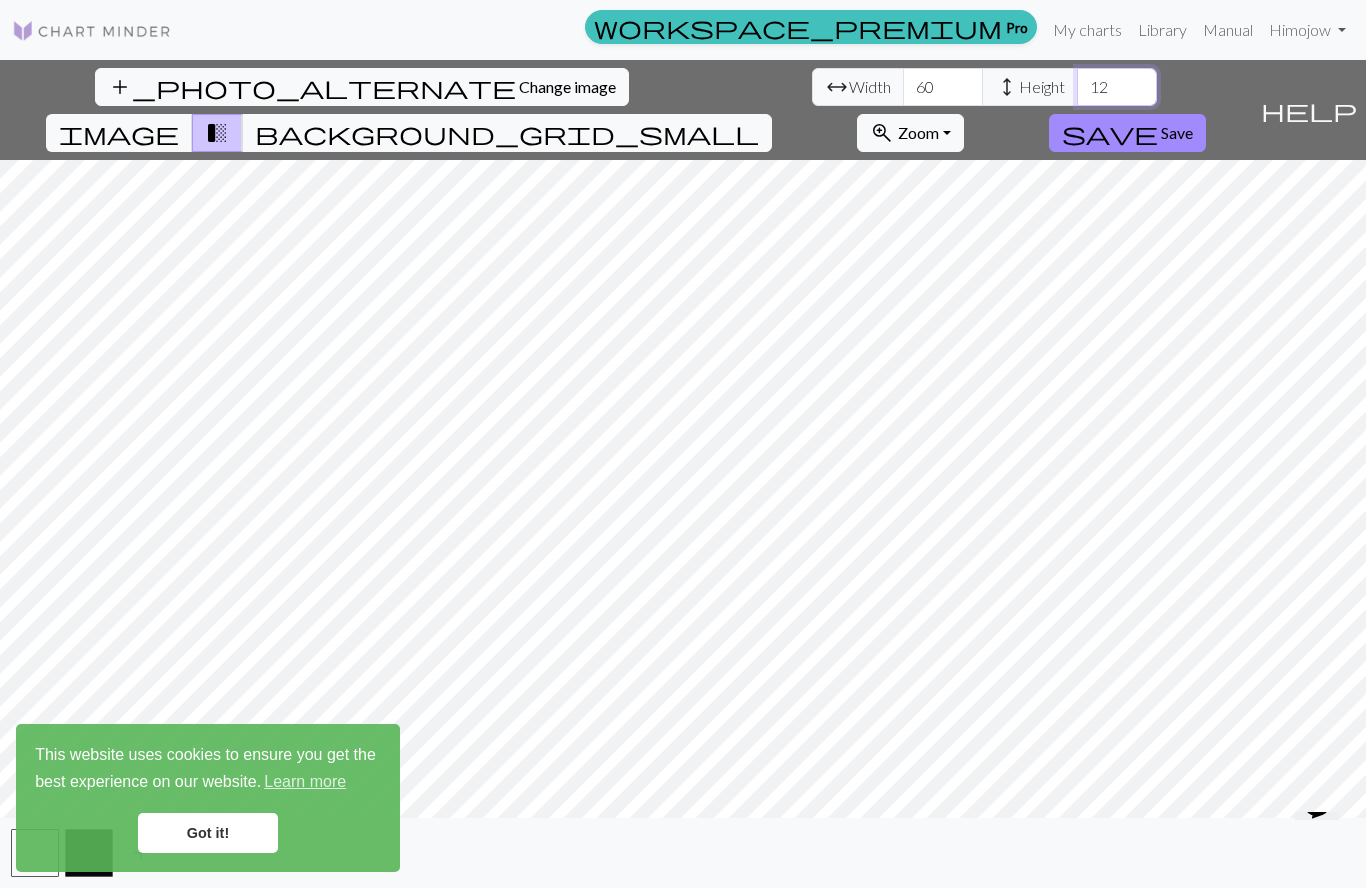 click on "12" at bounding box center (1117, 87) 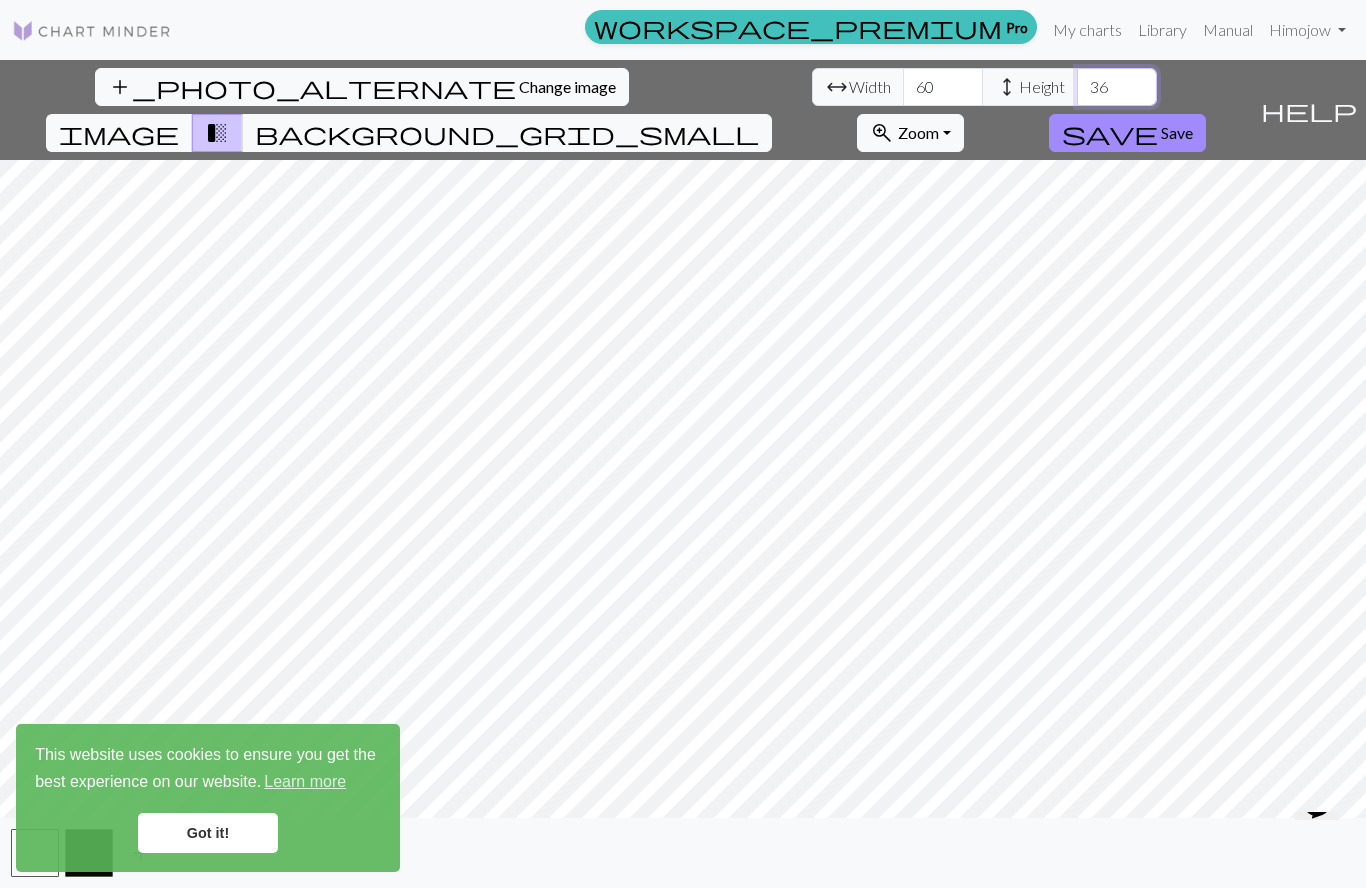 type on "36" 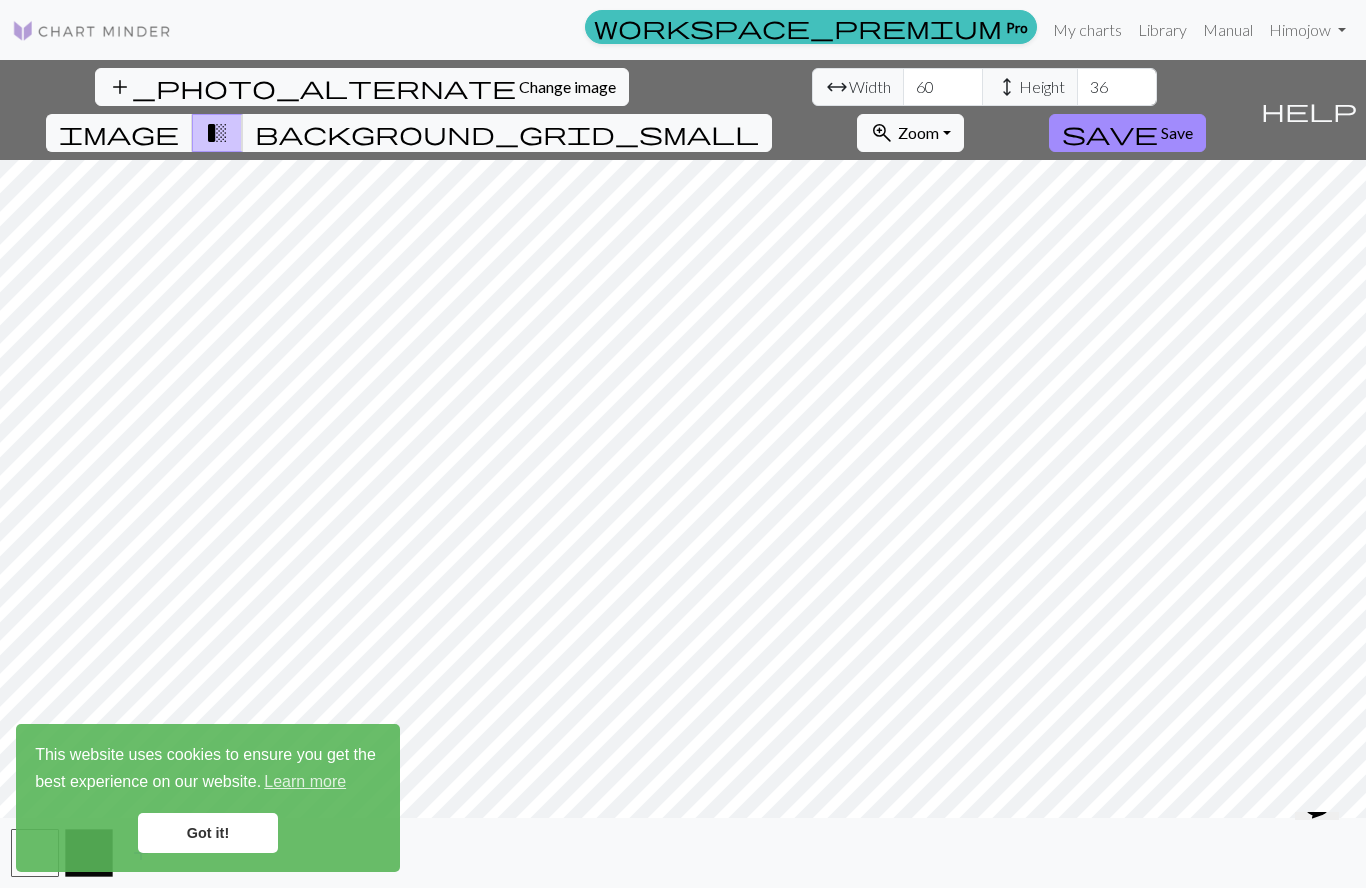 click on "add_photo_alternate   Change image arrow_range   Width 60 height   Height 36 image transition_fade background_grid_small zoom_in Zoom Zoom Fit all Fit width Fit height 50% 100% 150% 200% save   Save" at bounding box center (626, 110) 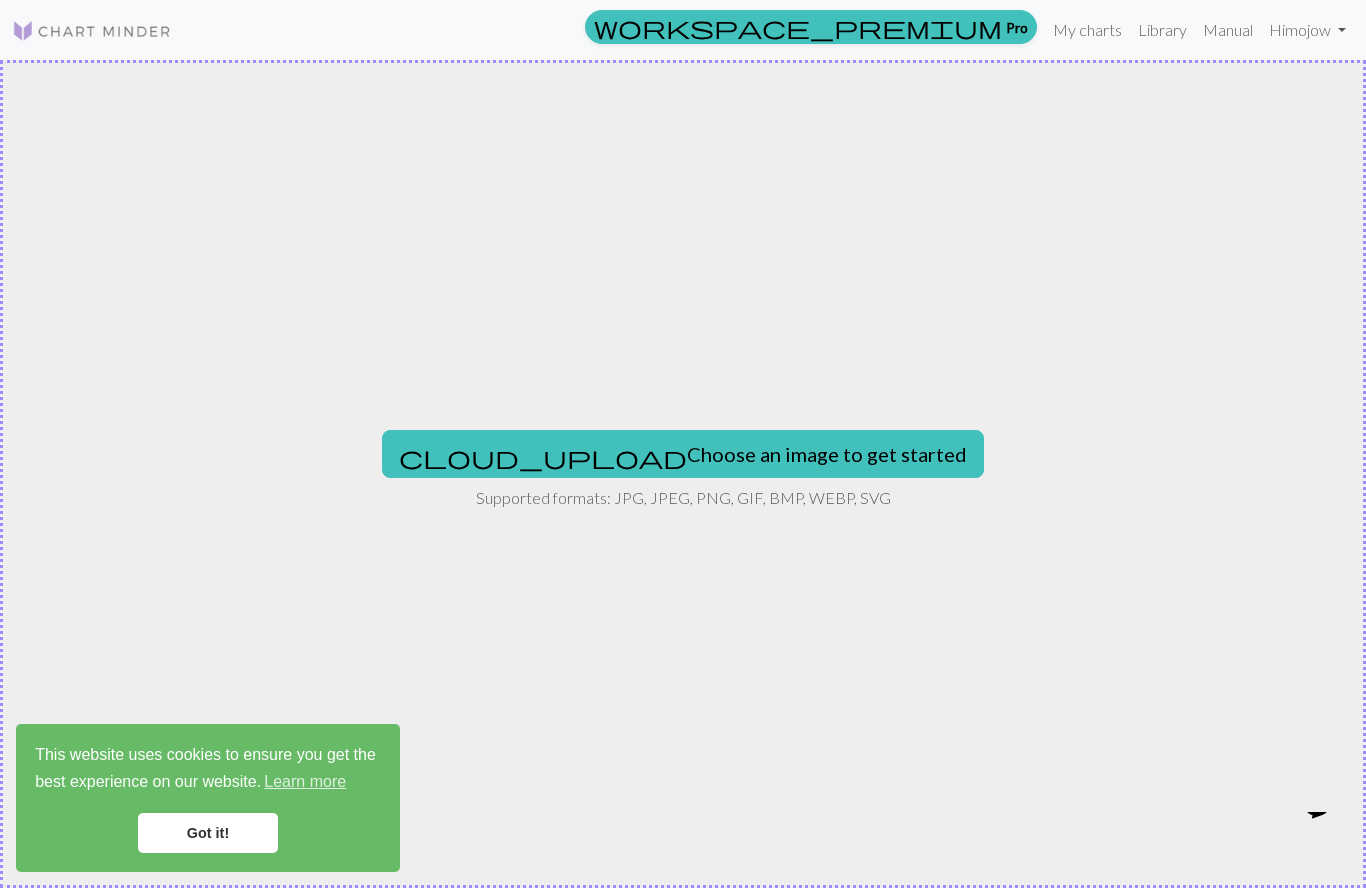 scroll, scrollTop: 0, scrollLeft: 0, axis: both 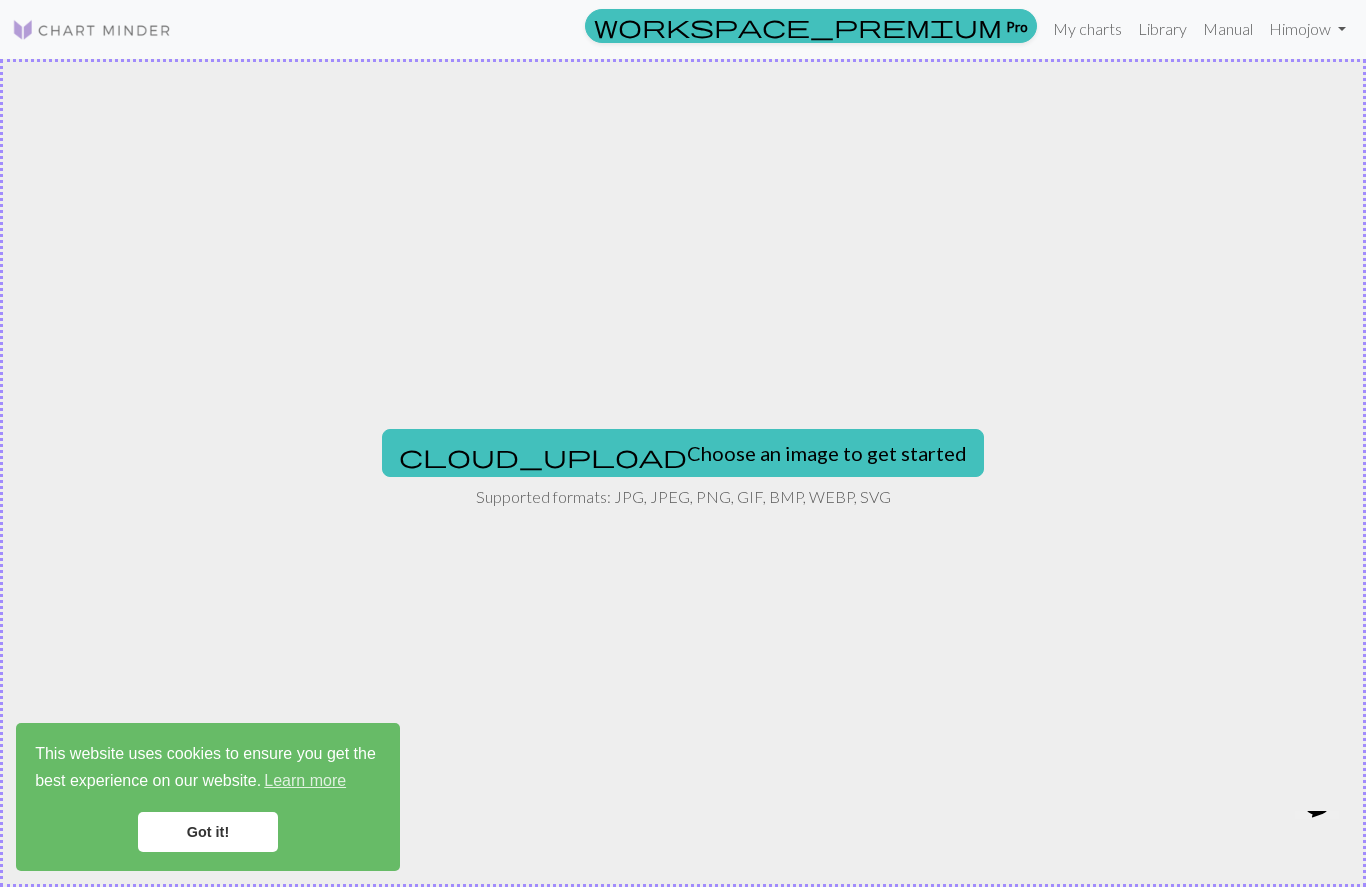 click on "cloud_upload  Choose an image to get started" at bounding box center (683, 454) 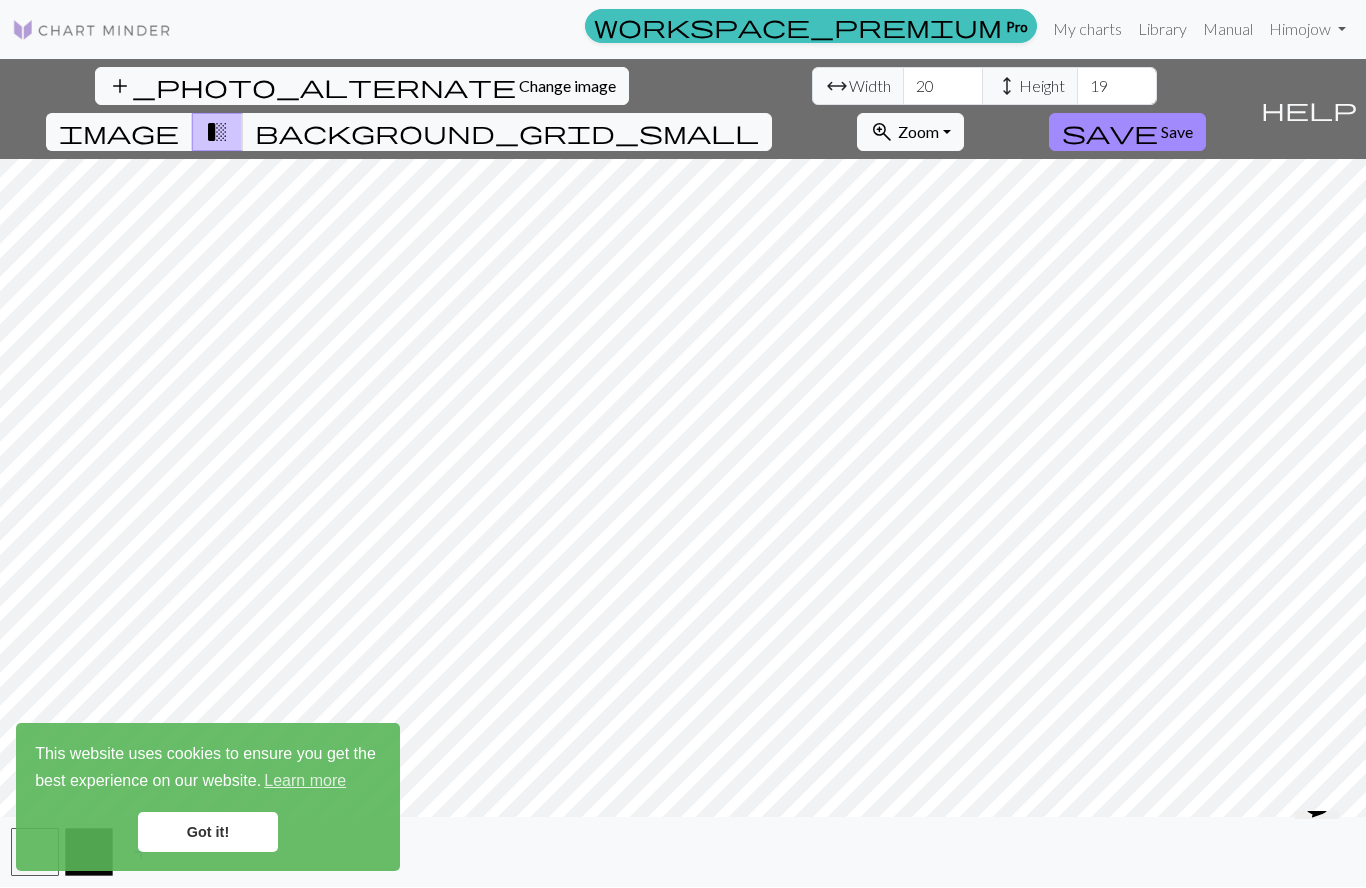 scroll, scrollTop: 1, scrollLeft: 0, axis: vertical 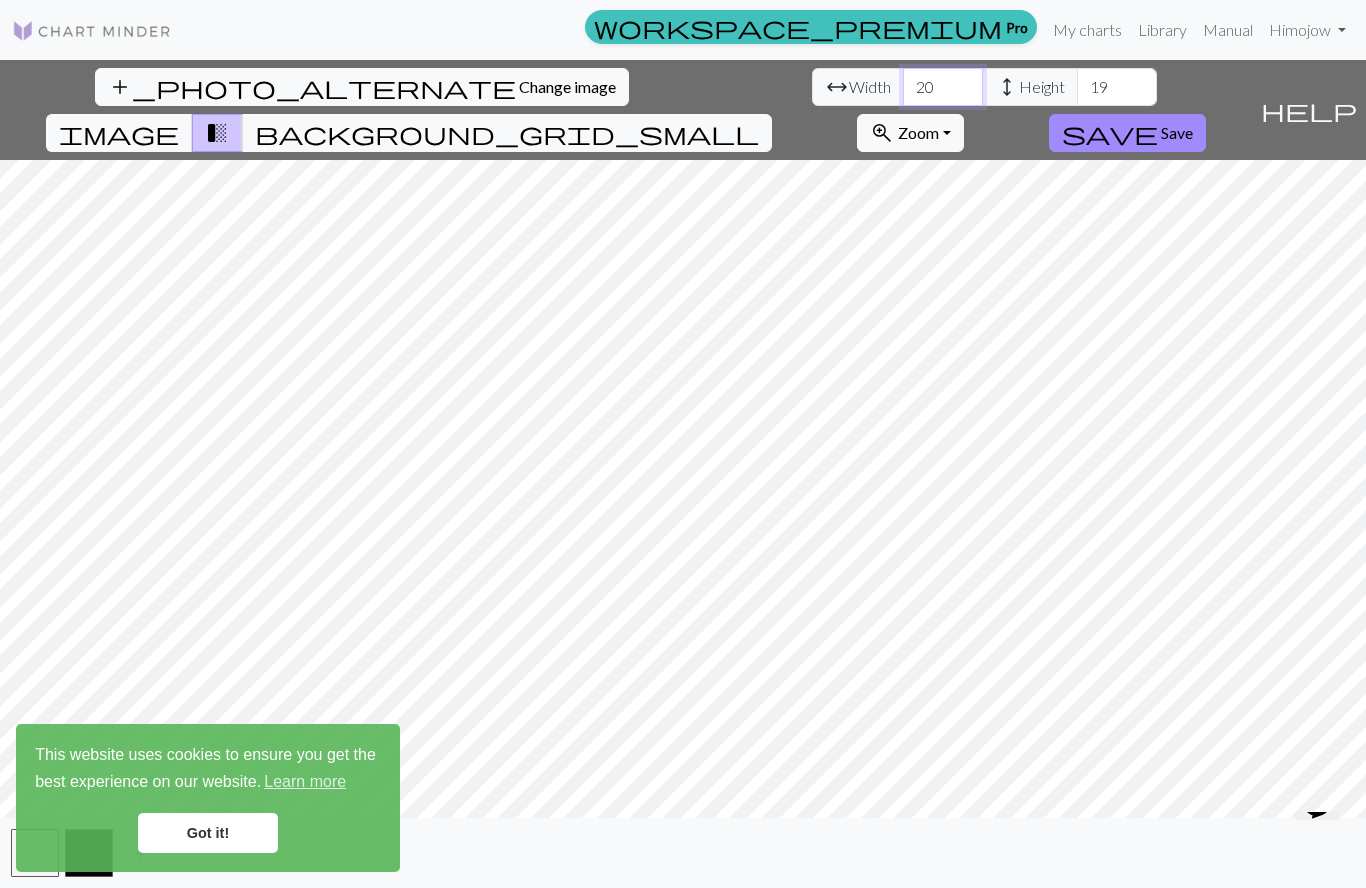 click on "20" at bounding box center [943, 87] 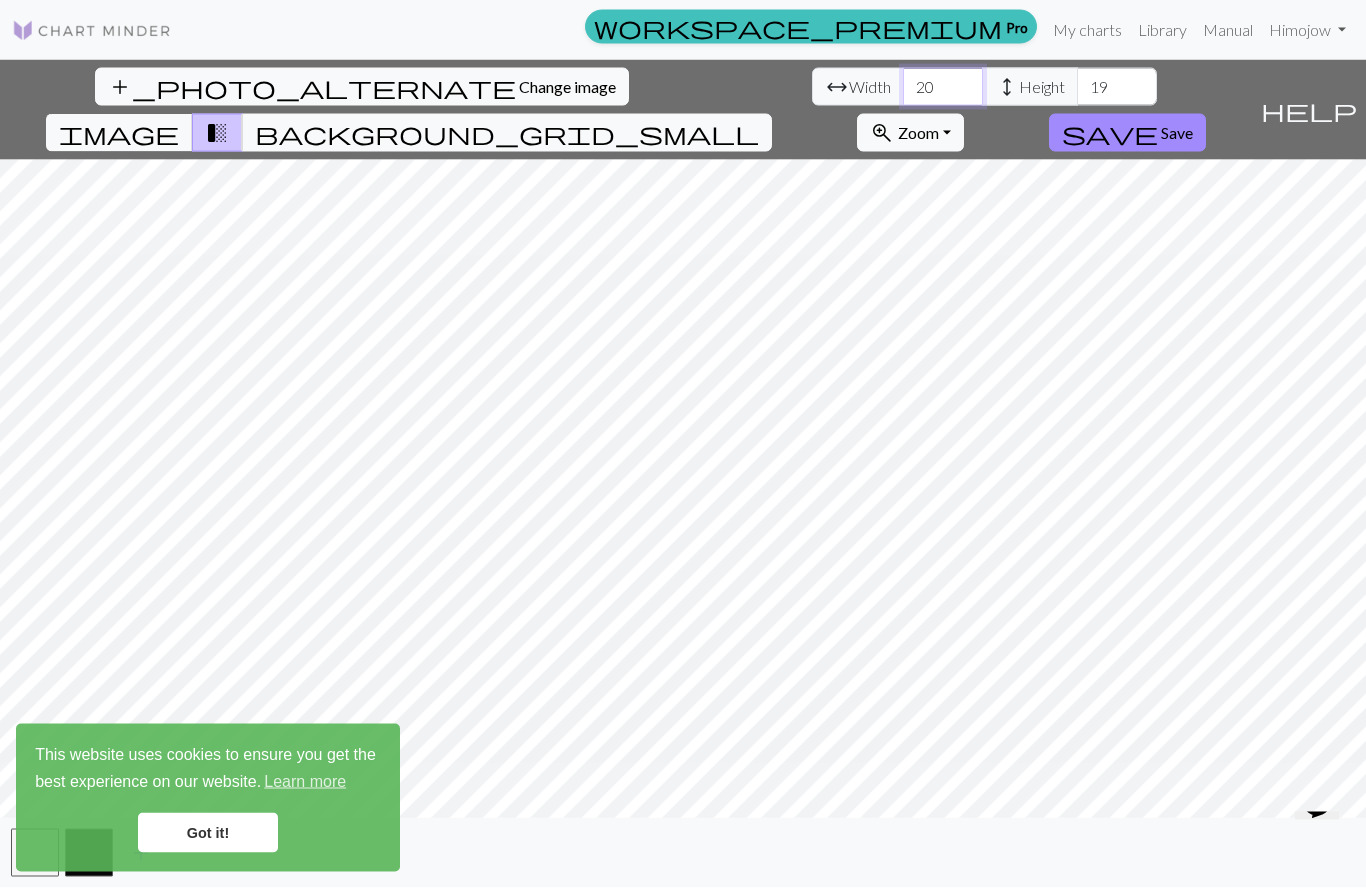 type on "2" 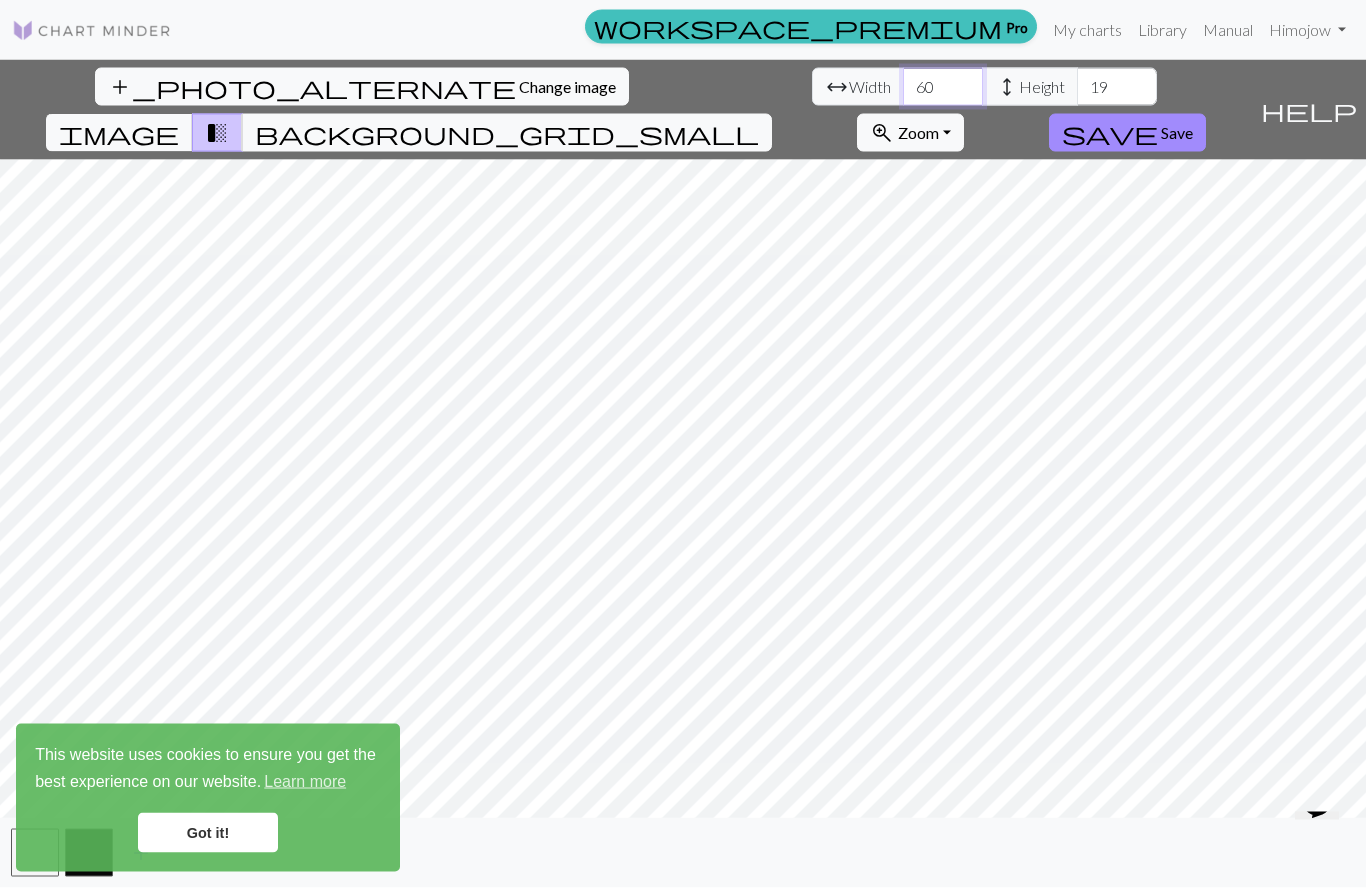 type on "60" 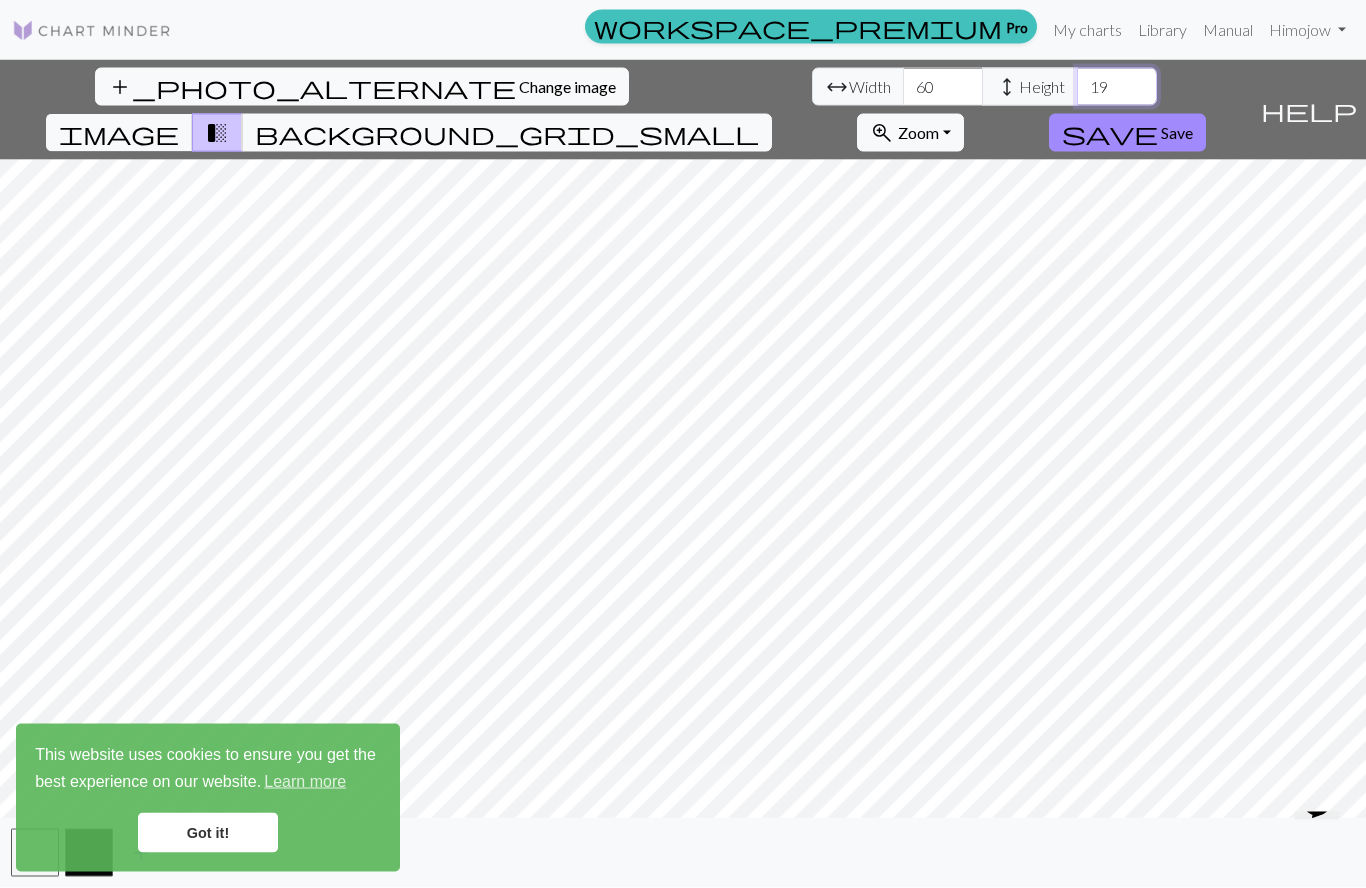 click on "19" at bounding box center (1117, 87) 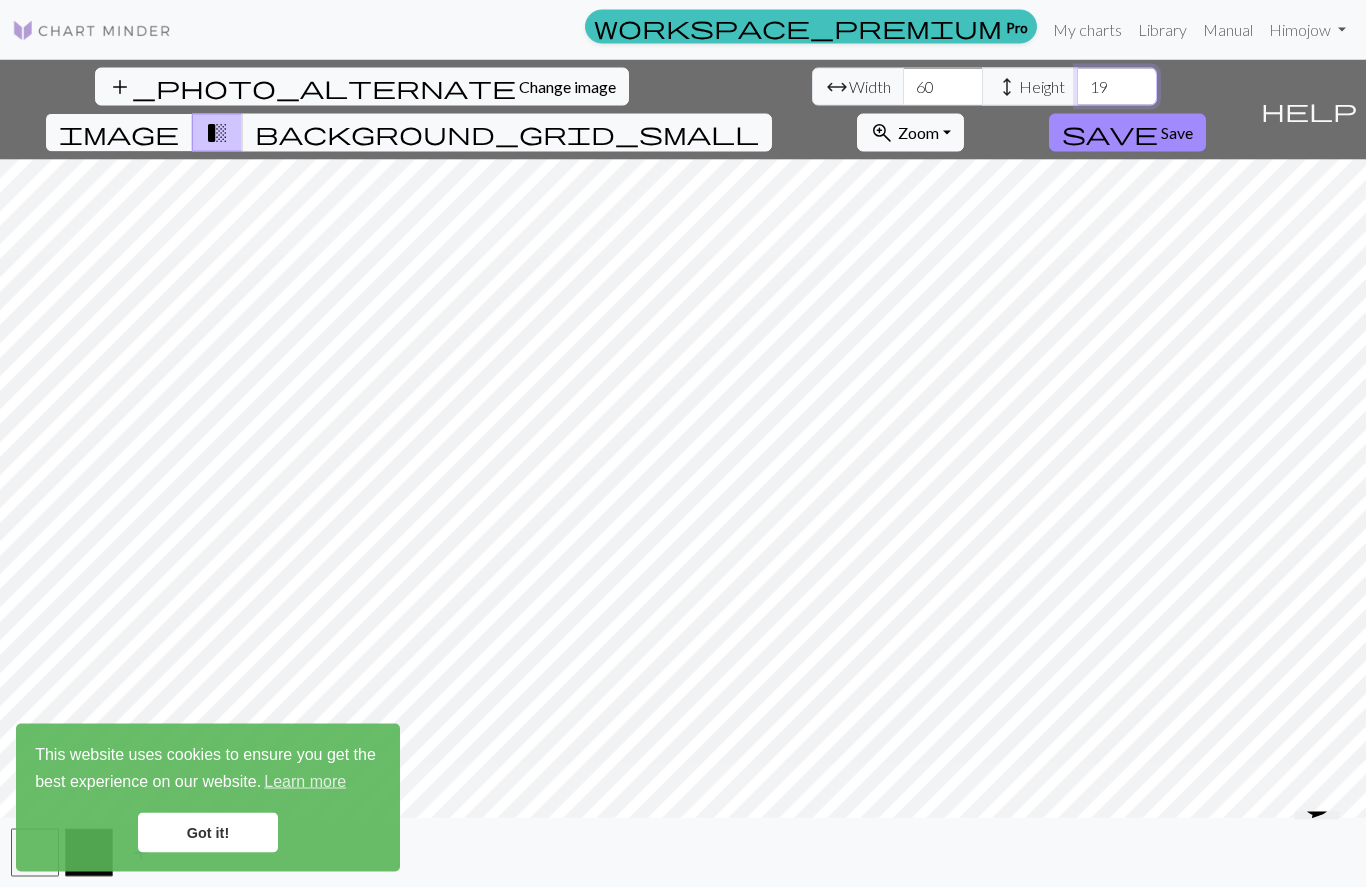 type on "1" 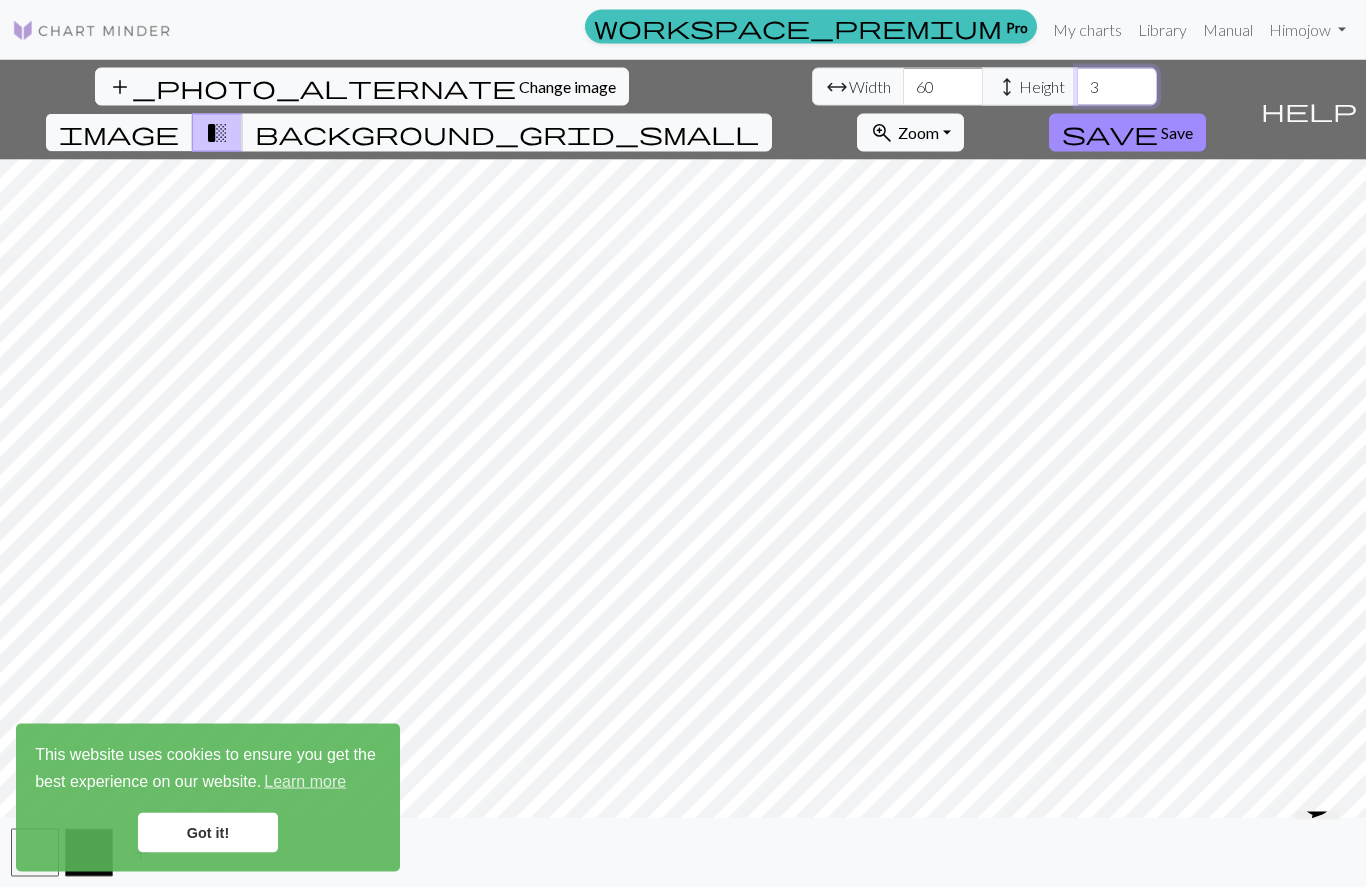type on "30" 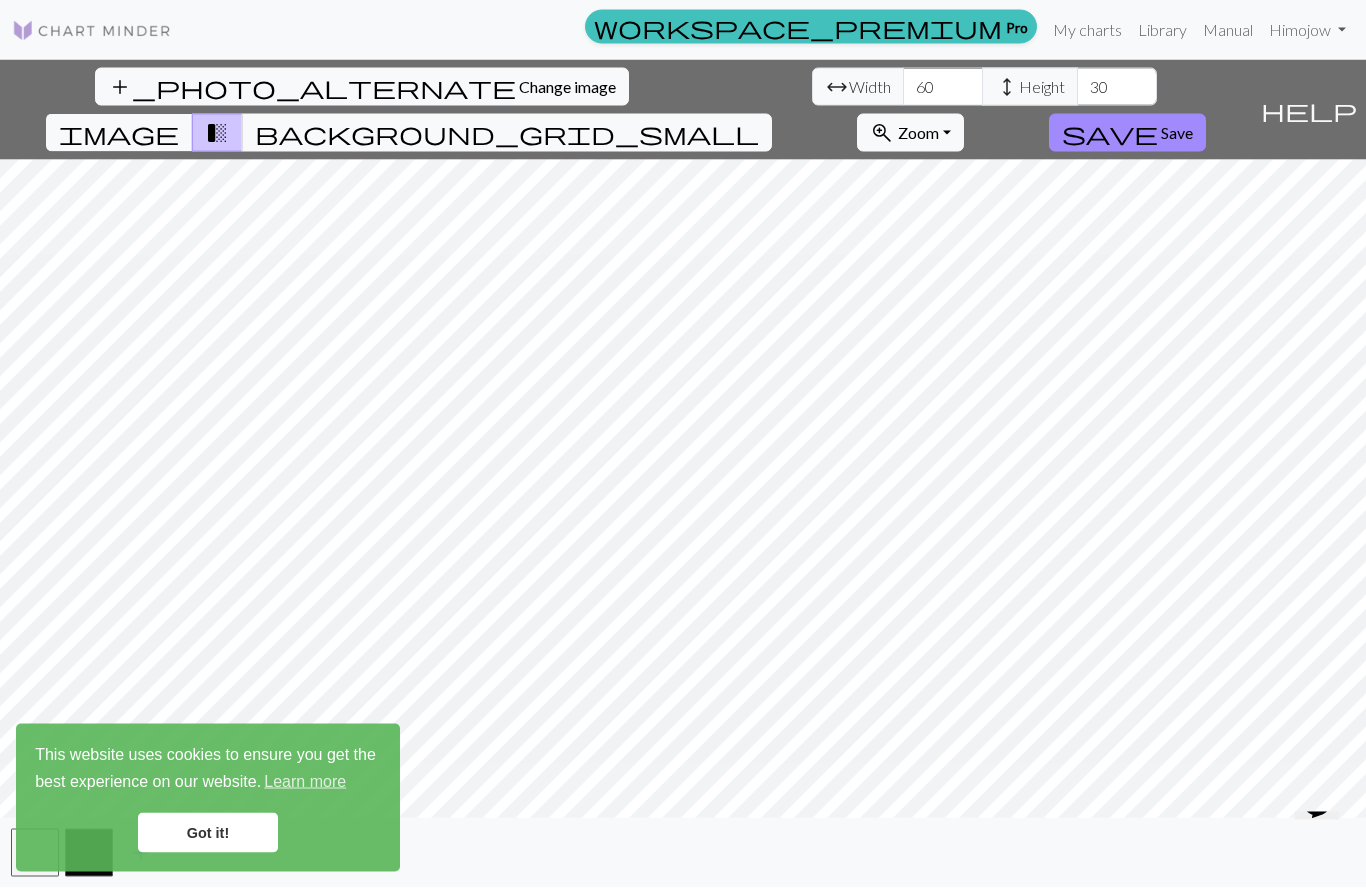 scroll, scrollTop: 1, scrollLeft: 0, axis: vertical 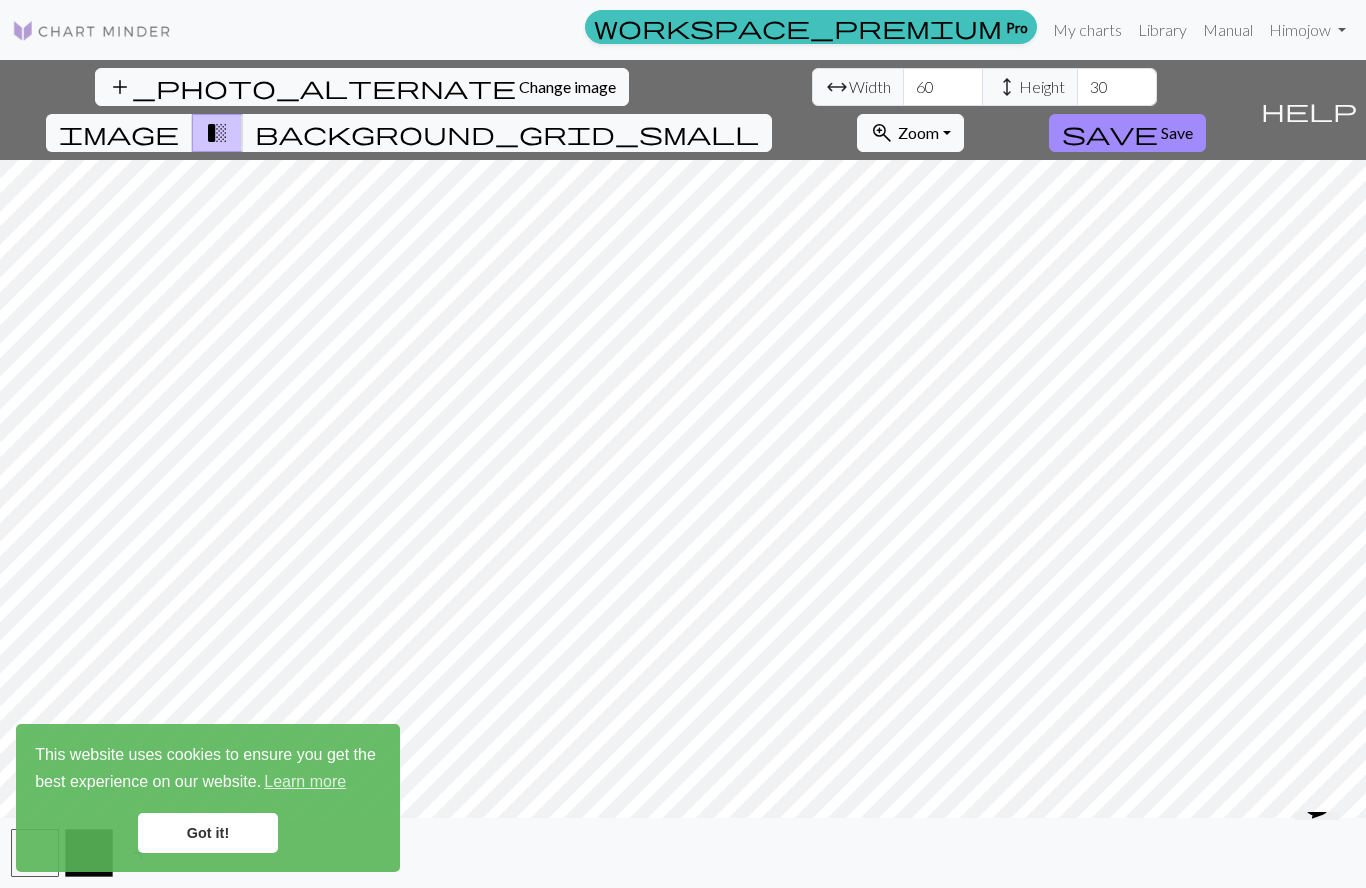 click on "Change image" at bounding box center (567, 86) 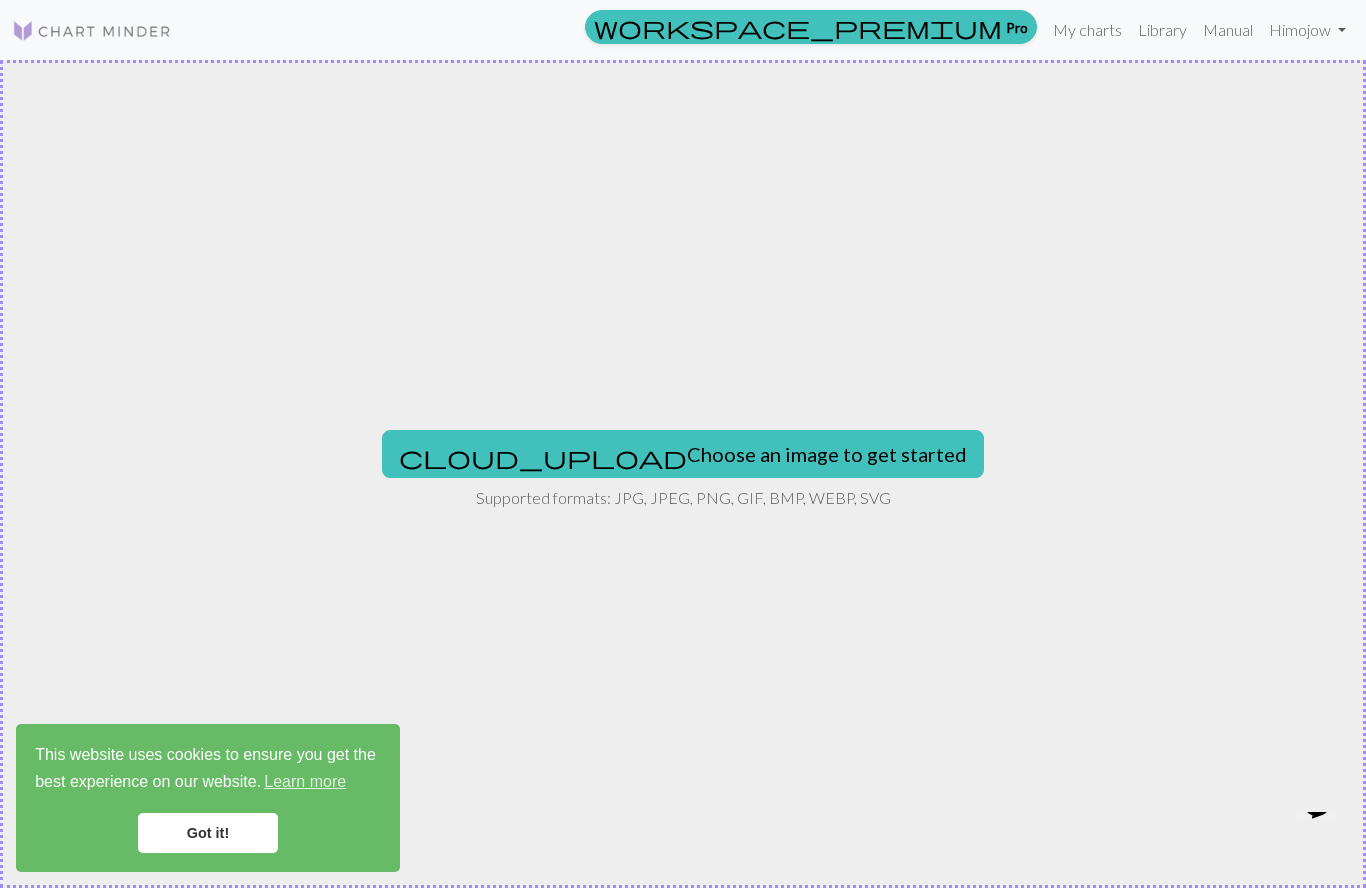 scroll, scrollTop: 0, scrollLeft: 0, axis: both 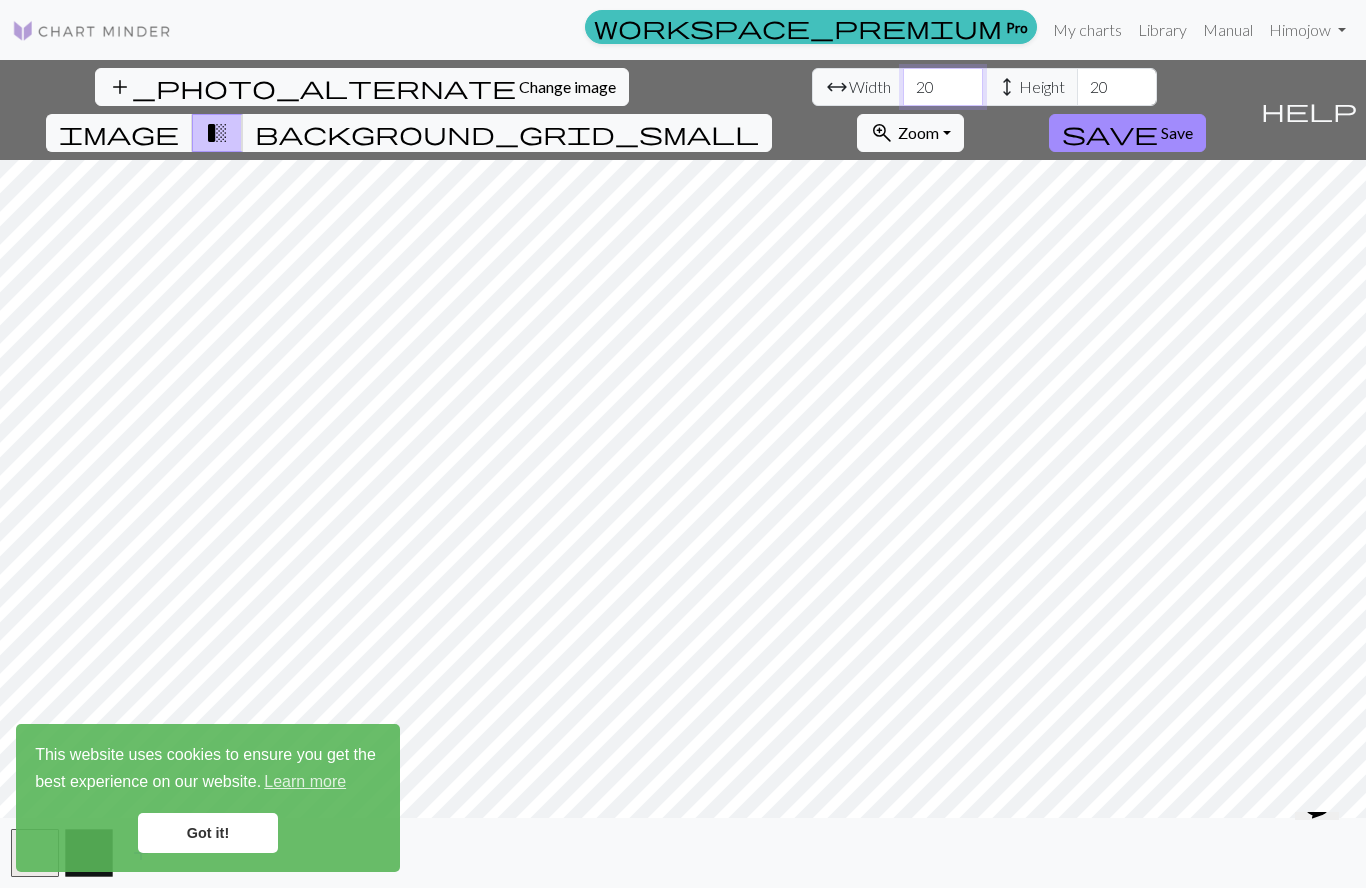 click on "20" at bounding box center (943, 87) 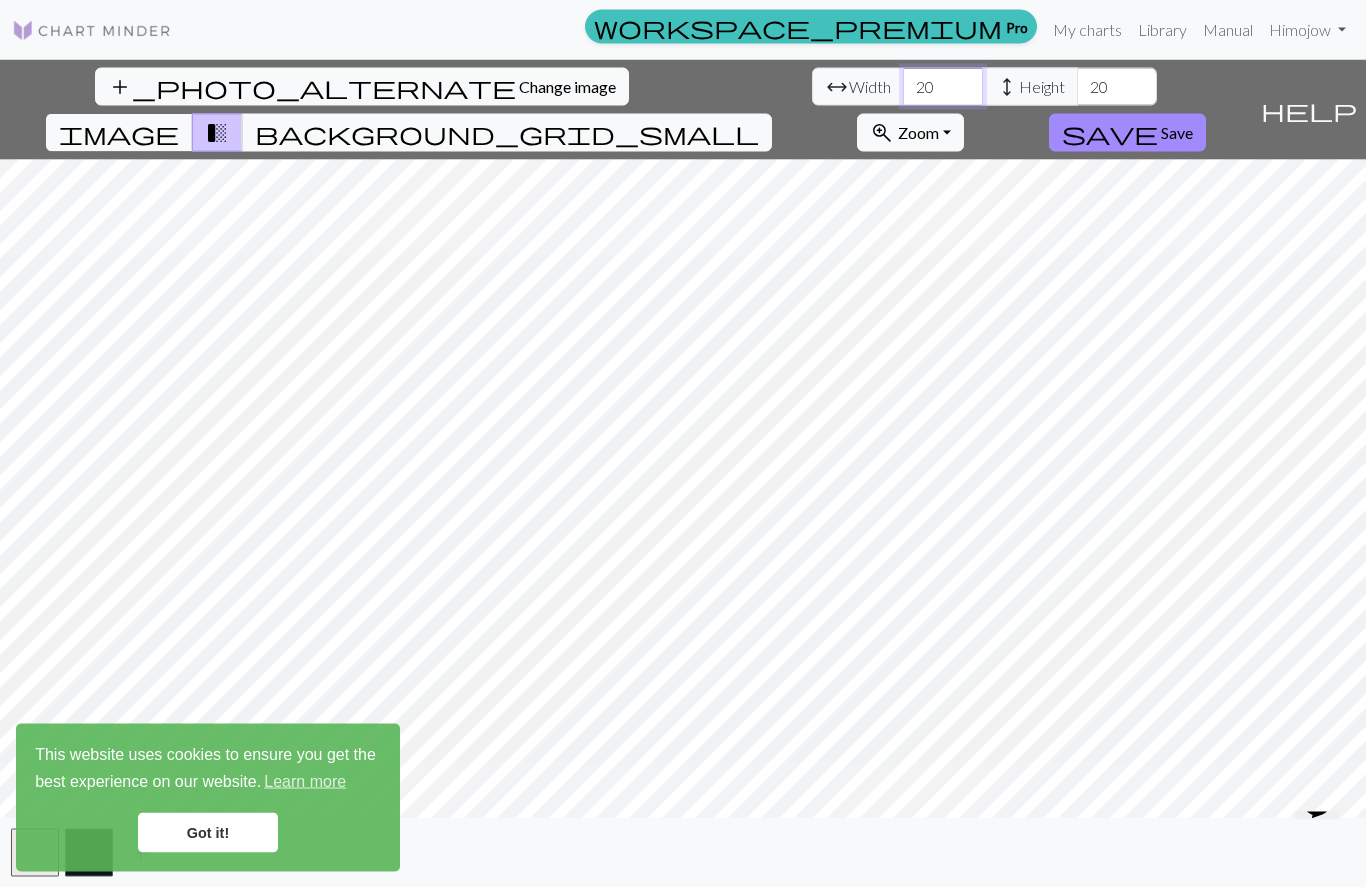 type on "2" 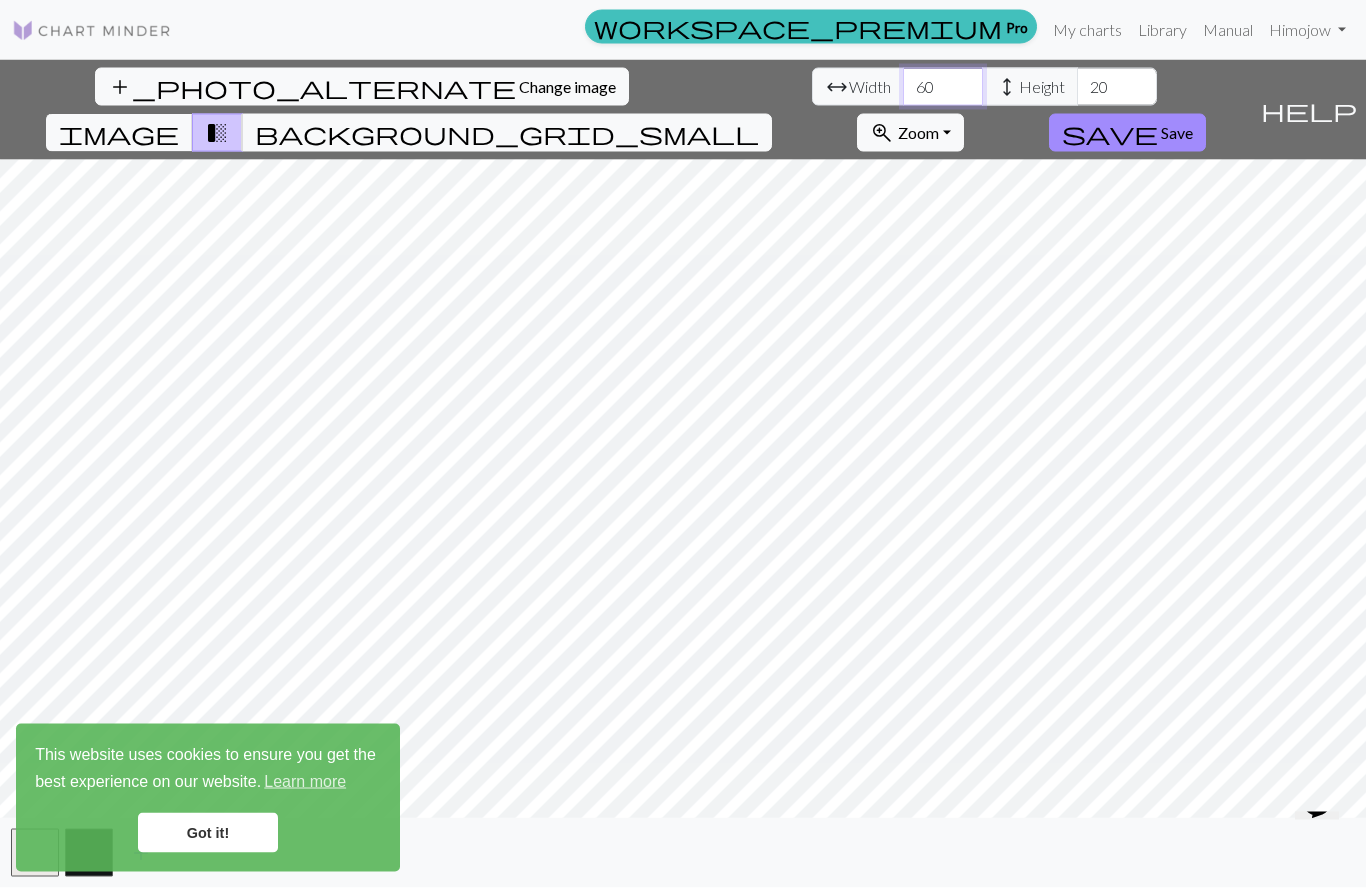 type on "60" 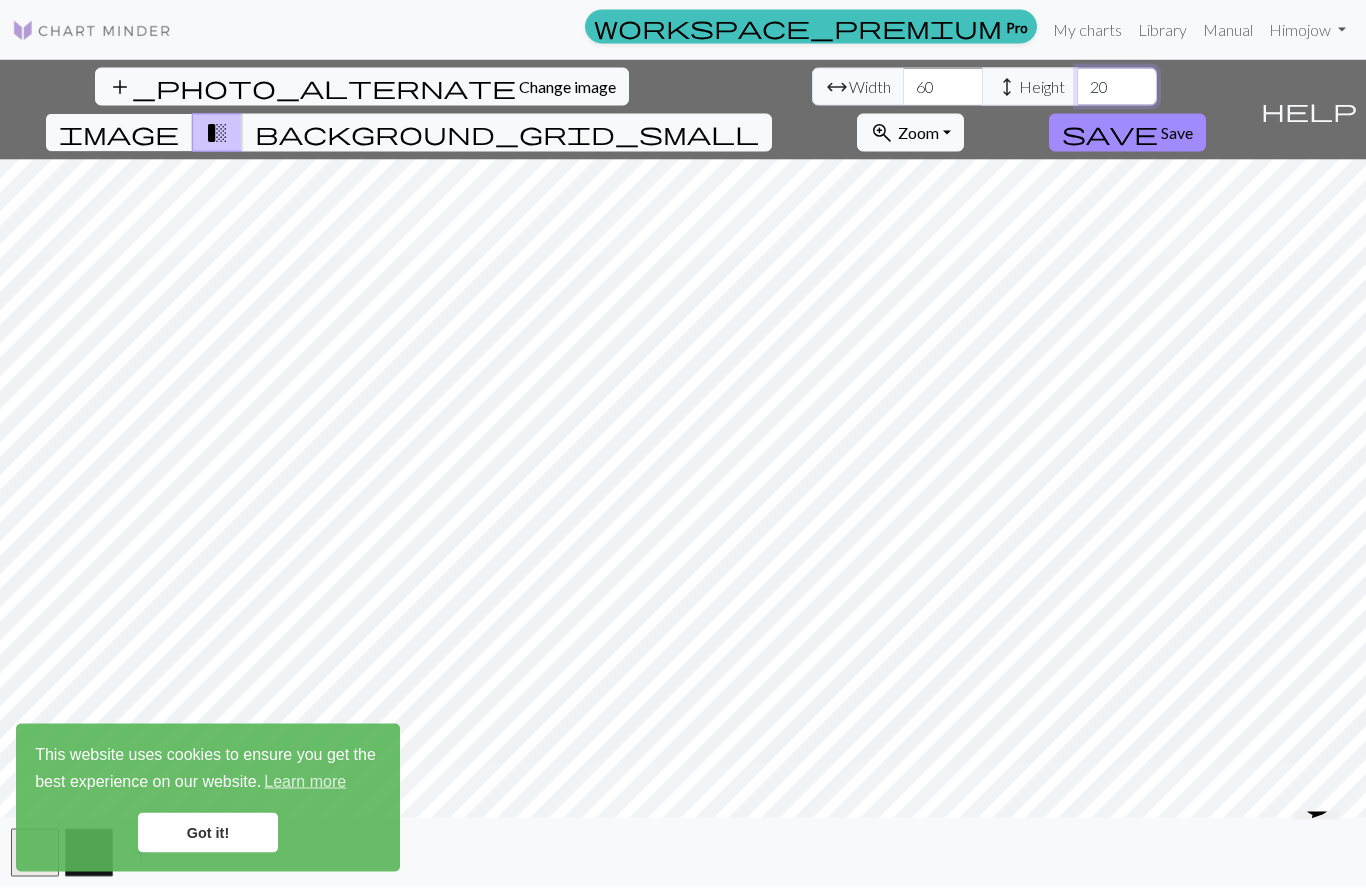 click on "20" at bounding box center (1117, 87) 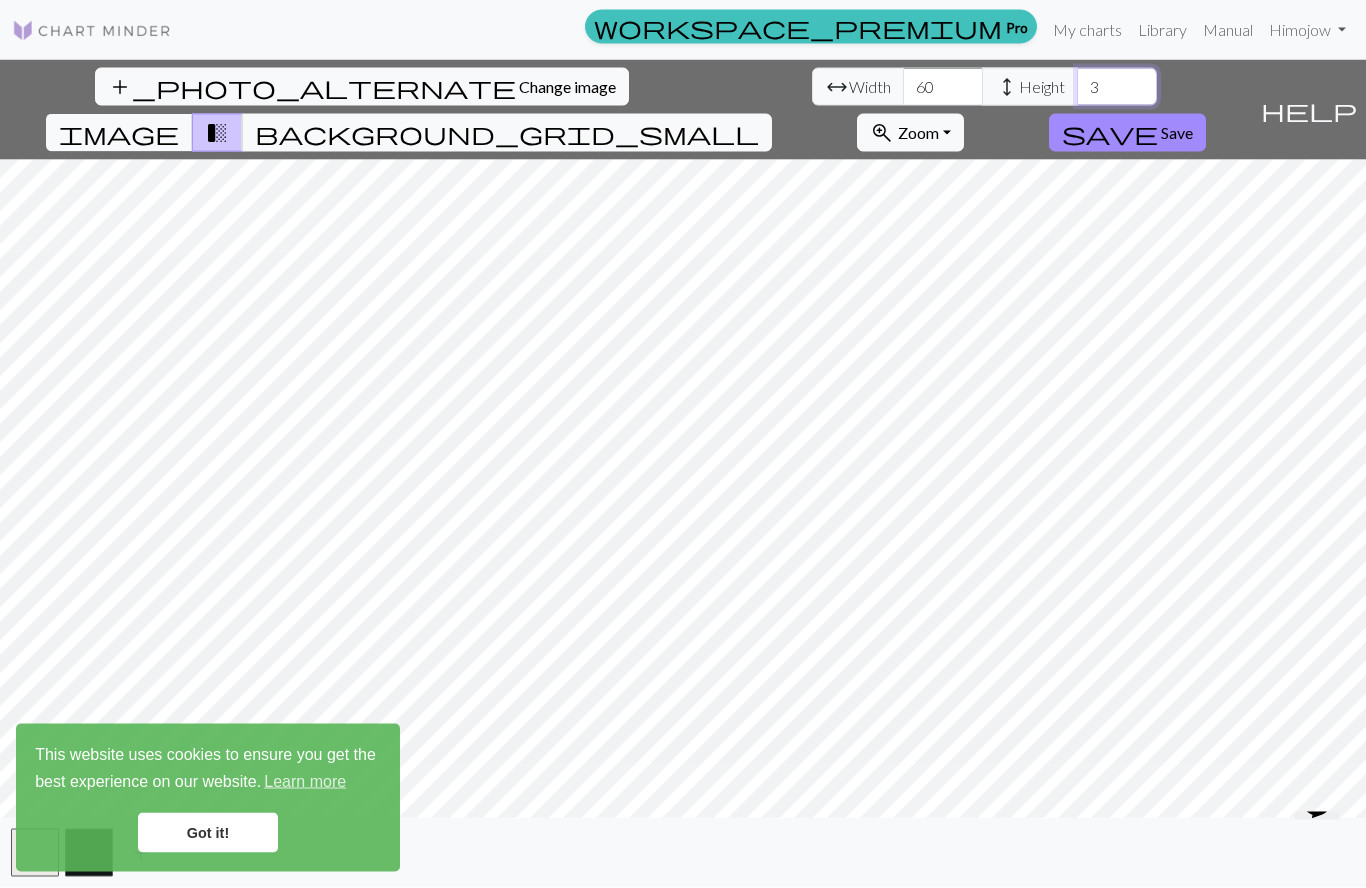 type on "30" 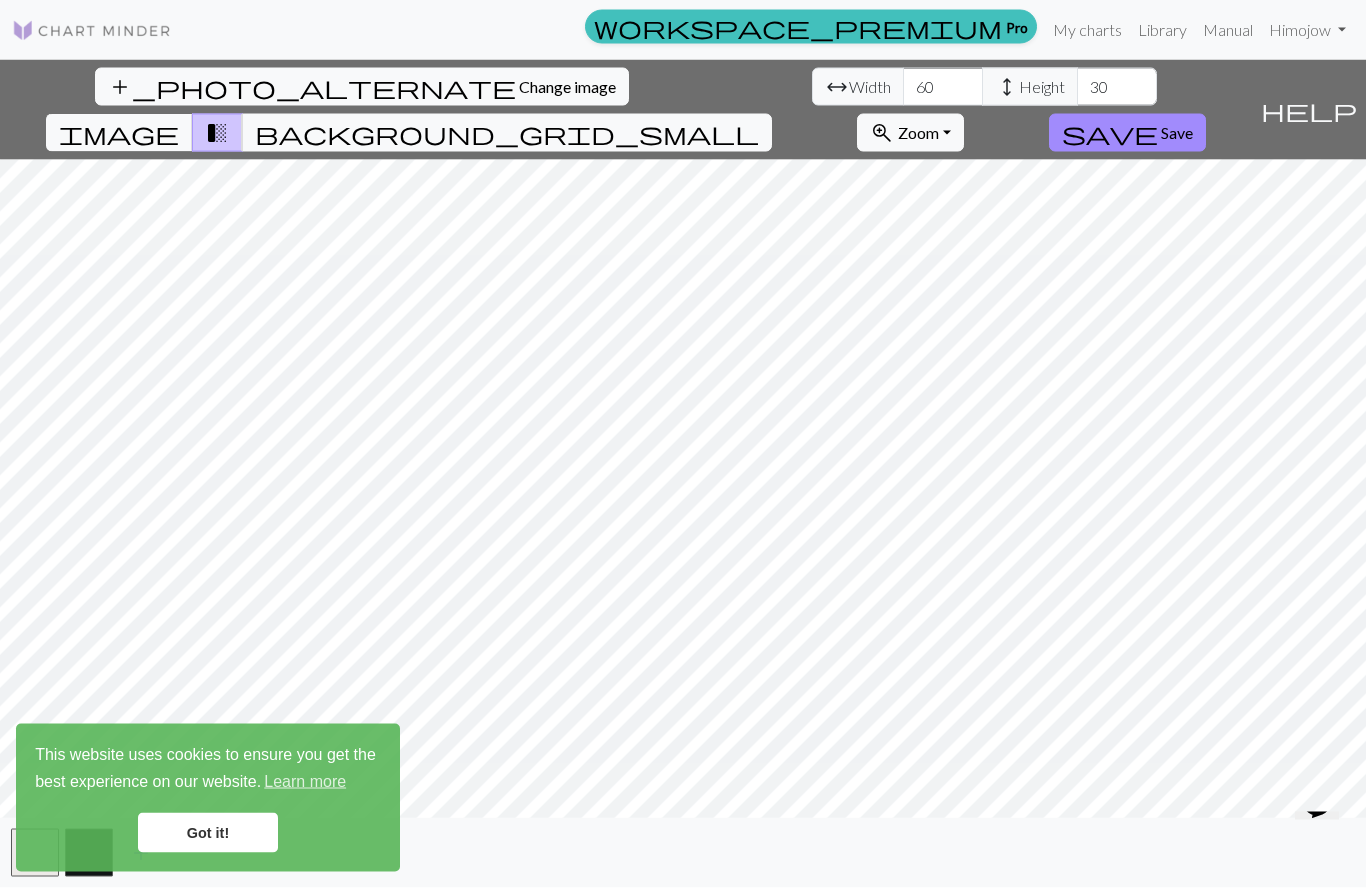 scroll, scrollTop: 1, scrollLeft: 0, axis: vertical 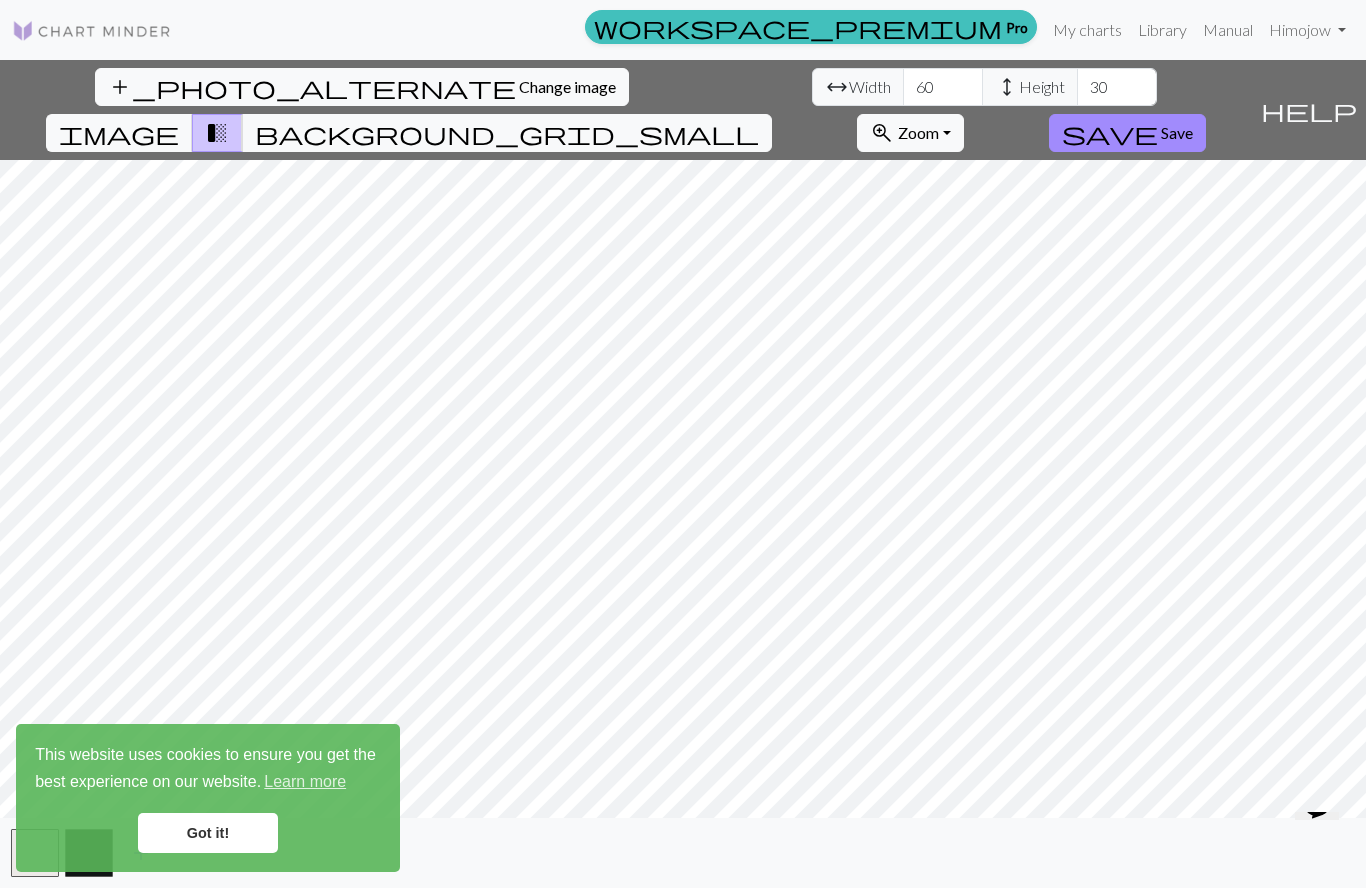 click on "add_photo_alternate   Change image" at bounding box center (362, 87) 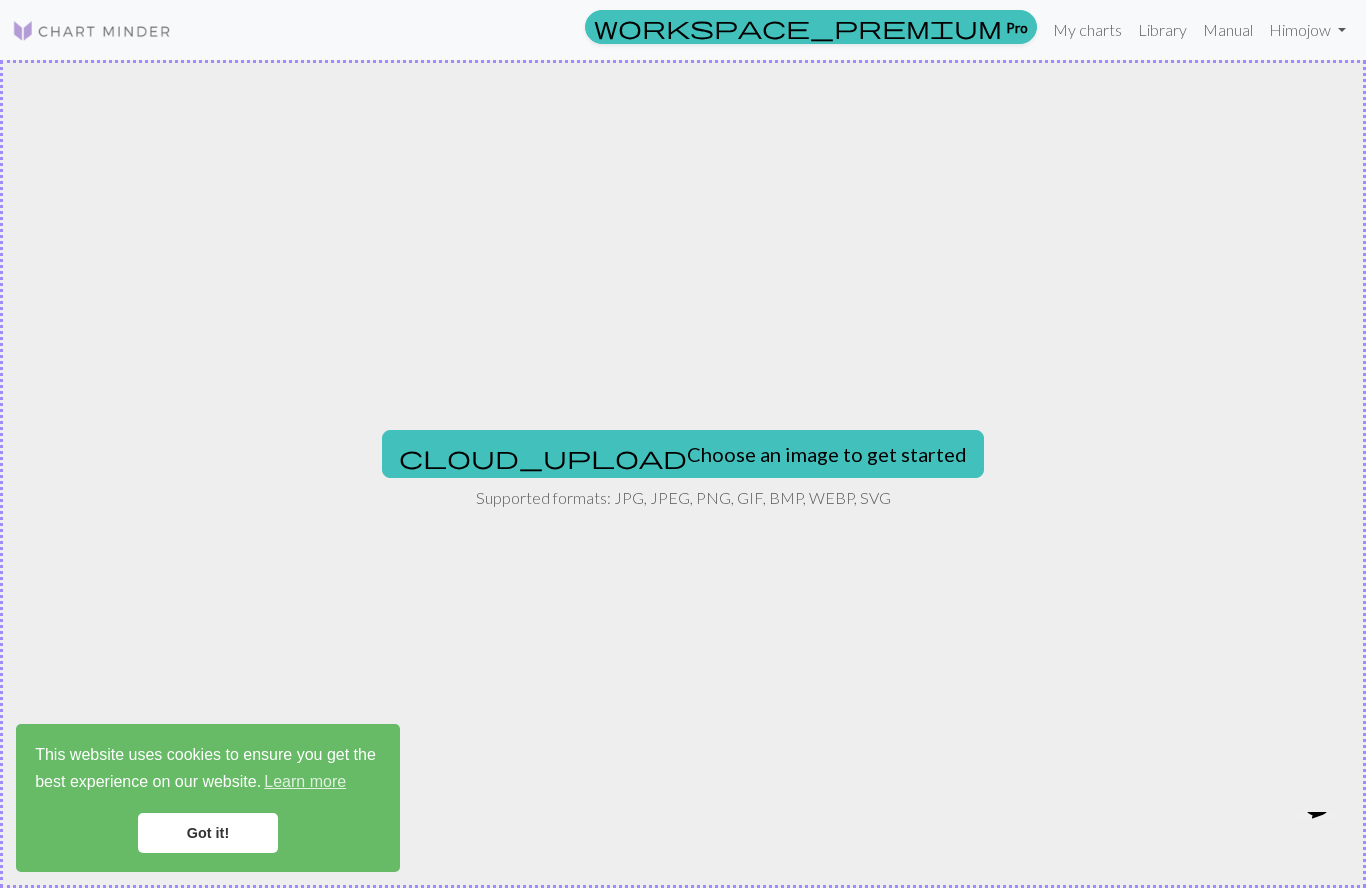 scroll, scrollTop: 0, scrollLeft: 0, axis: both 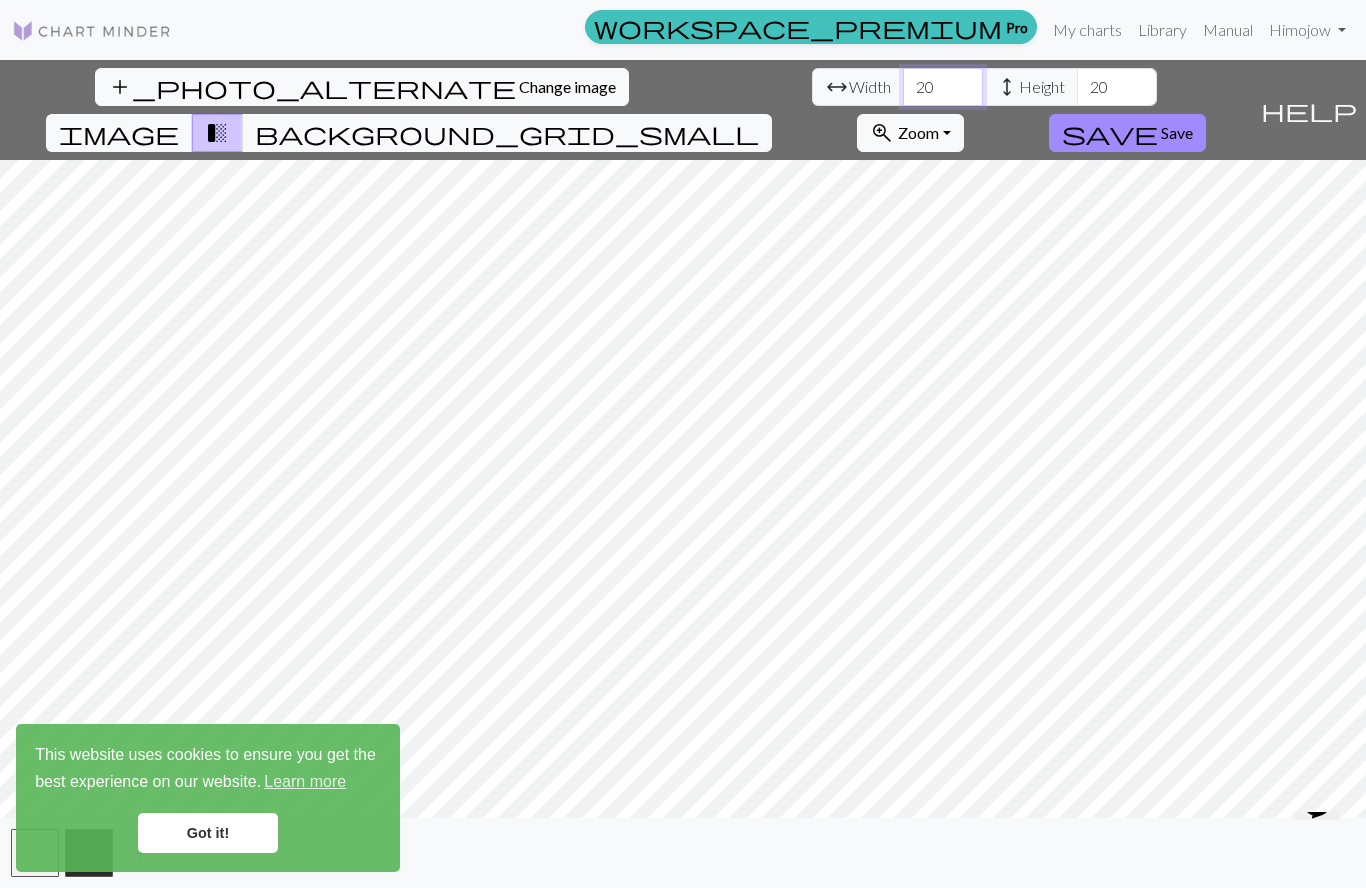 click on "20" at bounding box center (943, 87) 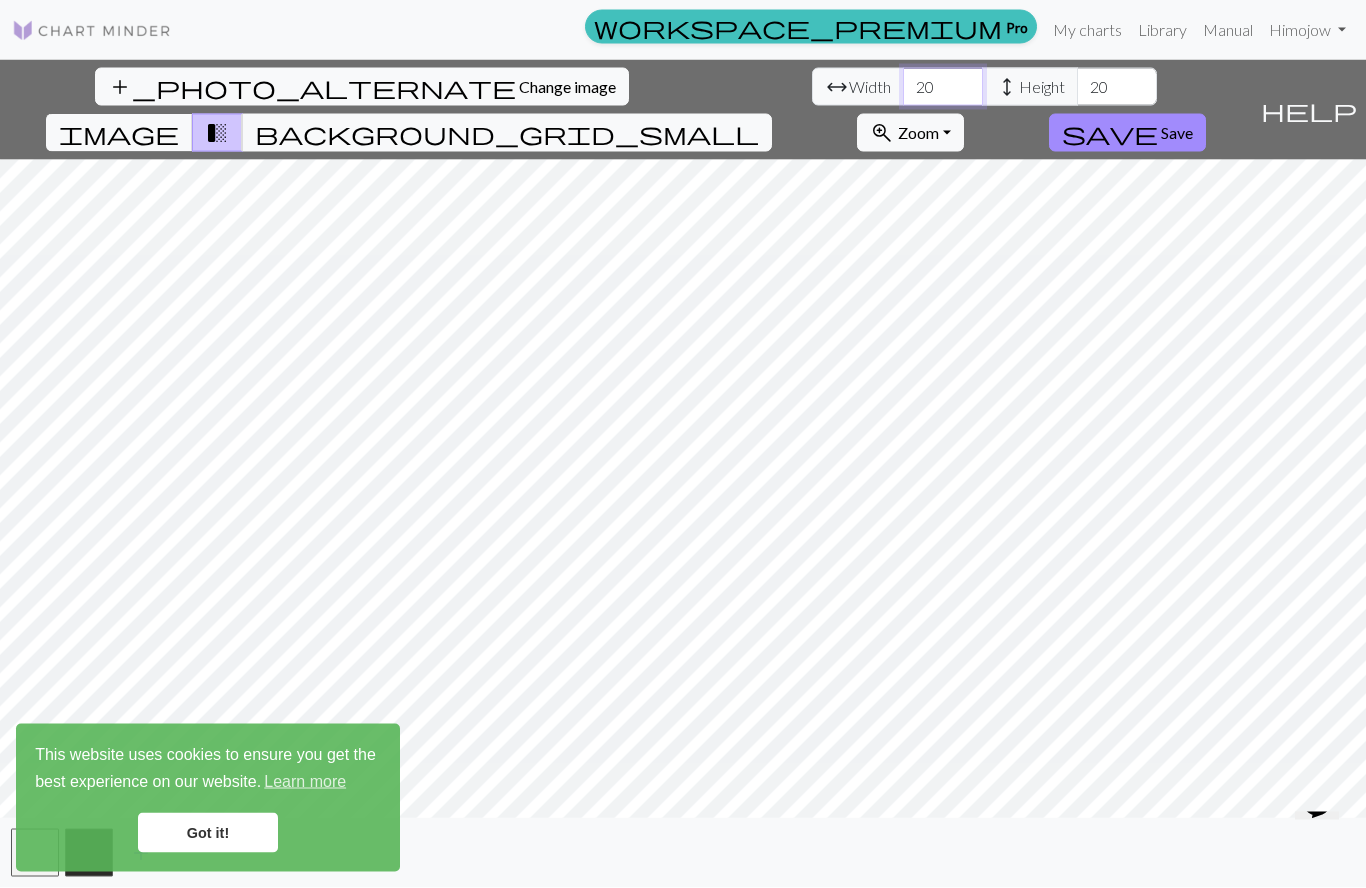 type on "2" 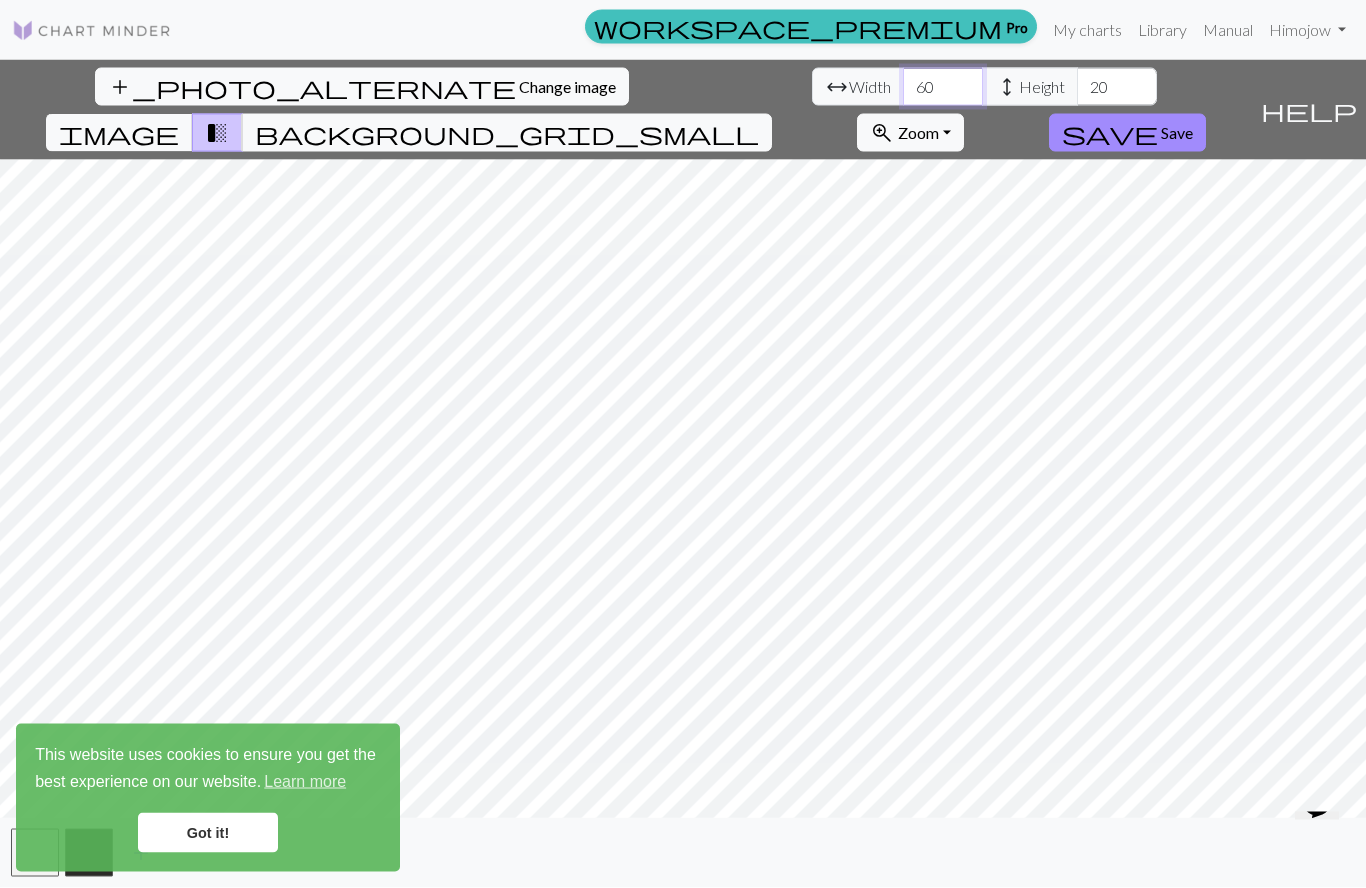 type on "60" 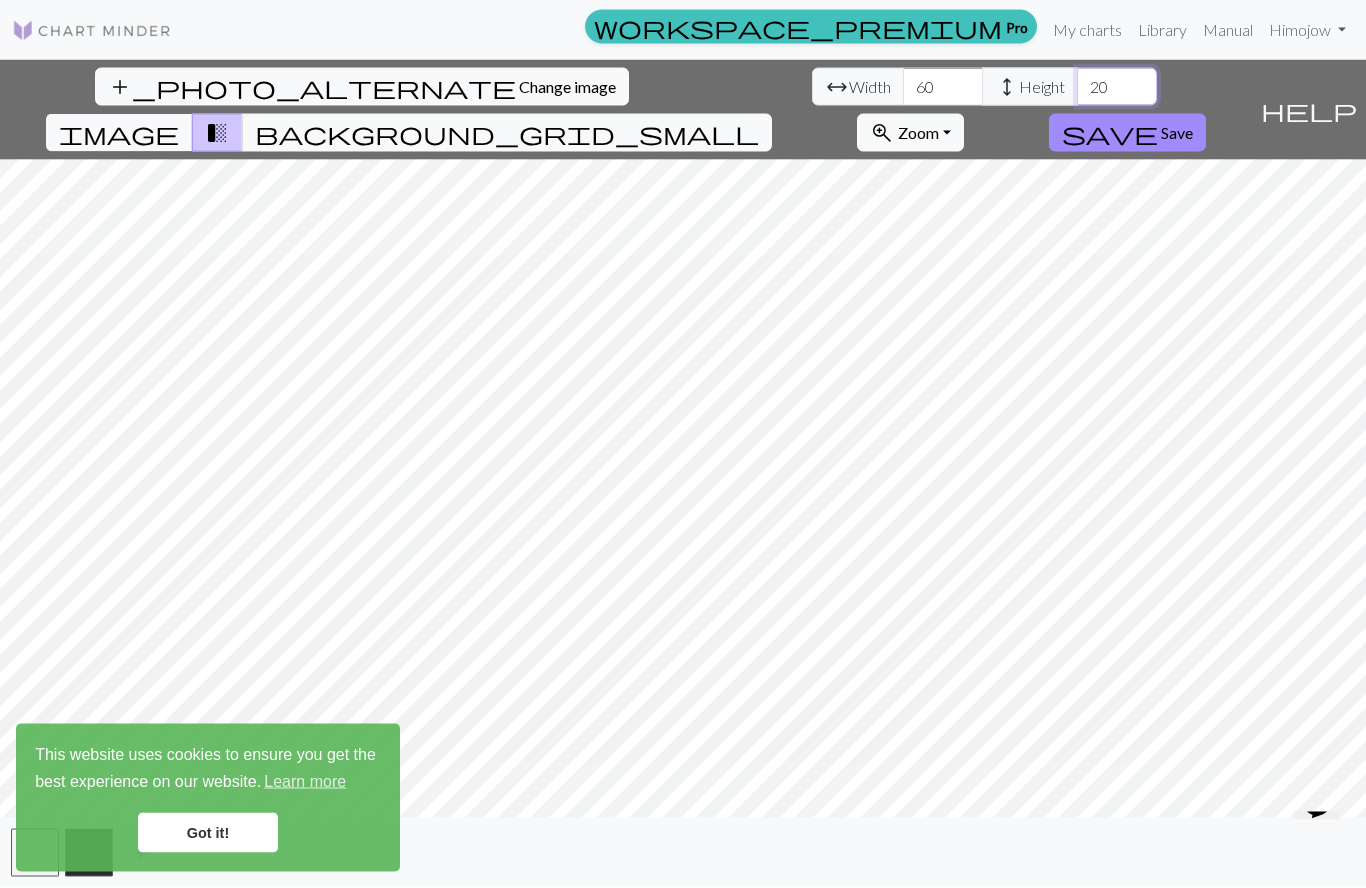 click on "20" at bounding box center [1117, 87] 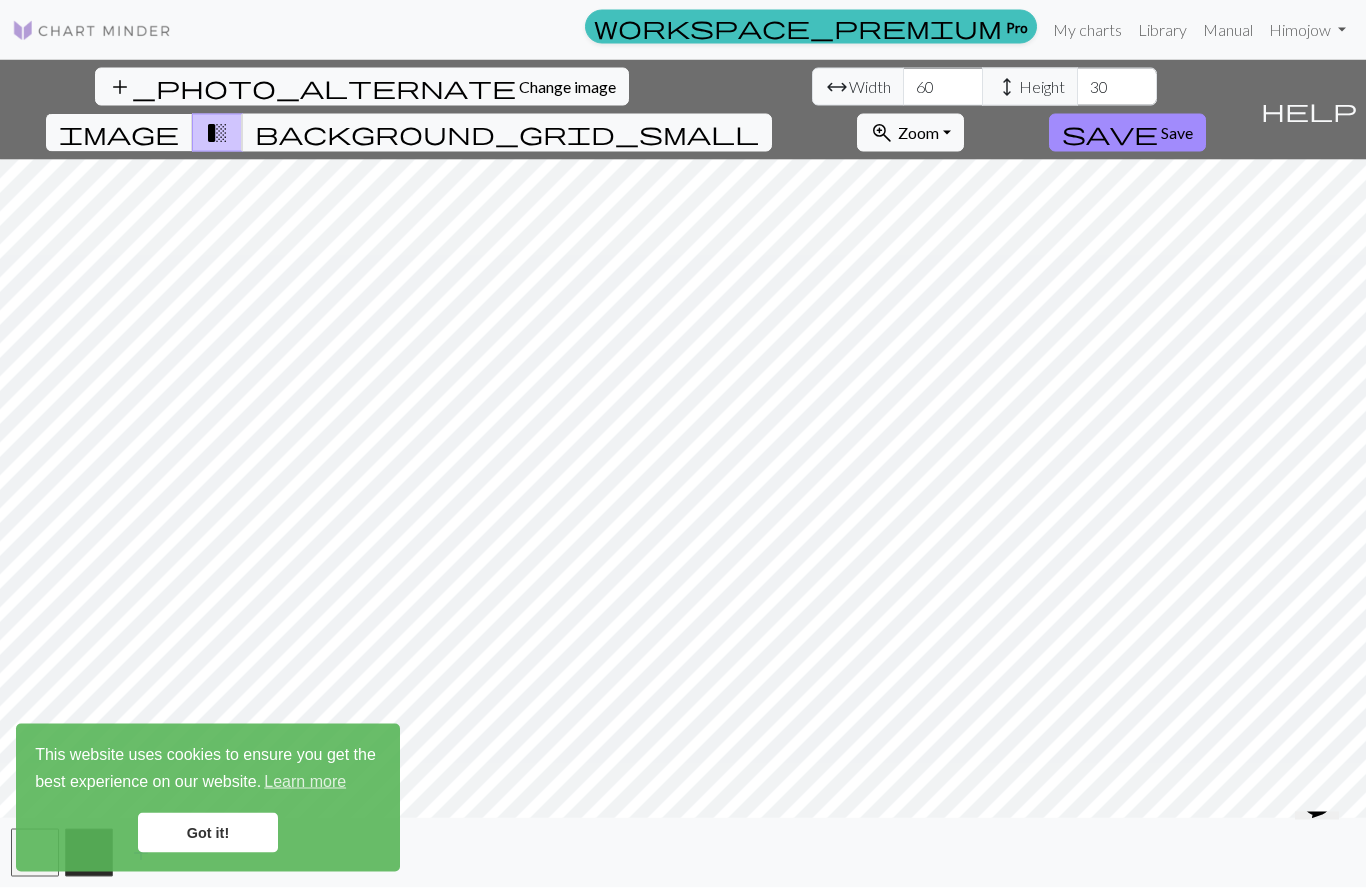 scroll, scrollTop: 1, scrollLeft: 0, axis: vertical 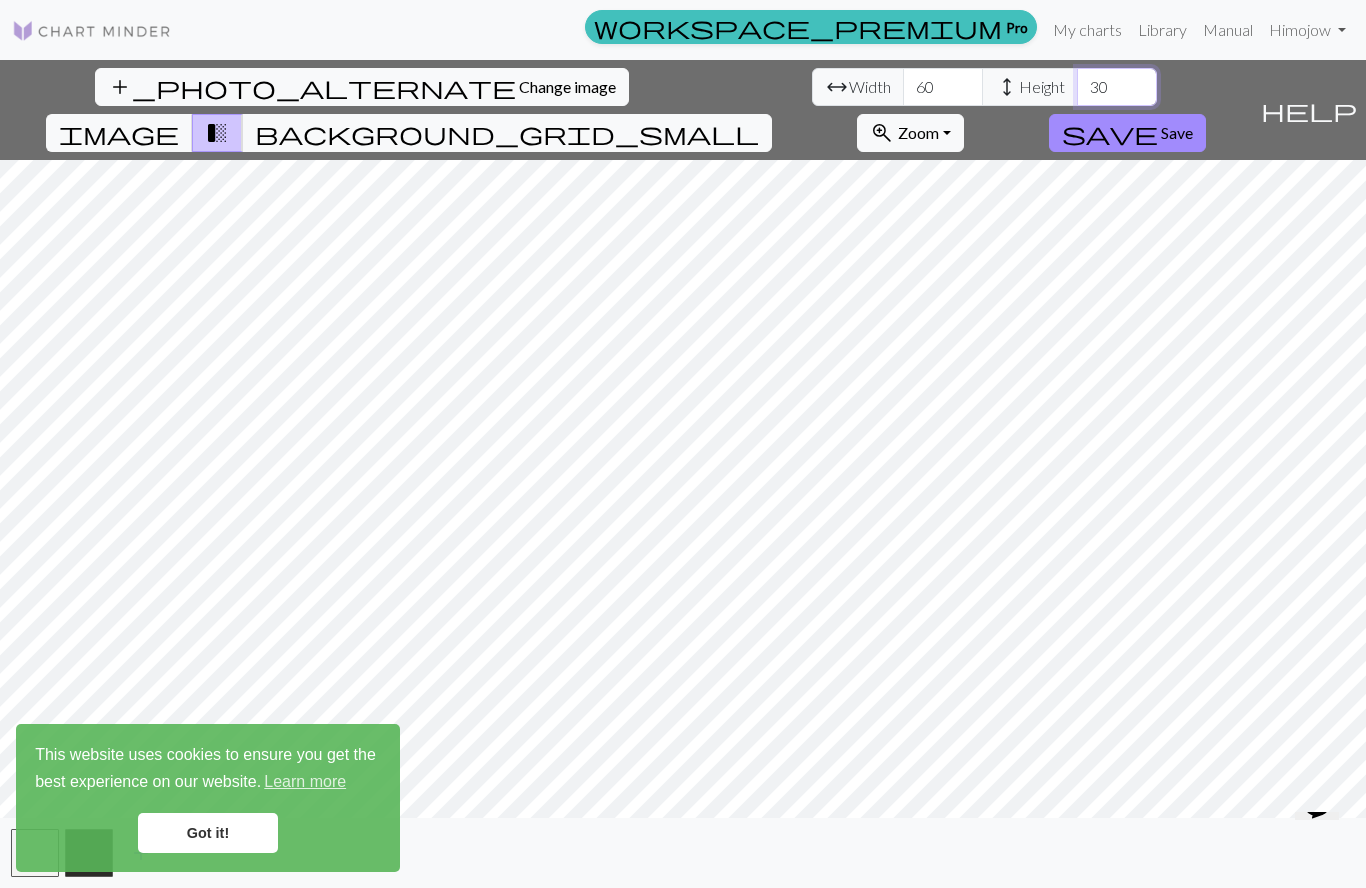 type on "30" 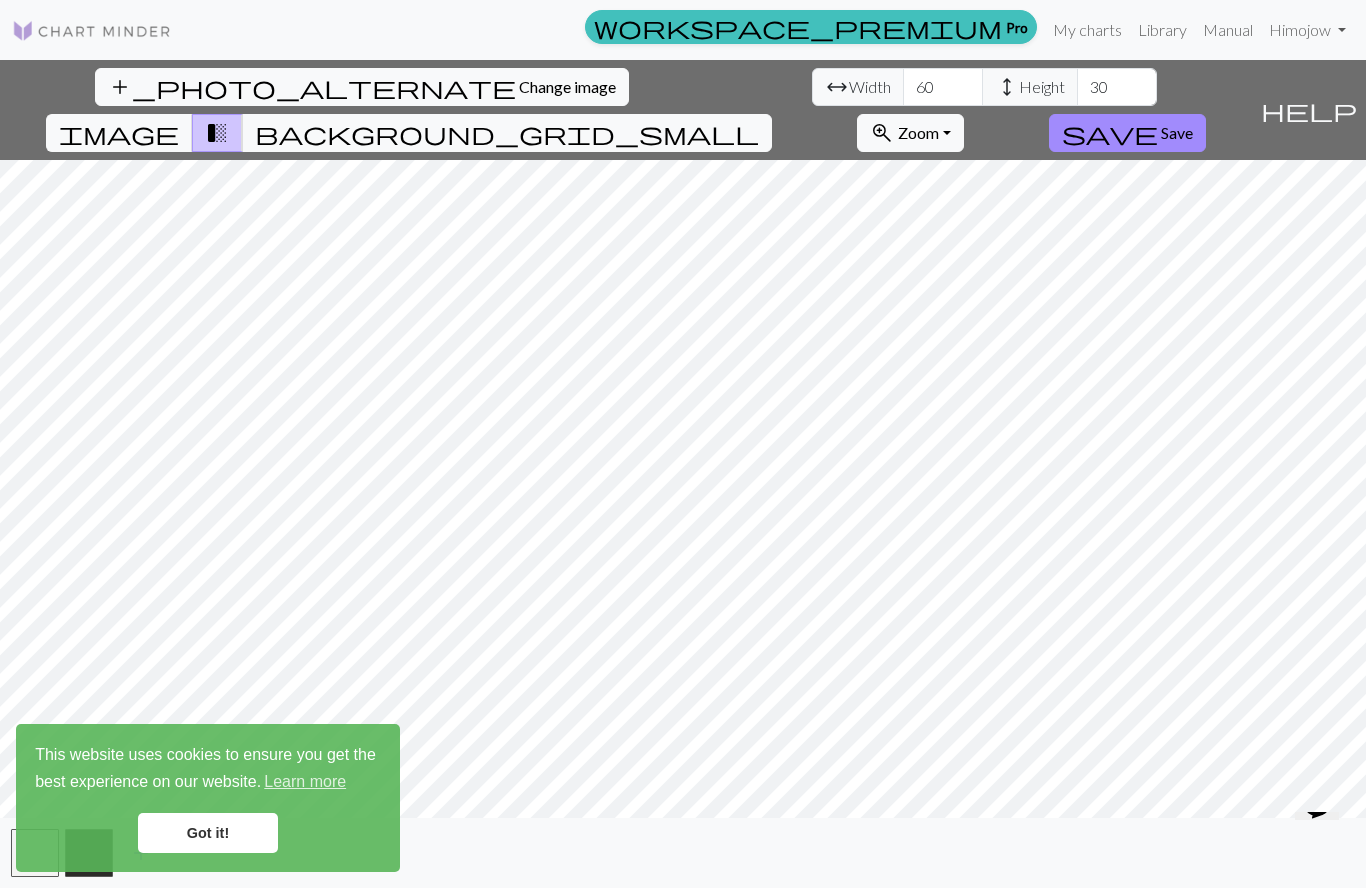 click on "Zoom" at bounding box center [918, 132] 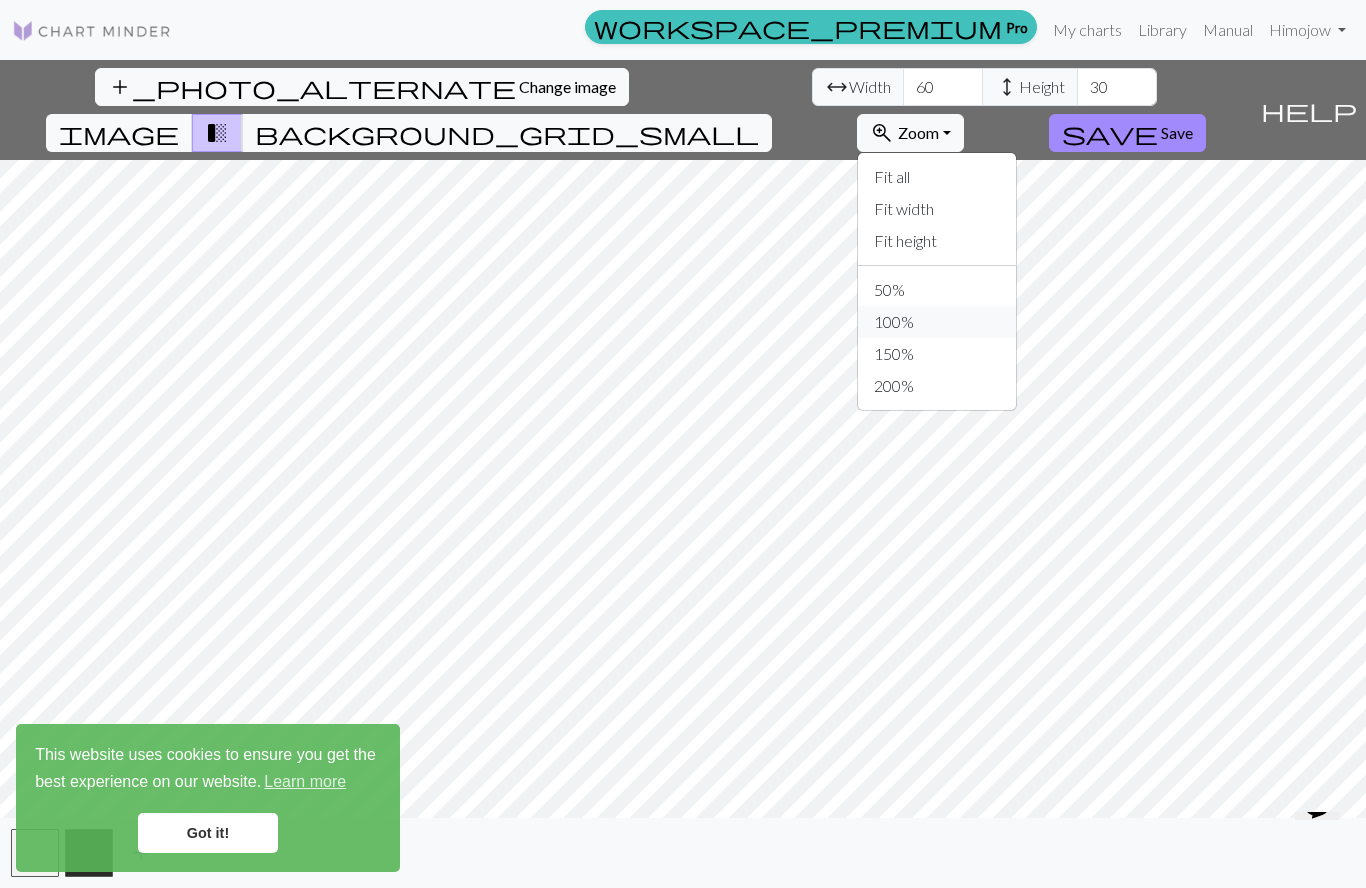 click on "100%" at bounding box center (937, 322) 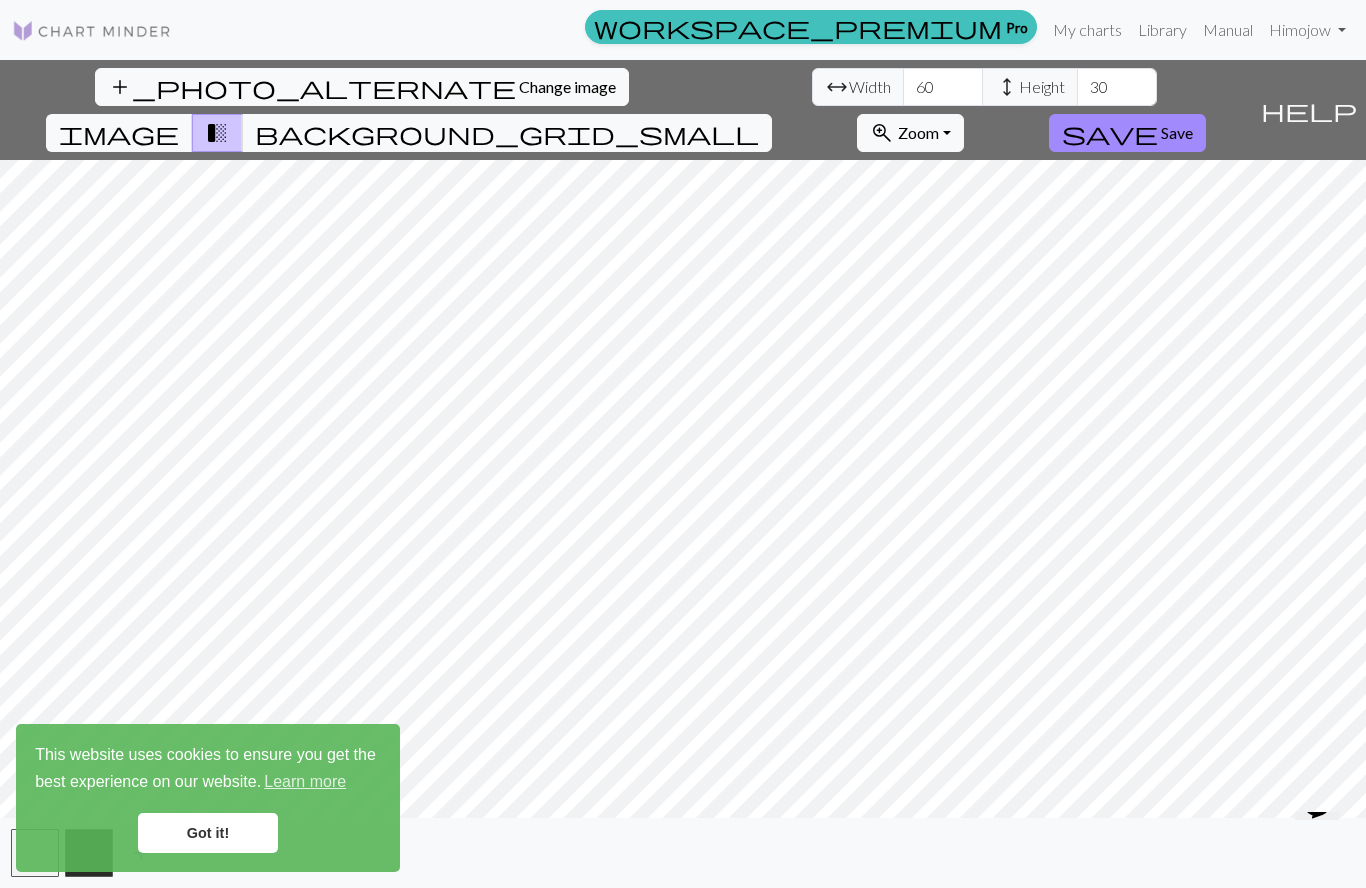click on "zoom_in Zoom Zoom" at bounding box center [910, 133] 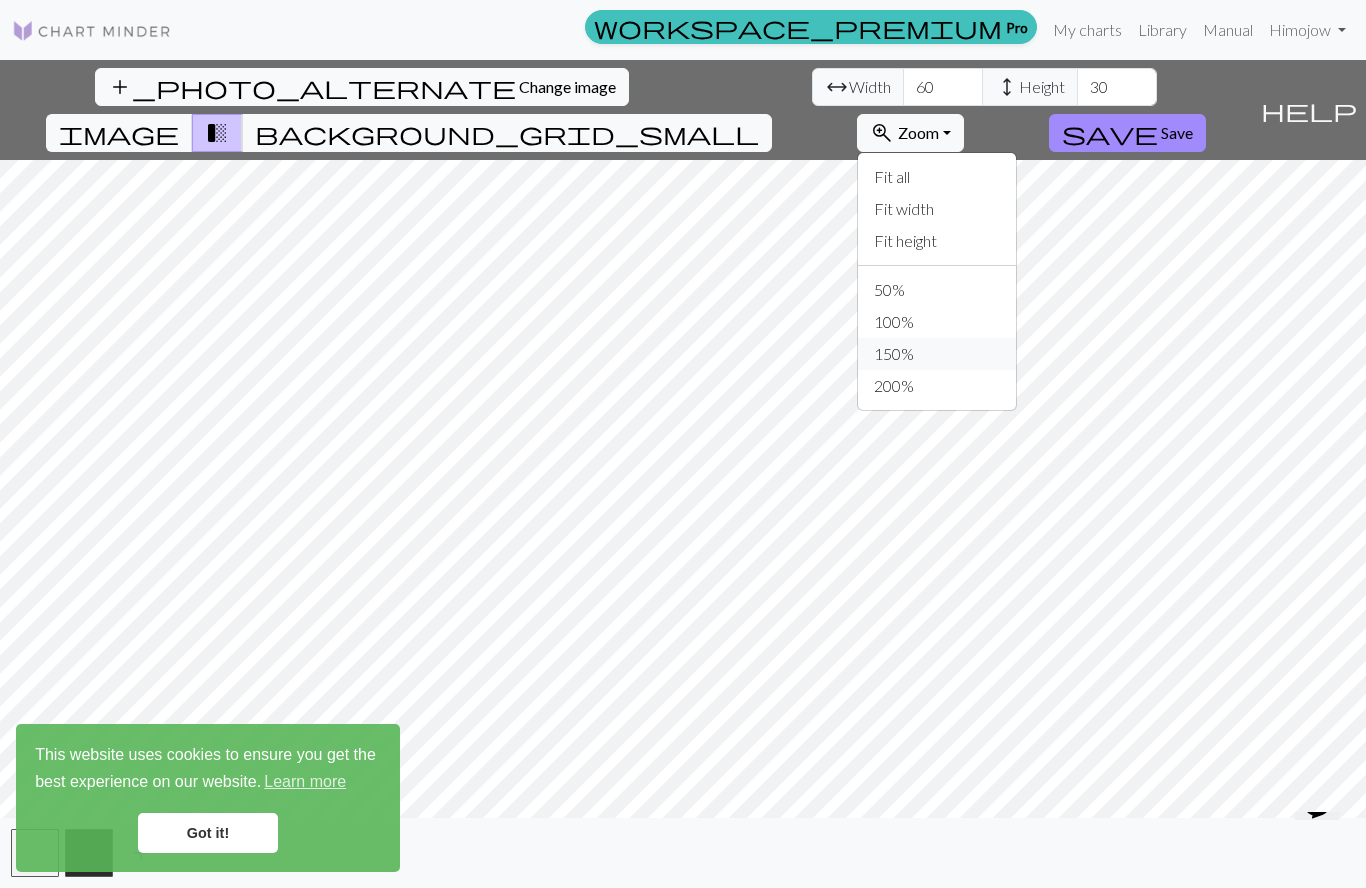 click on "150%" at bounding box center [937, 354] 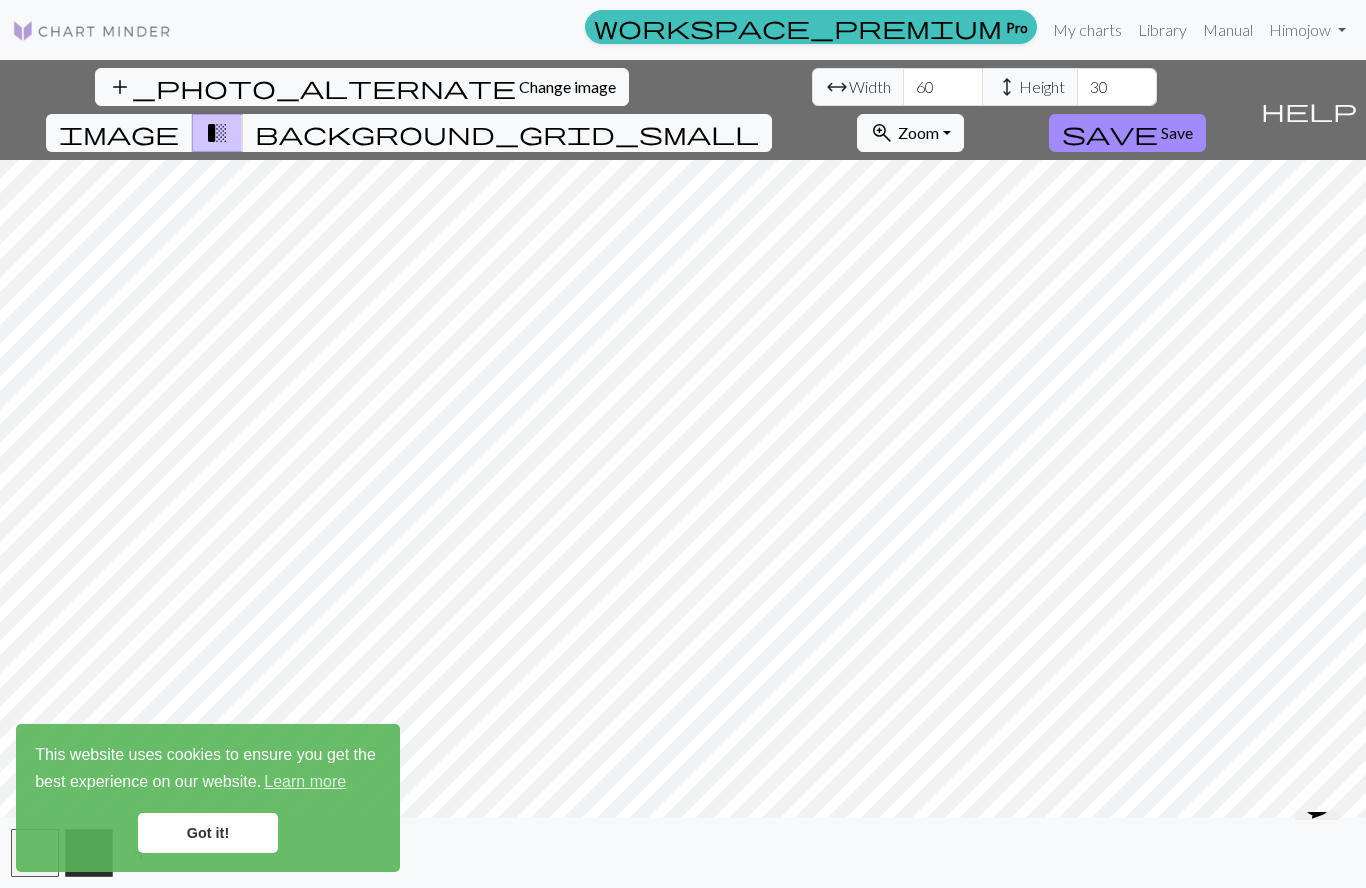 click on "60" at bounding box center (943, 87) 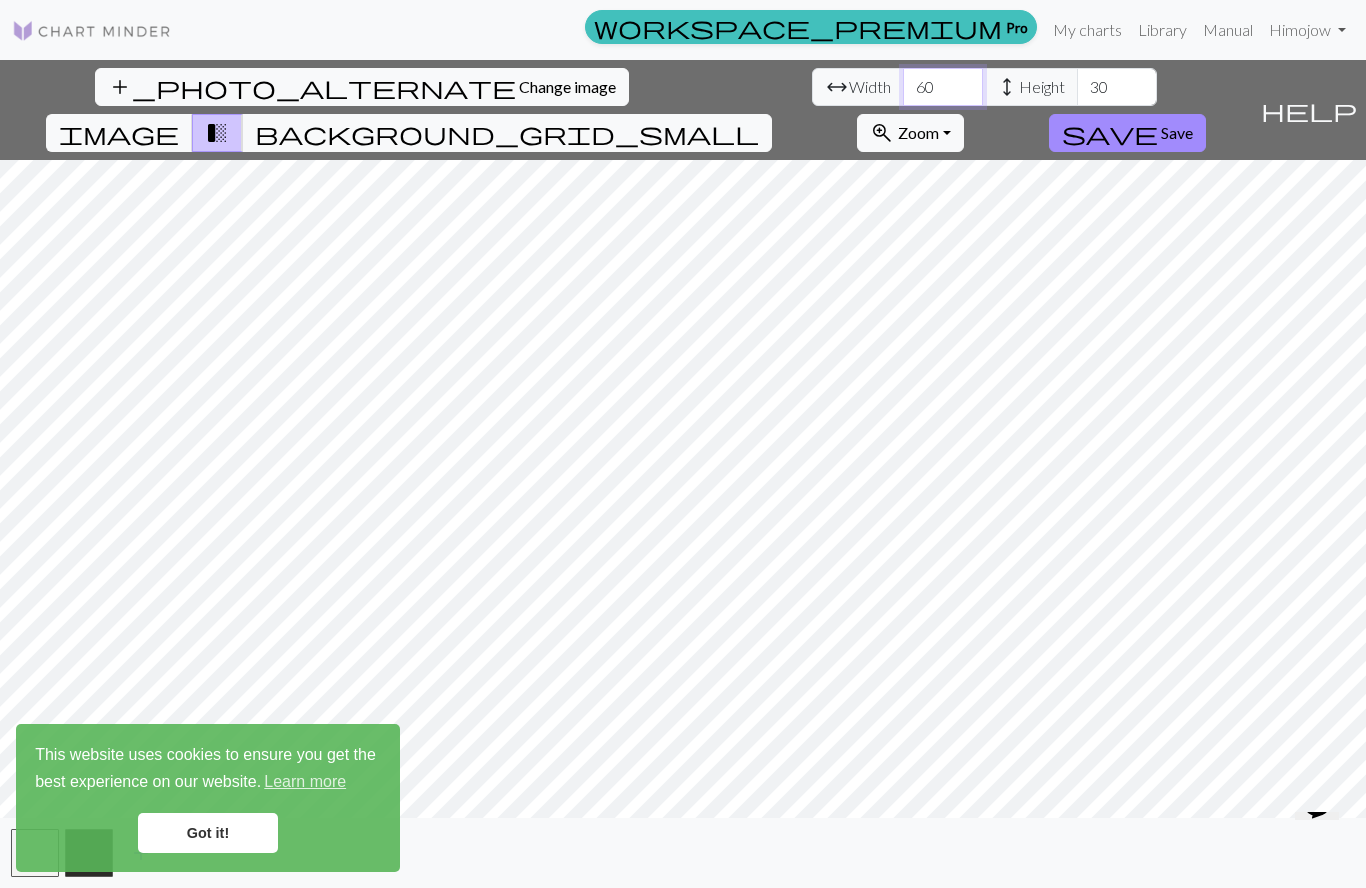 scroll, scrollTop: 0, scrollLeft: 0, axis: both 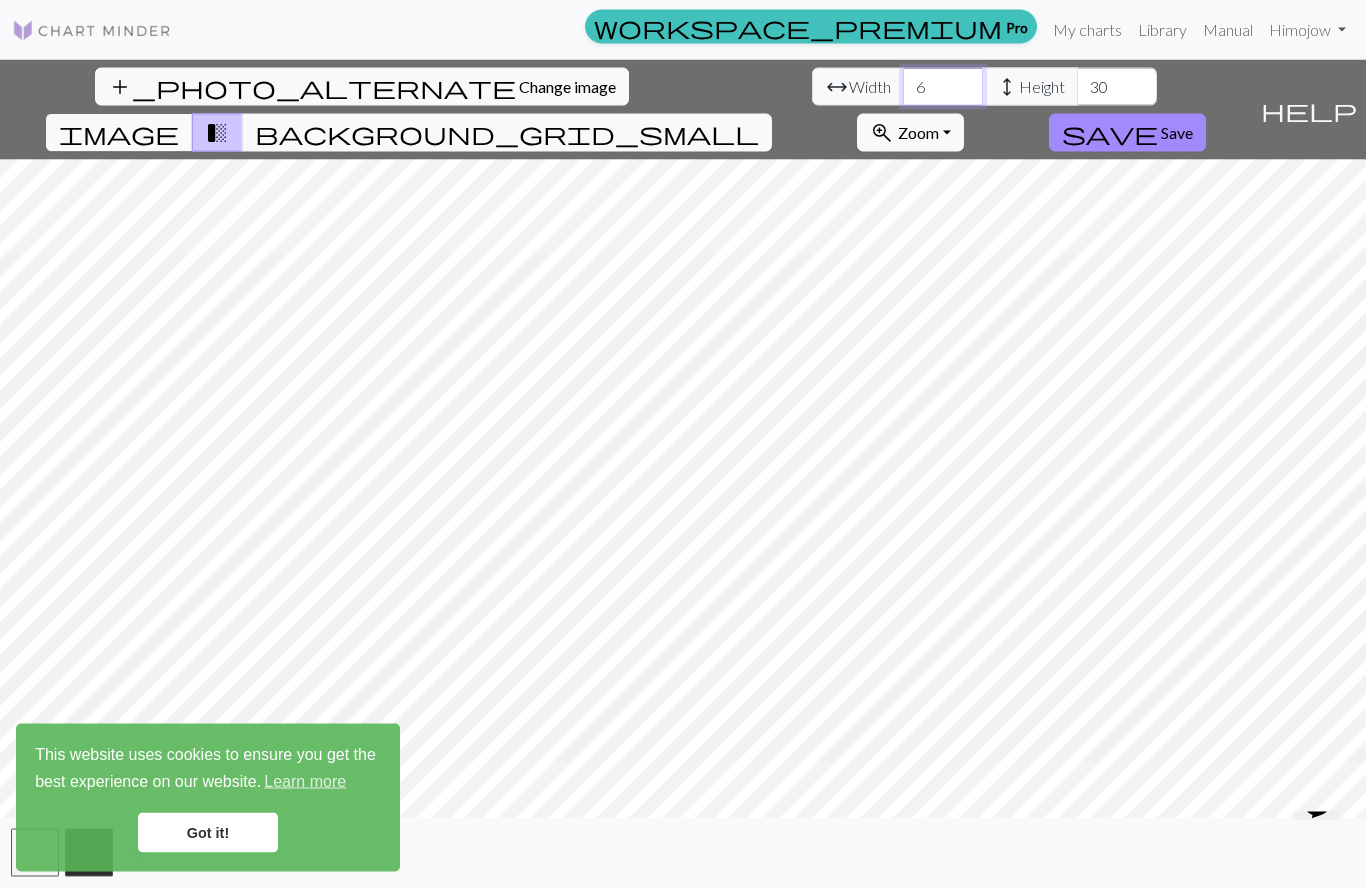 type on "66" 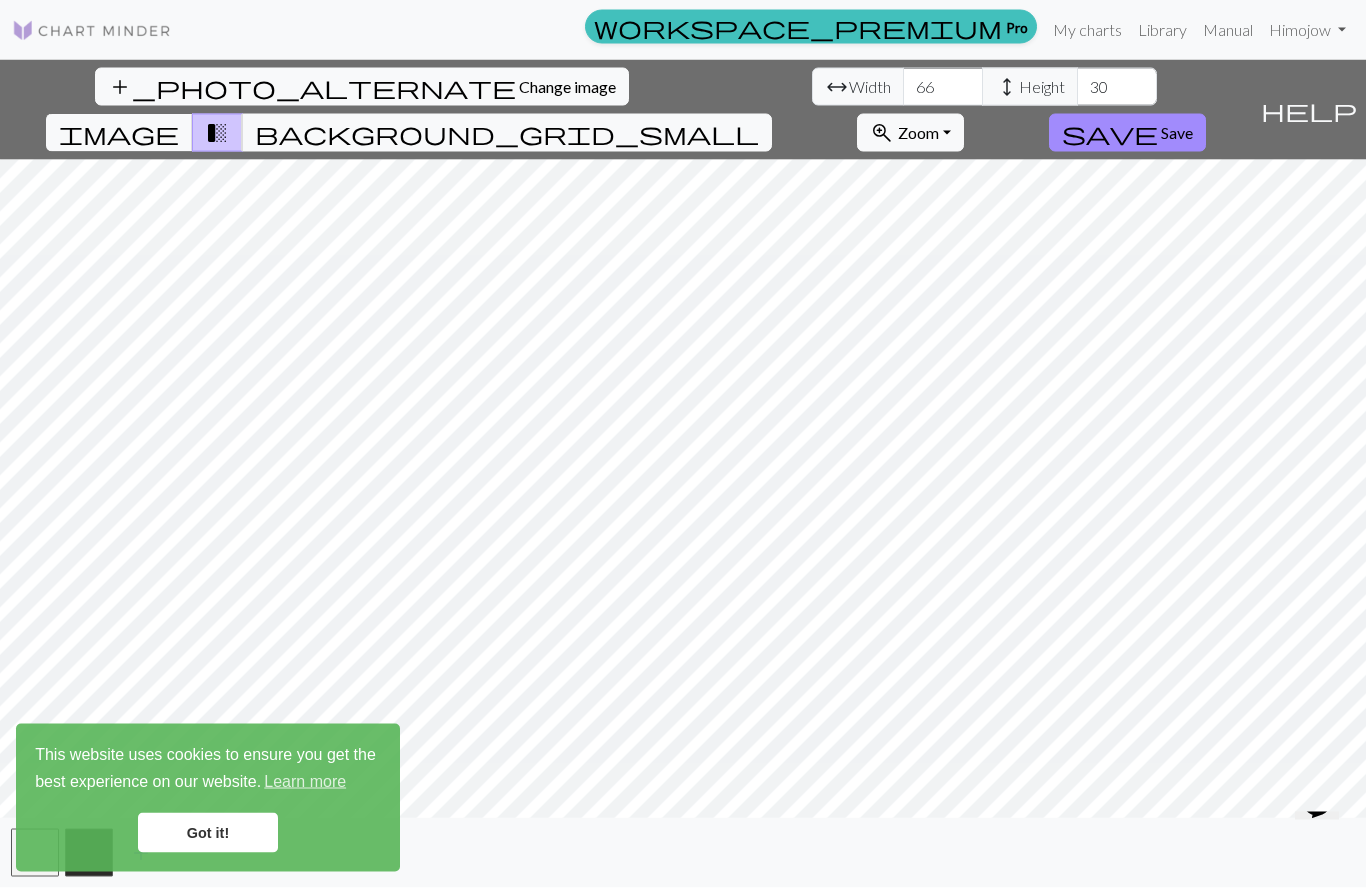 scroll, scrollTop: 1, scrollLeft: 0, axis: vertical 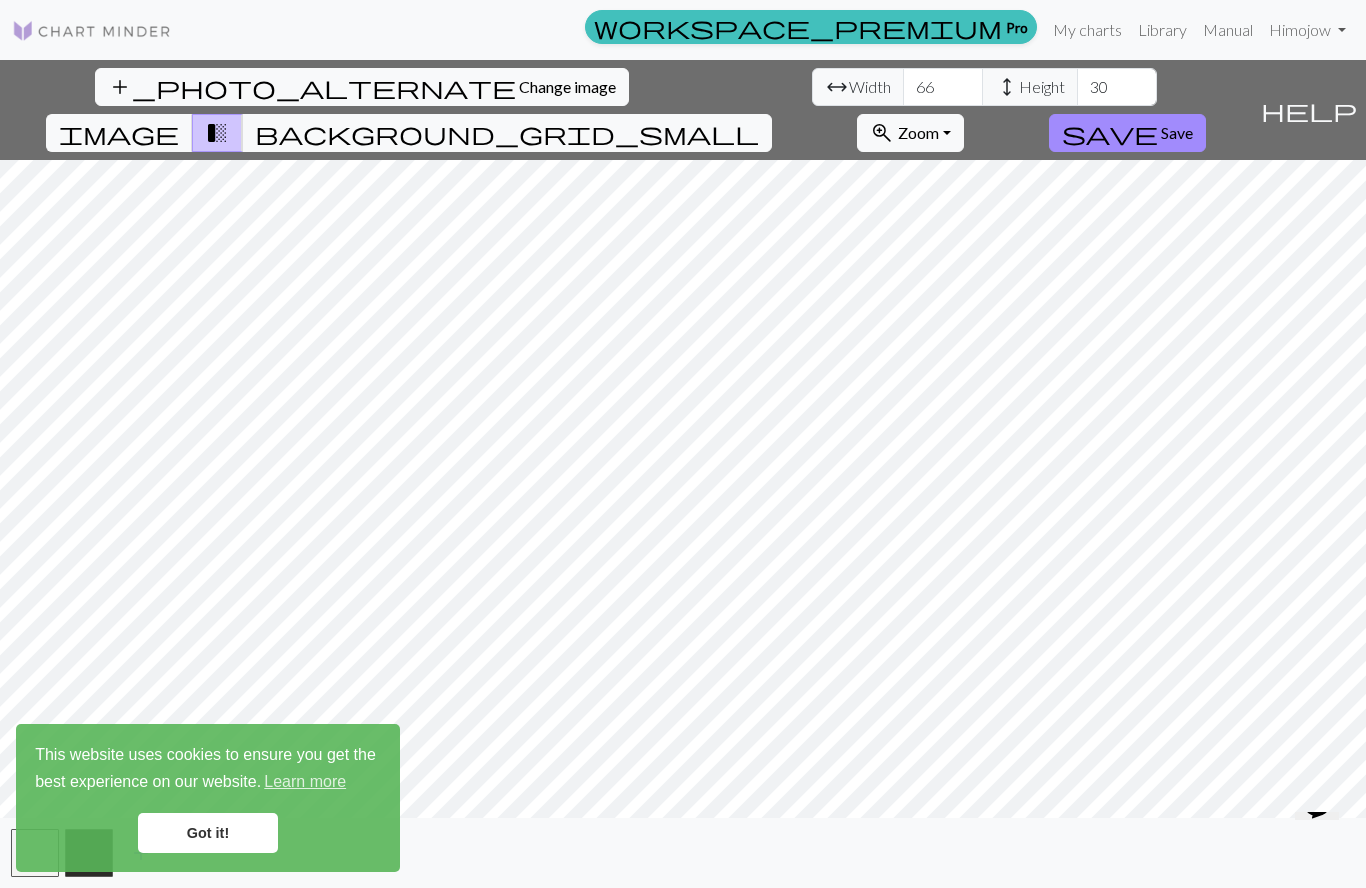 click on "Change image" at bounding box center [567, 86] 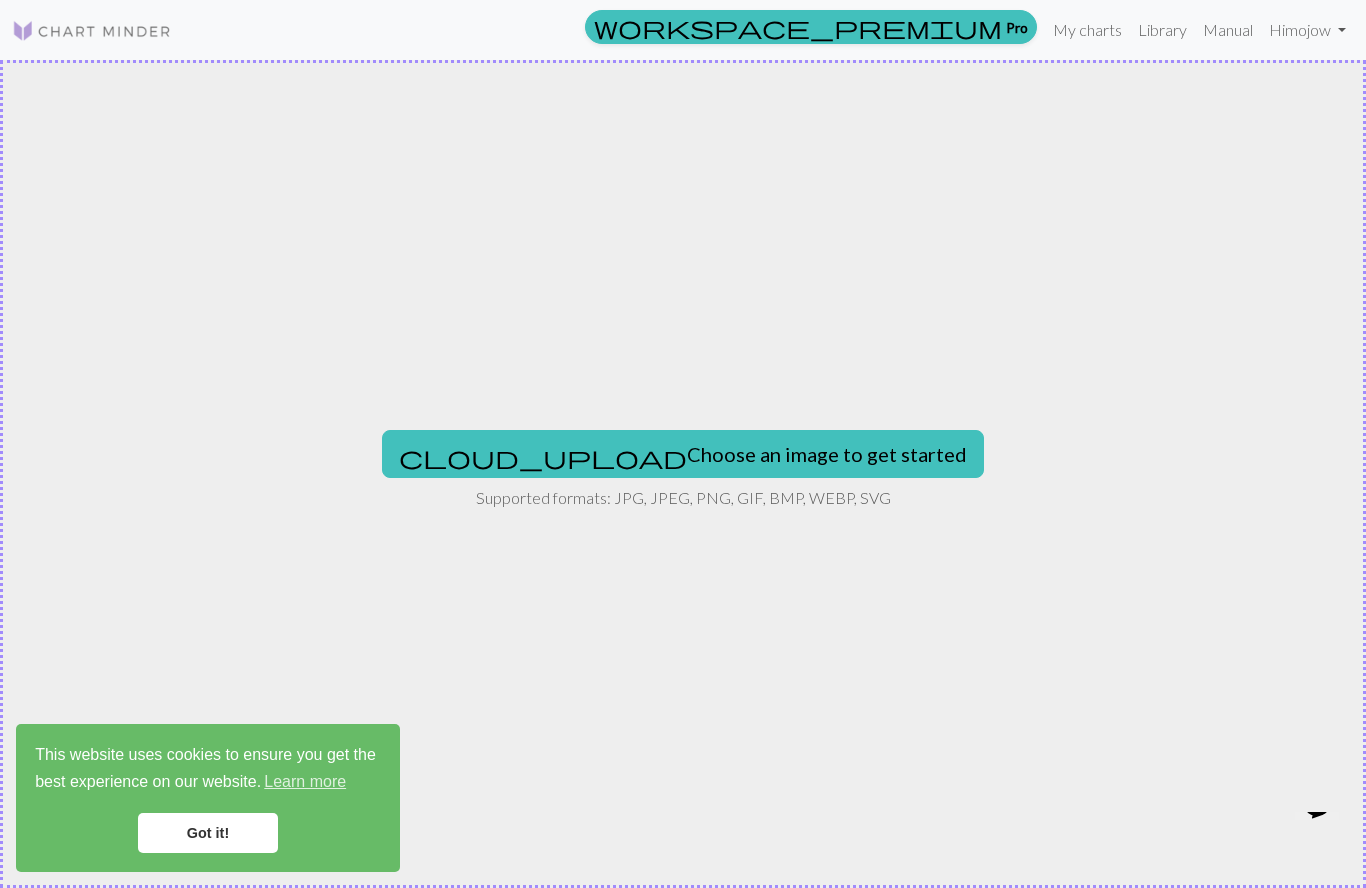 scroll, scrollTop: 0, scrollLeft: 0, axis: both 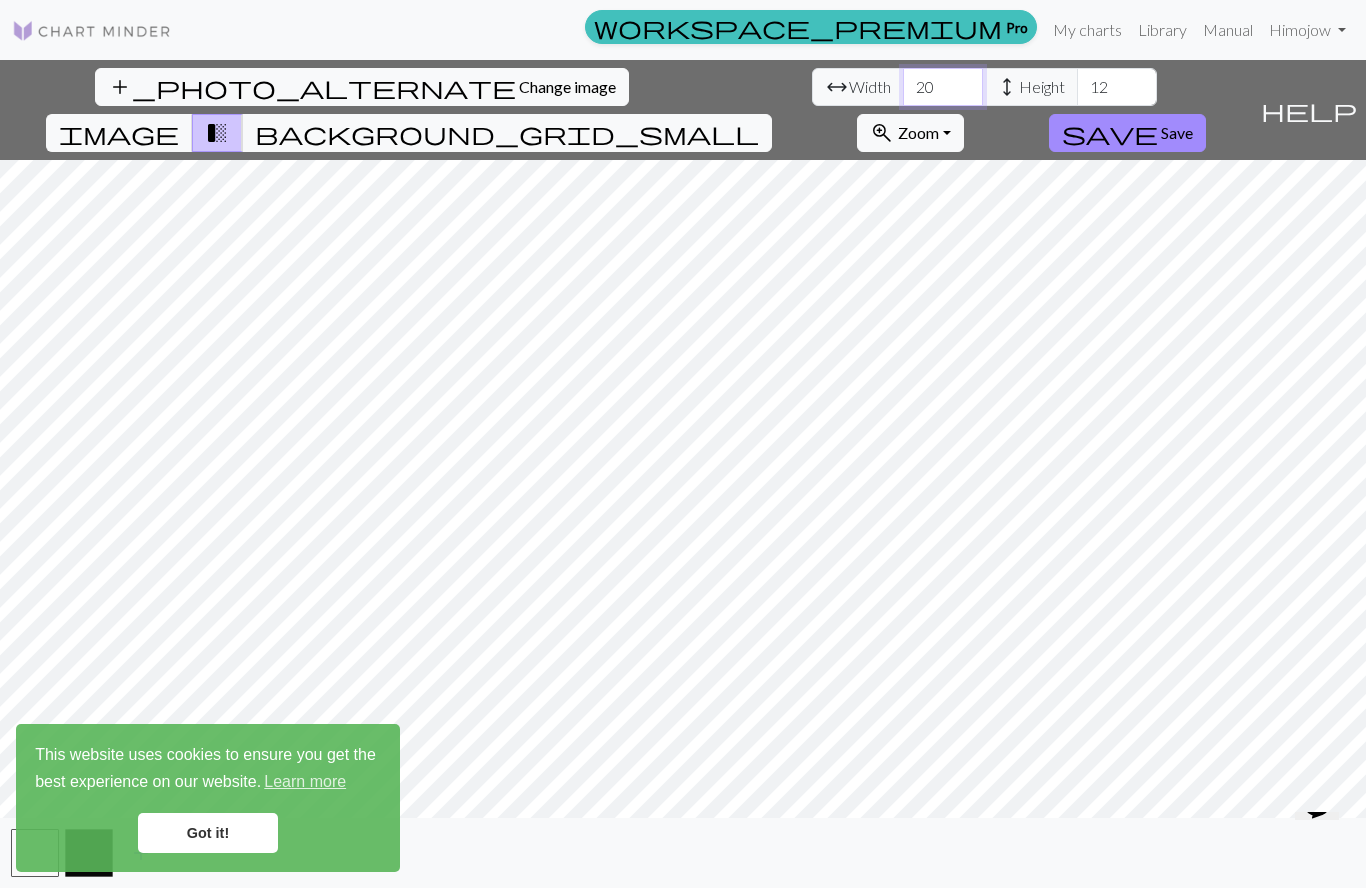 click on "20" at bounding box center (943, 87) 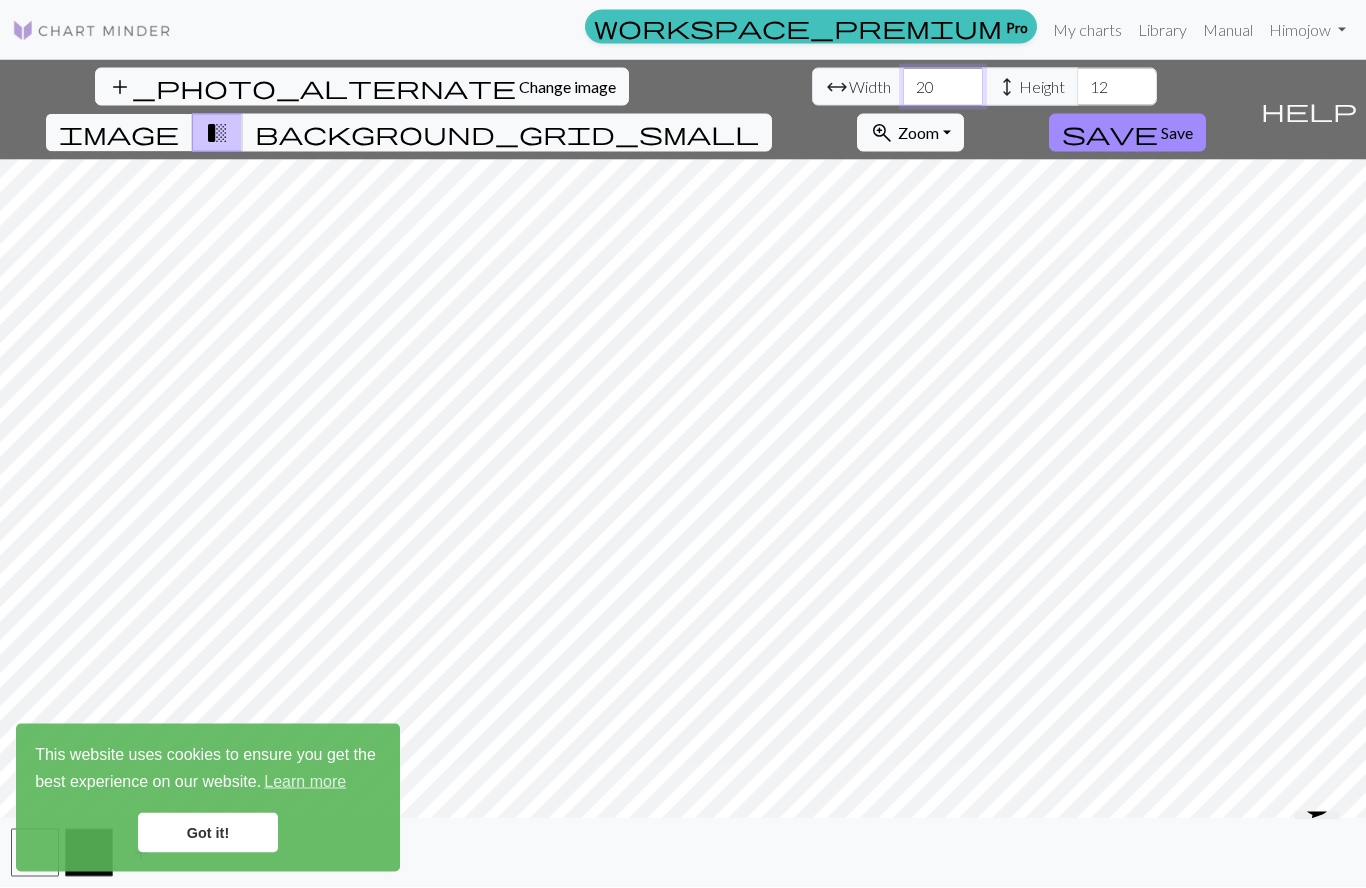 type on "2" 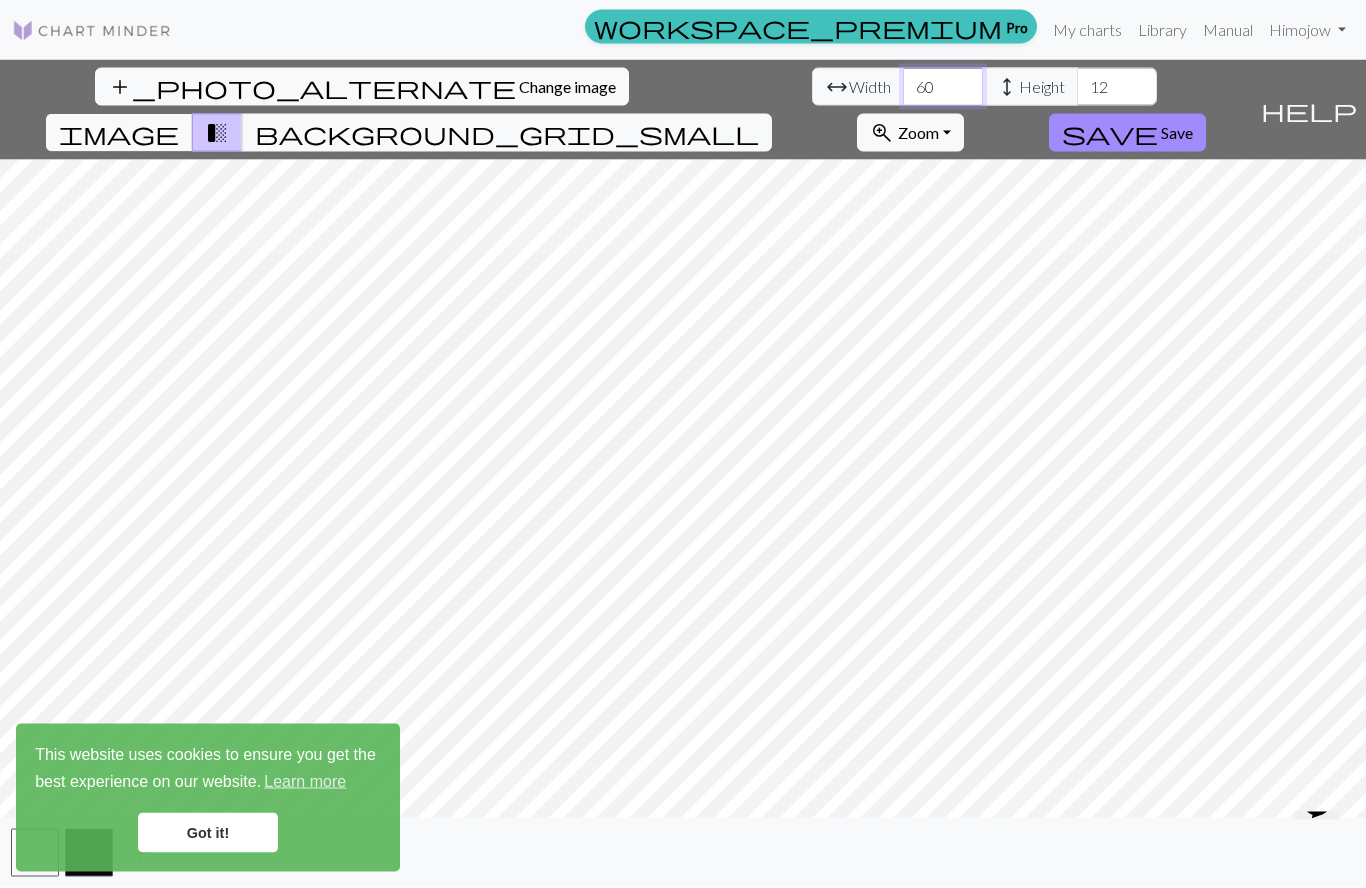 type on "60" 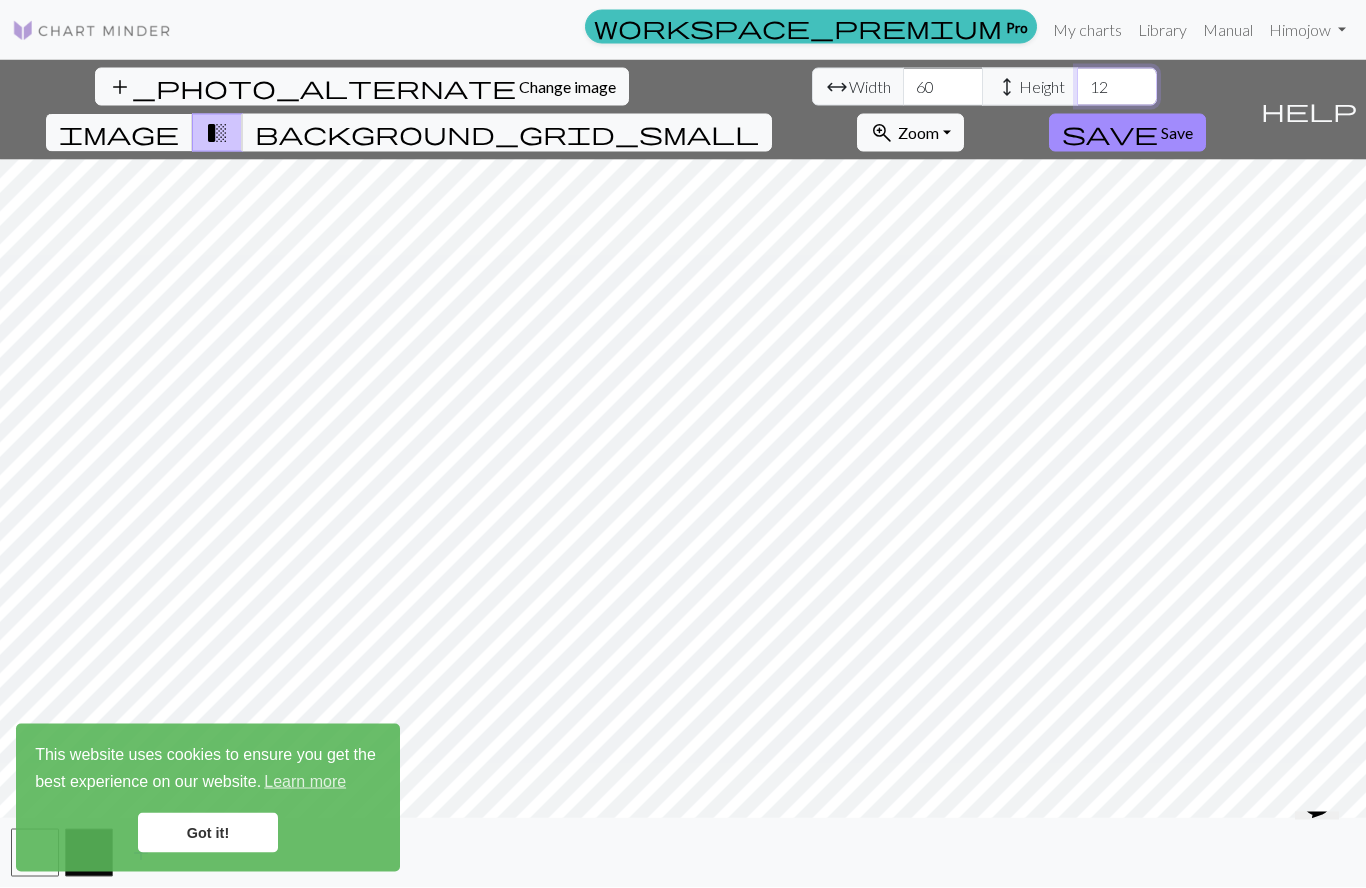 click on "12" at bounding box center (1117, 87) 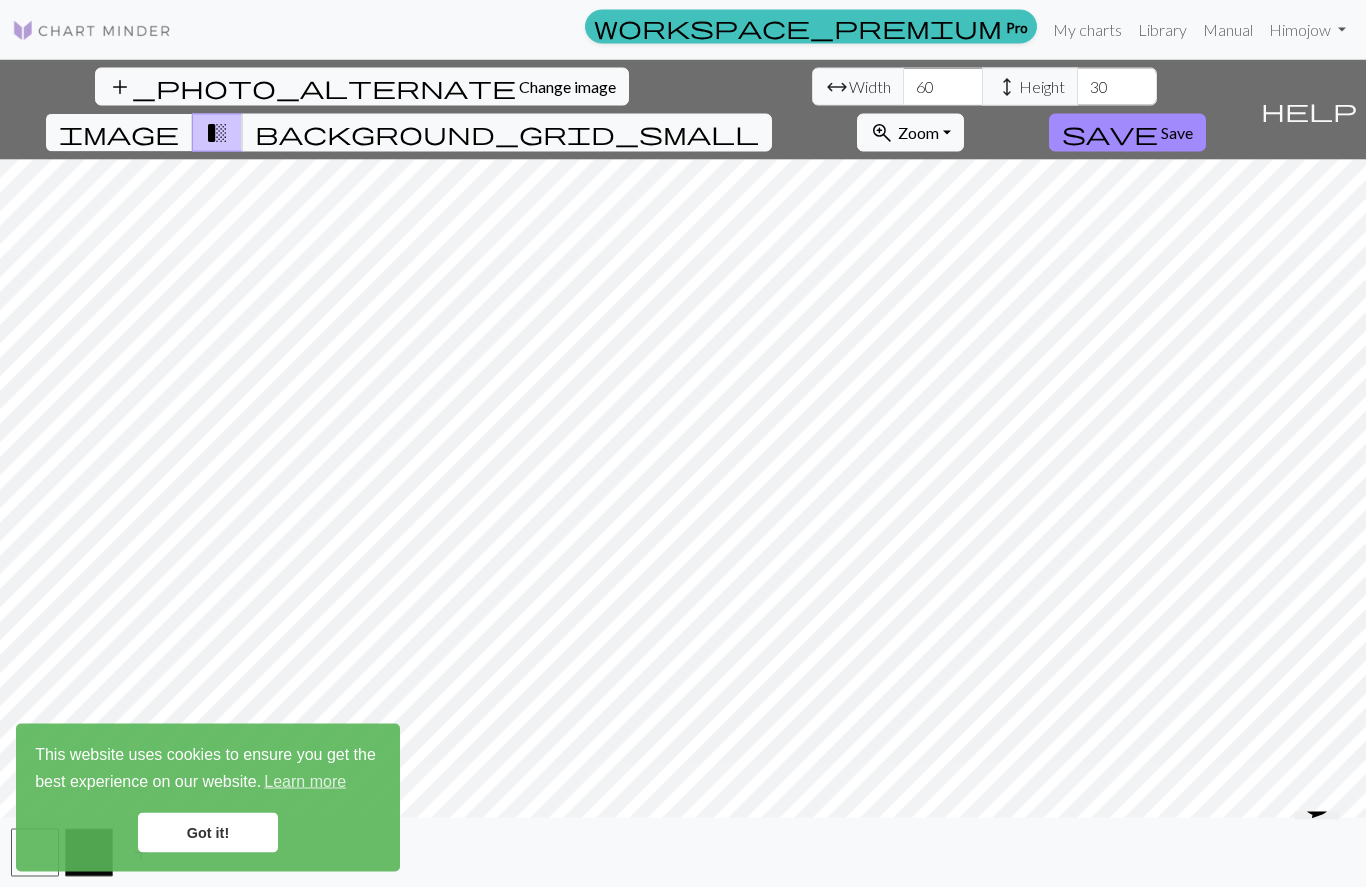 scroll, scrollTop: 1, scrollLeft: 0, axis: vertical 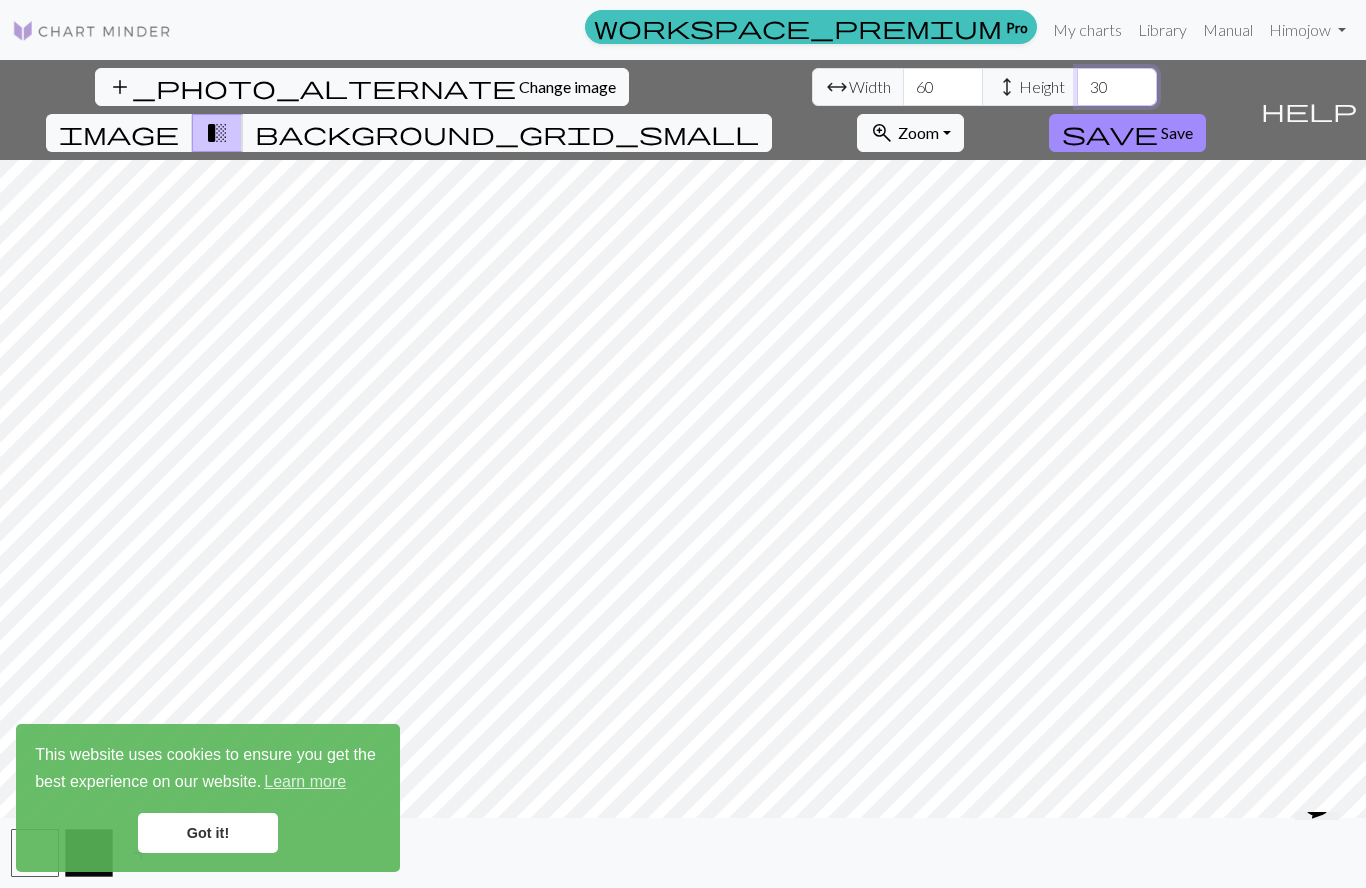 type on "30" 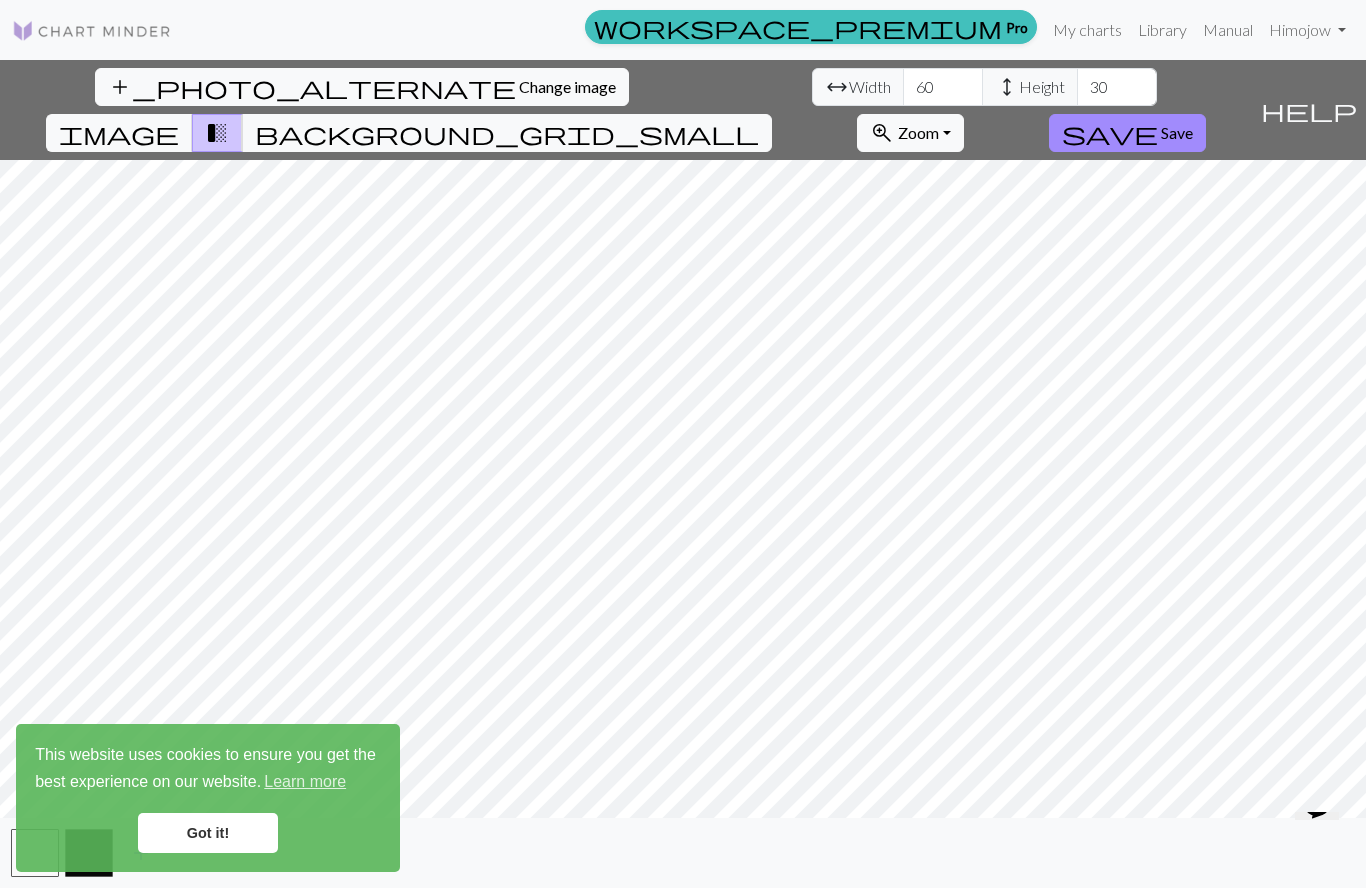 click on "zoom_in Zoom Zoom" at bounding box center [910, 133] 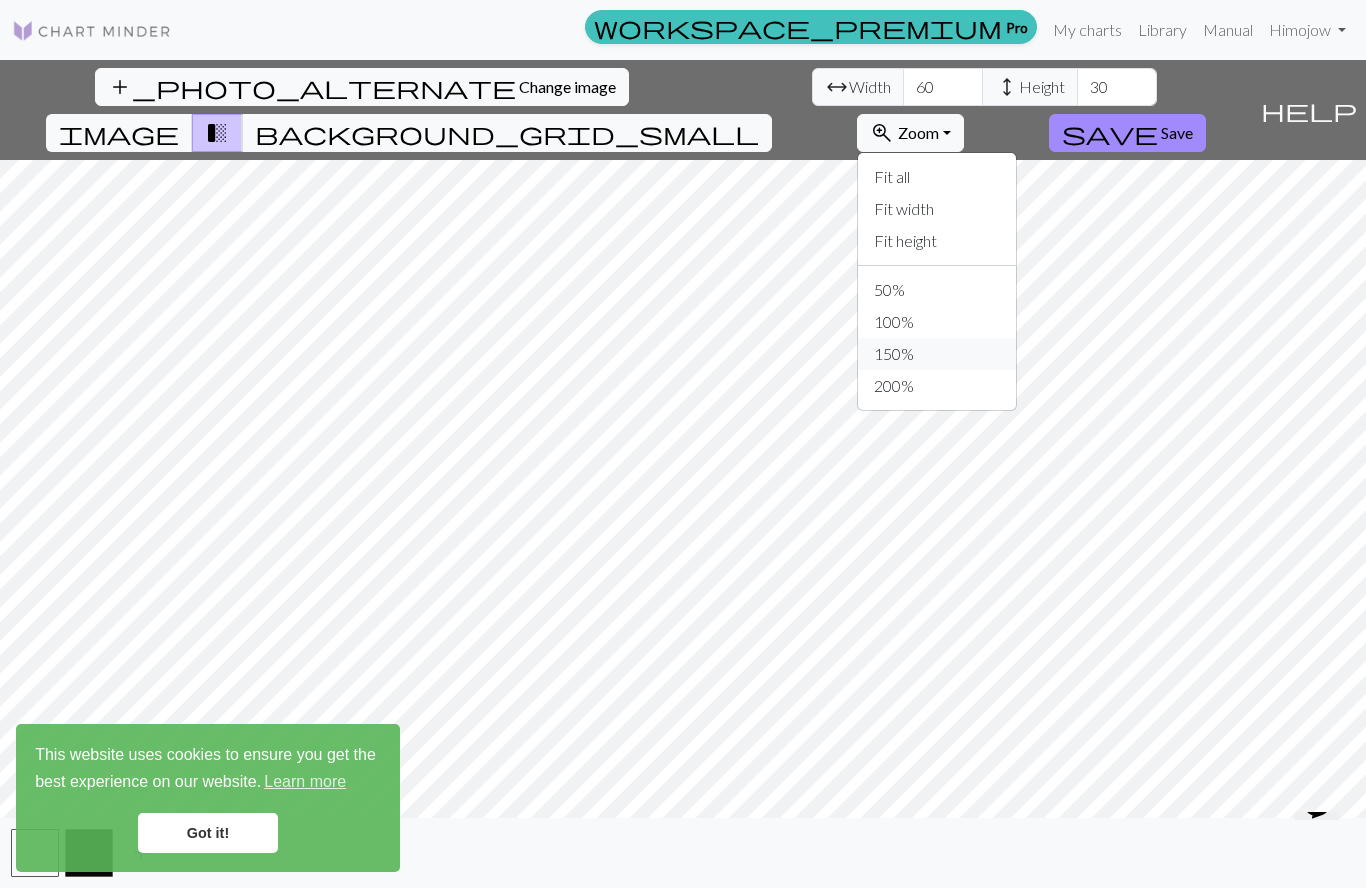 click on "150%" at bounding box center [937, 354] 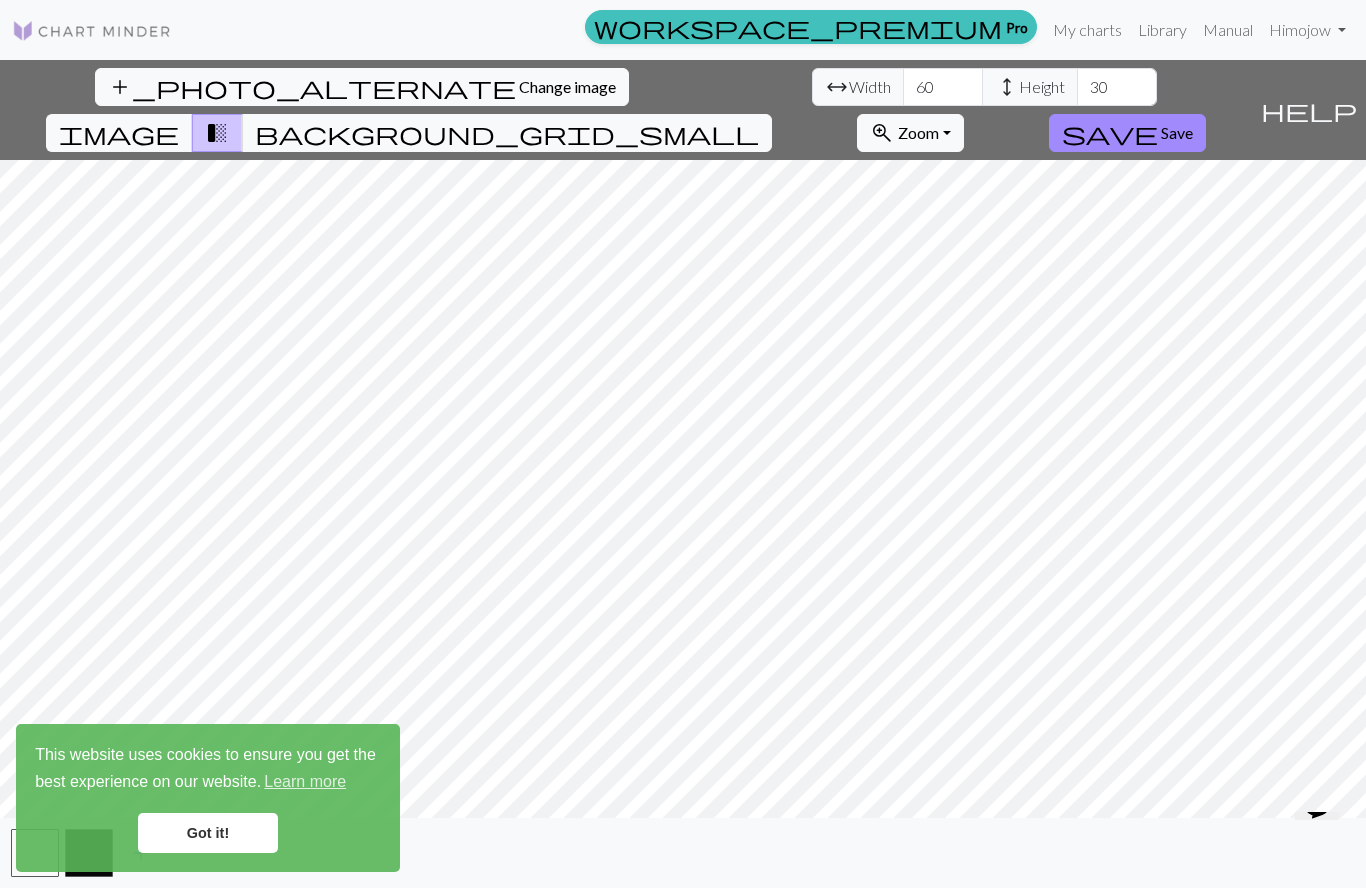 click on "zoom_in Zoom Zoom" at bounding box center (910, 133) 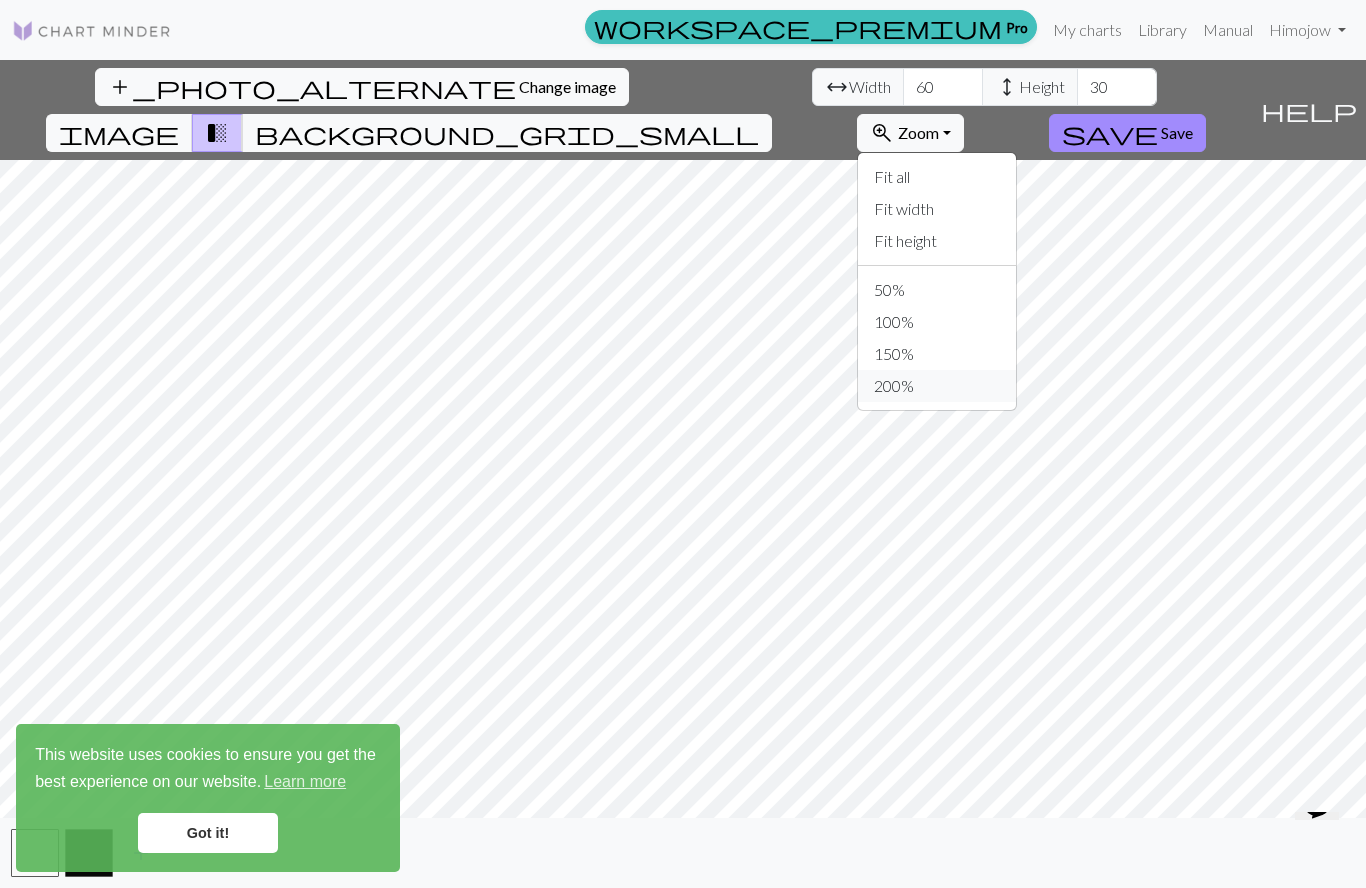 click on "200%" at bounding box center [937, 386] 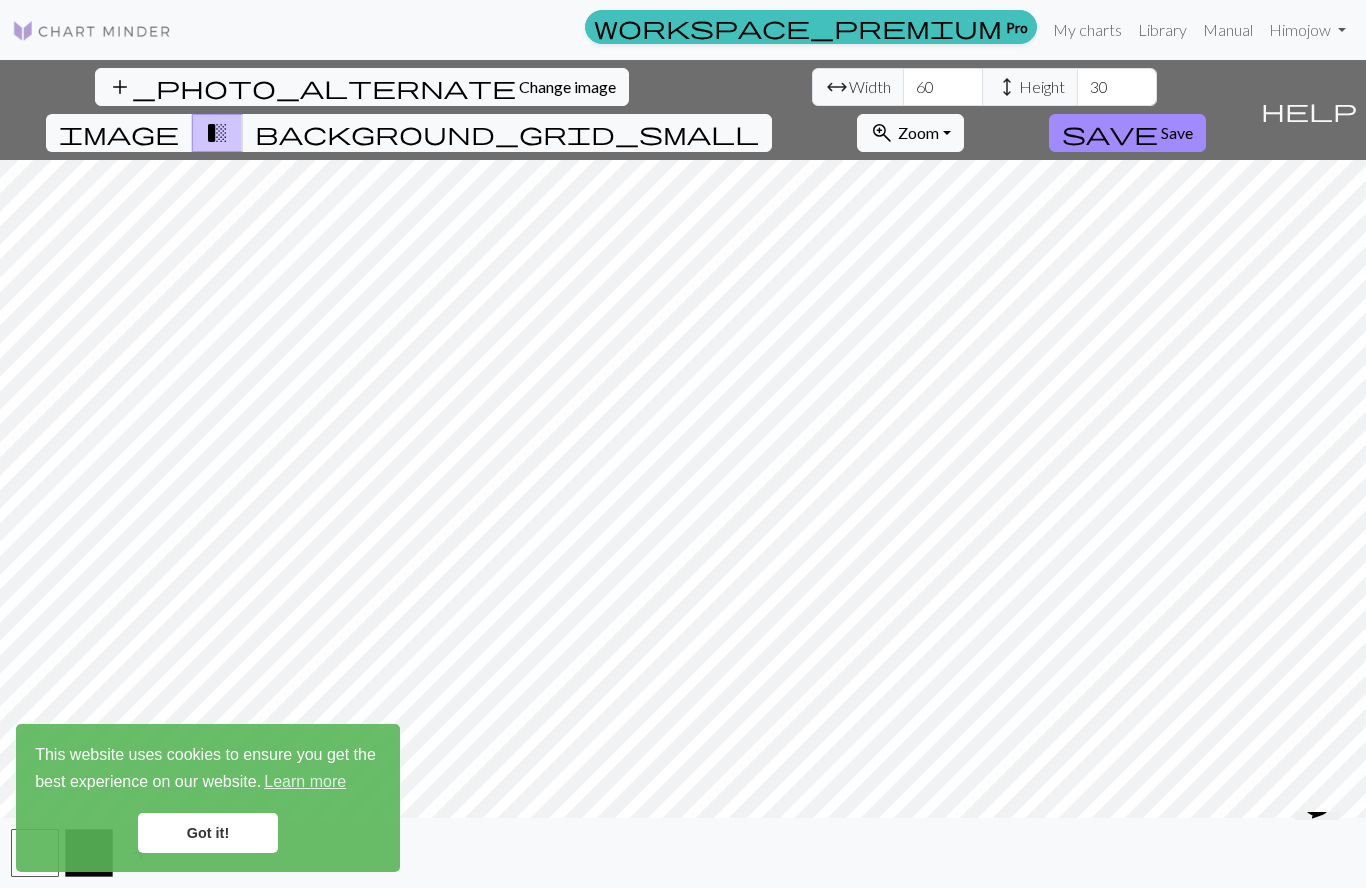 click on "image" at bounding box center (119, 133) 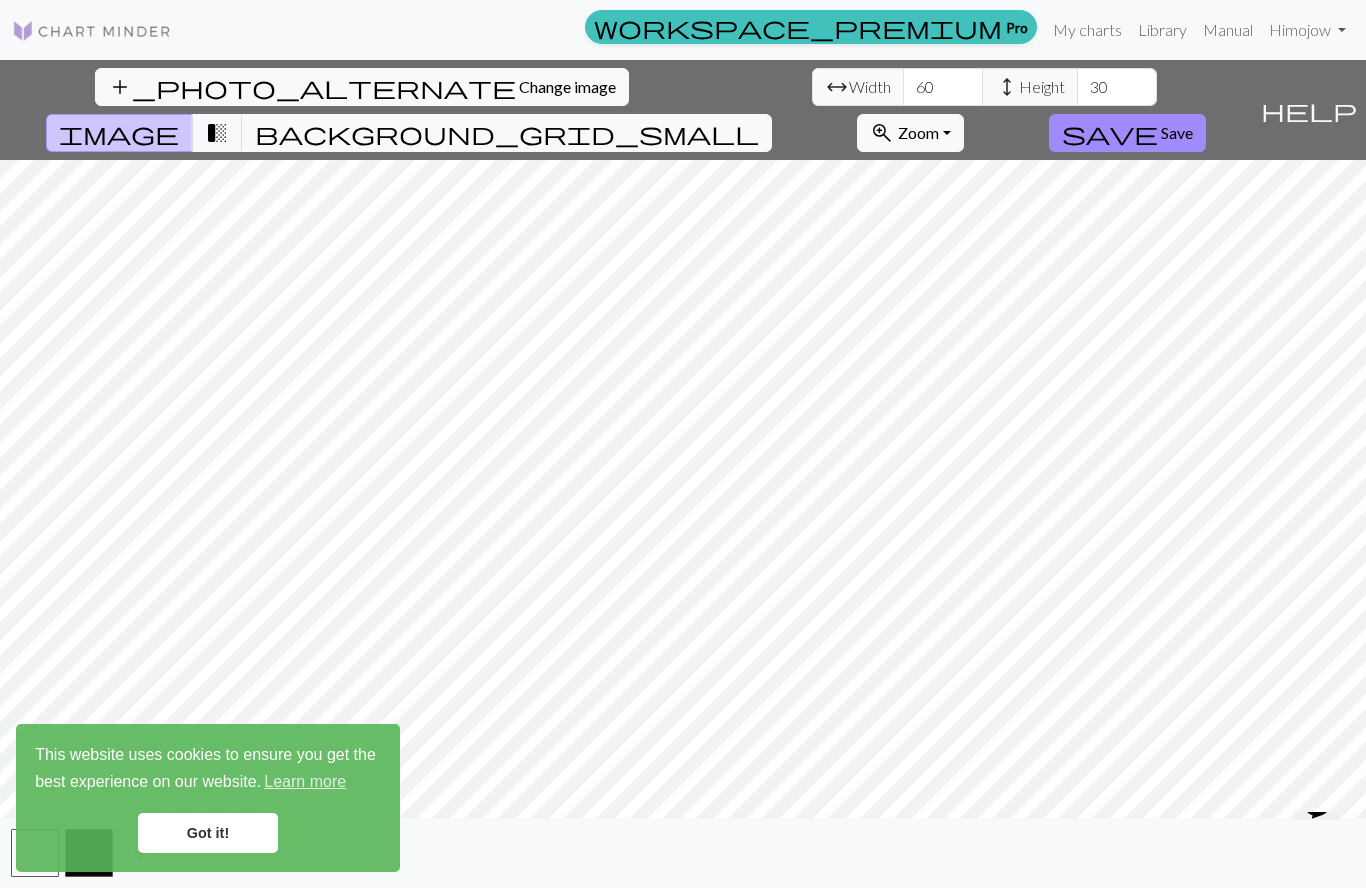 click on "transition_fade" at bounding box center (217, 133) 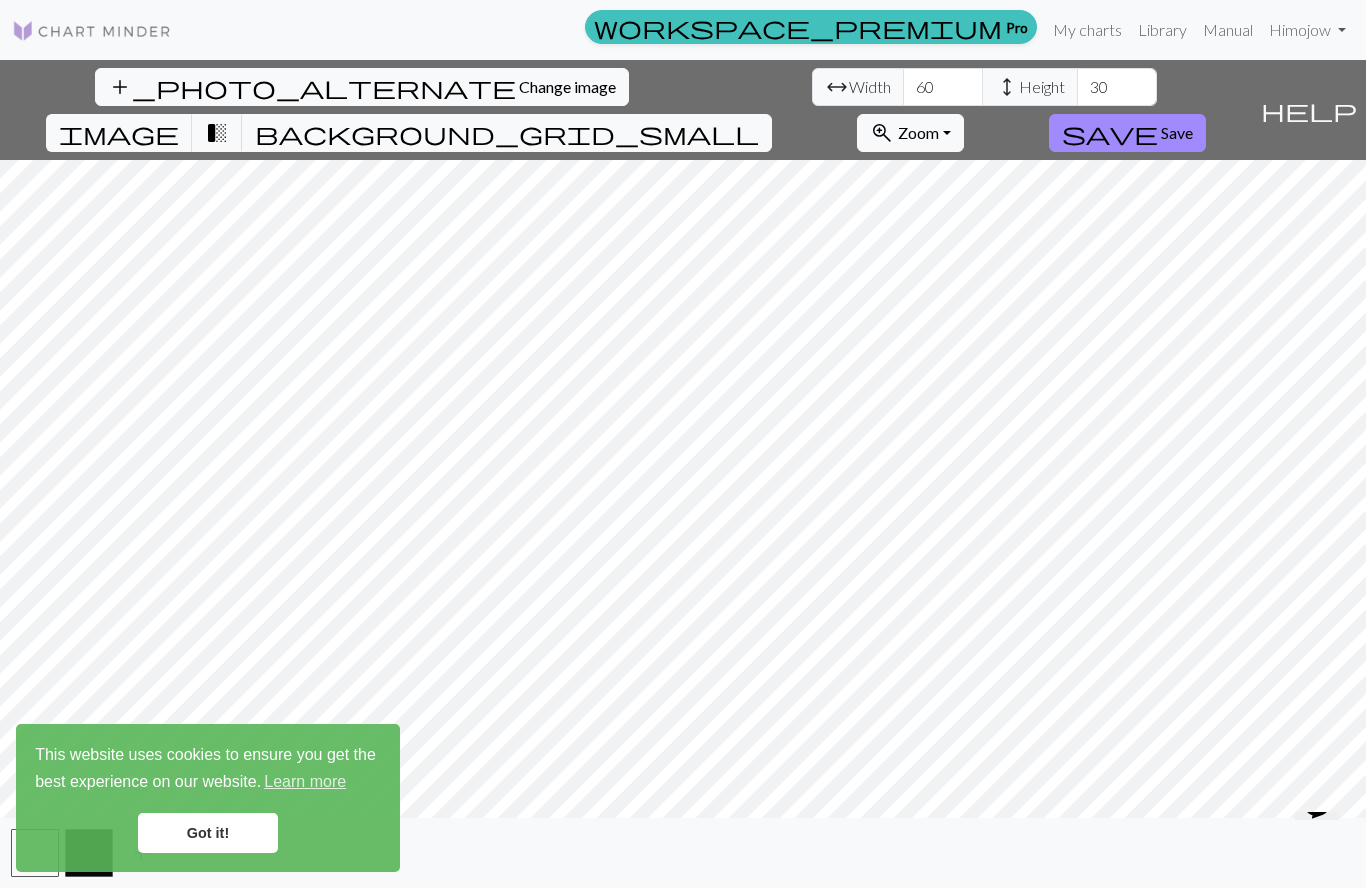 click on "background_grid_small" at bounding box center (507, 133) 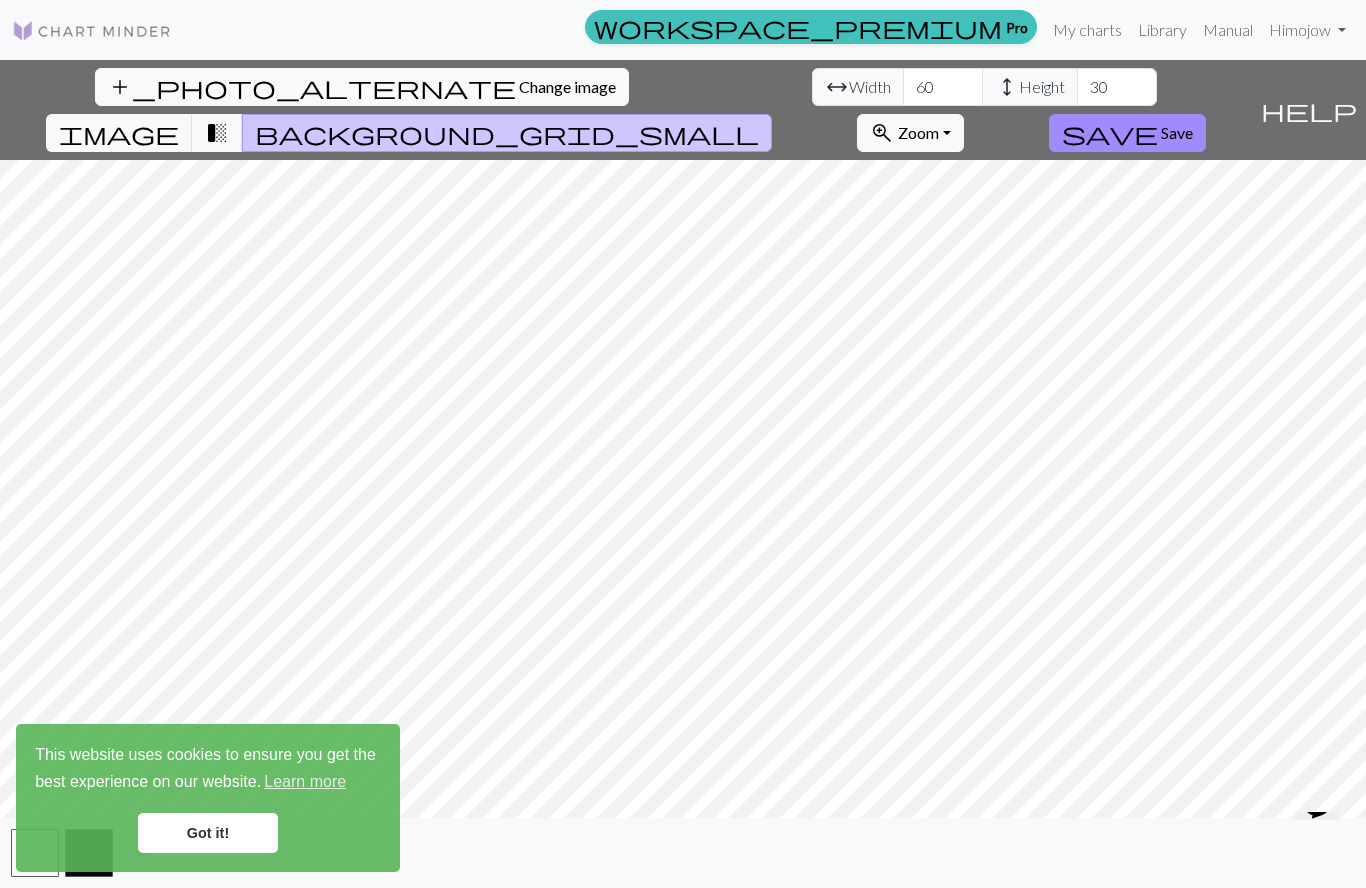 click on "background_grid_small" at bounding box center (507, 133) 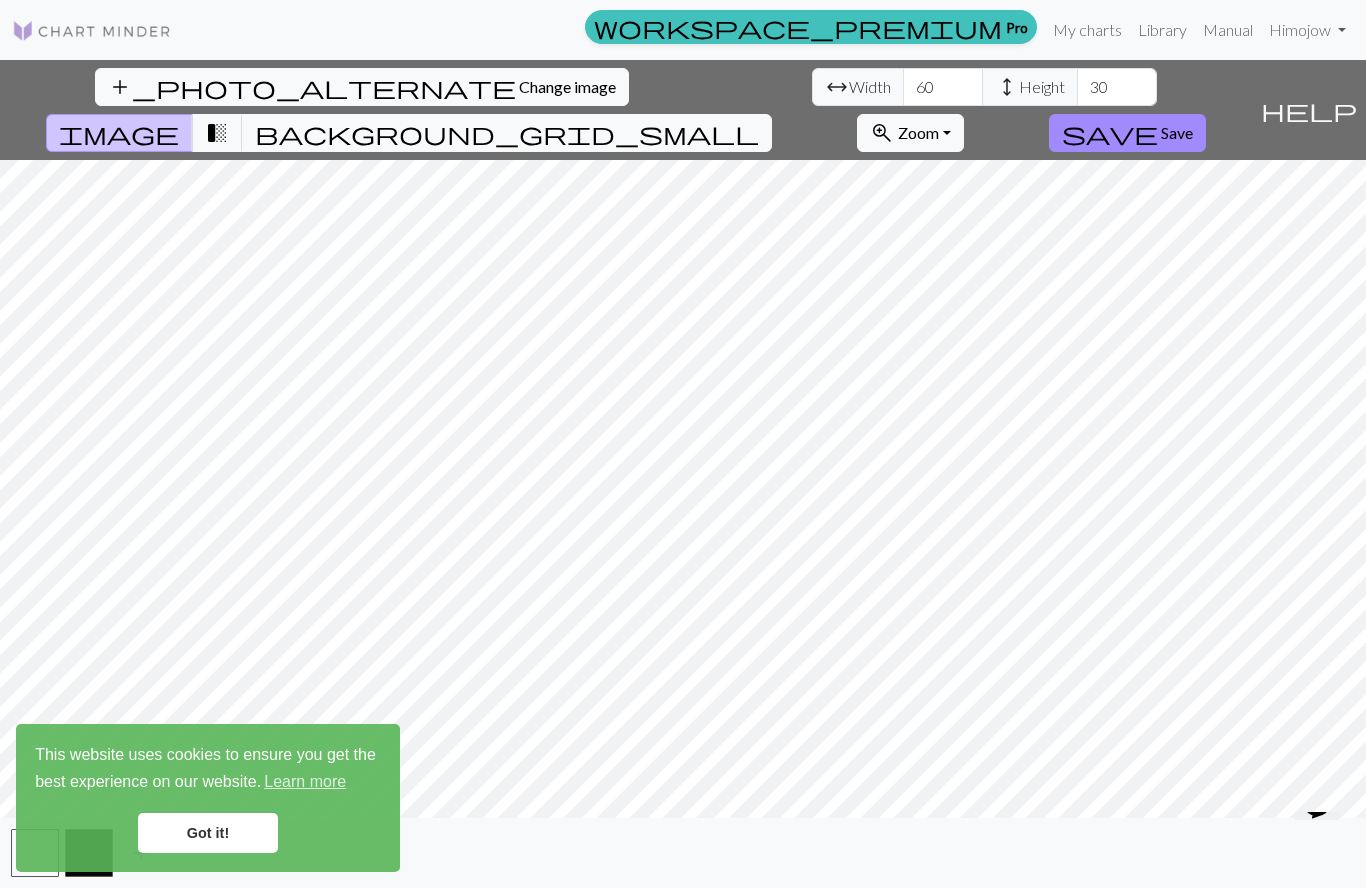 click on "transition_fade" at bounding box center [217, 133] 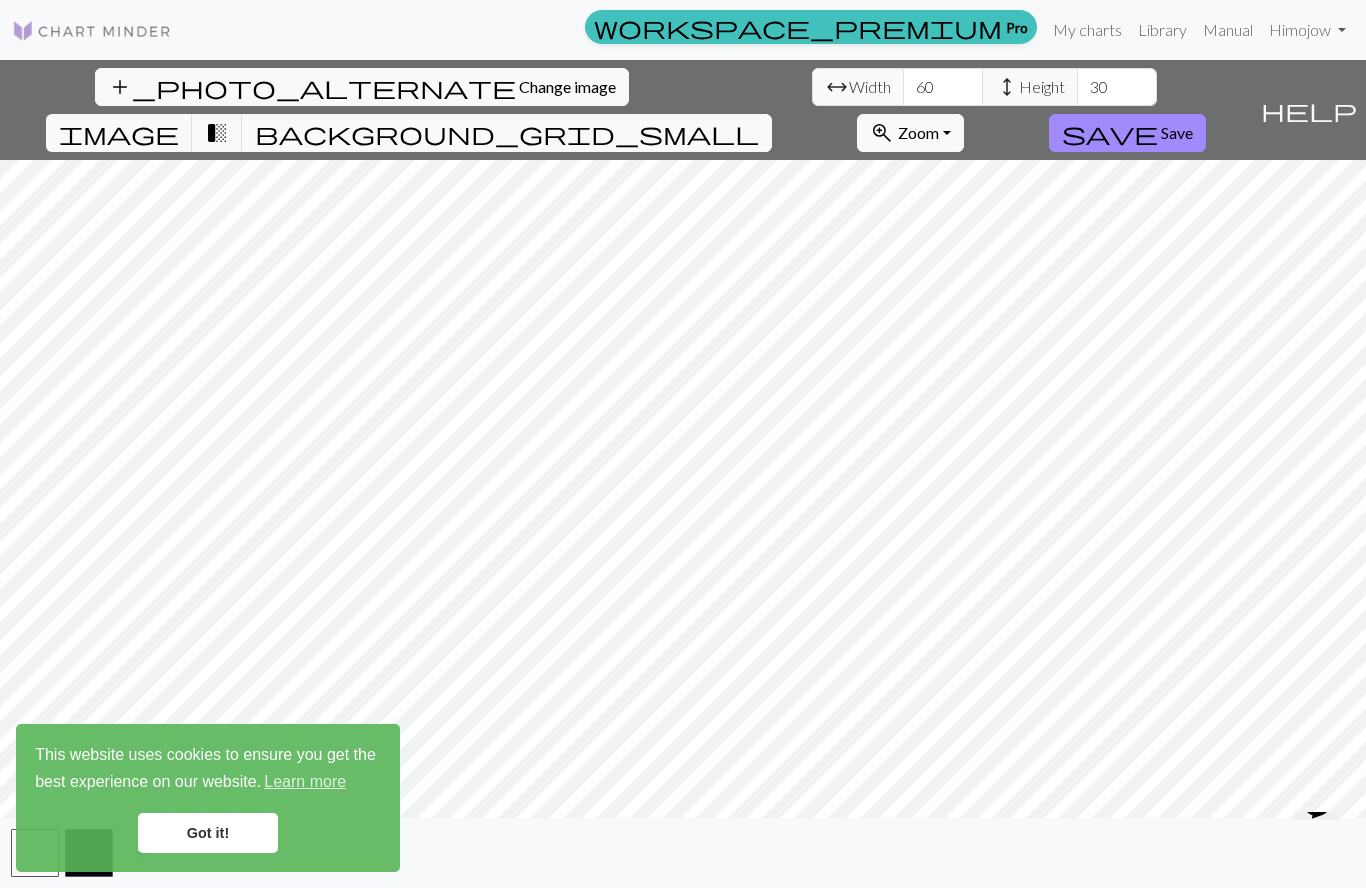 click on "Change image" at bounding box center (567, 86) 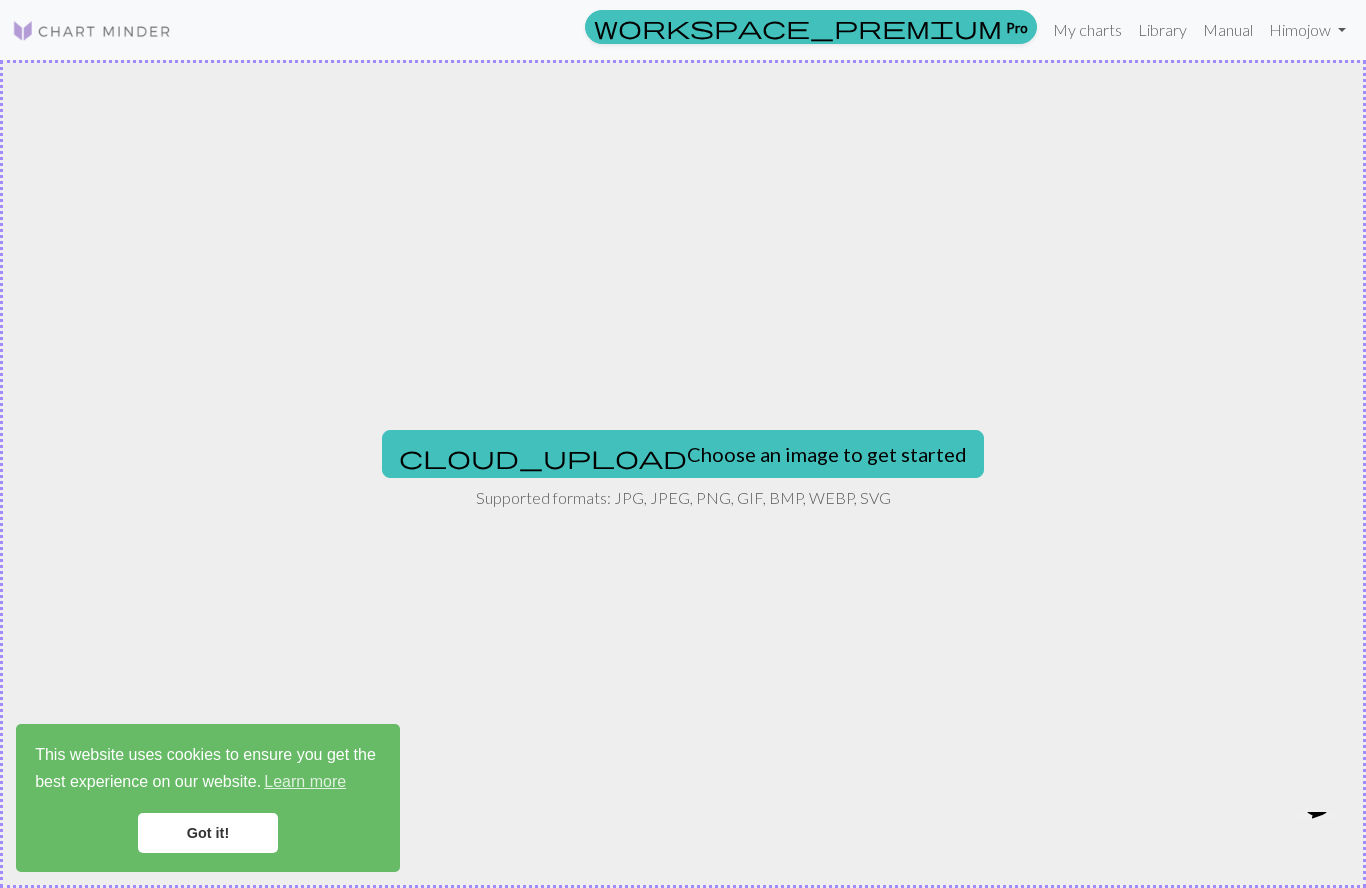 scroll, scrollTop: 0, scrollLeft: 0, axis: both 